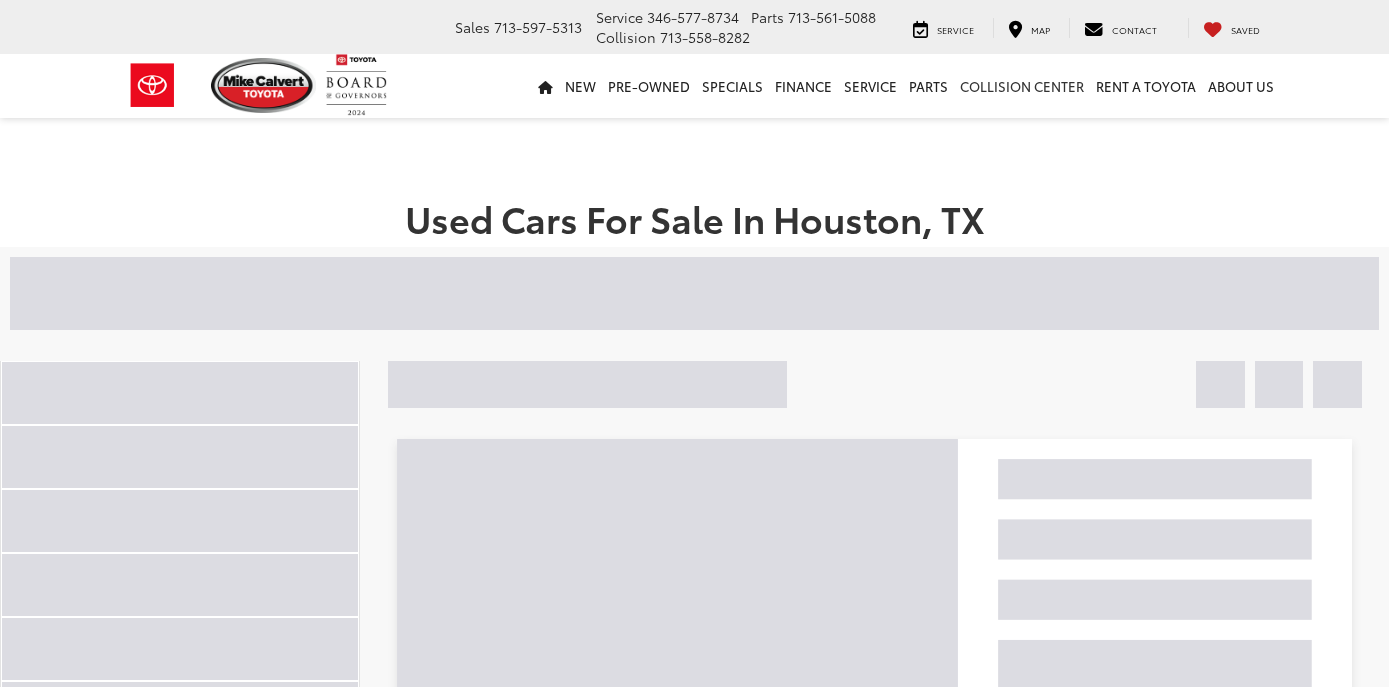 scroll, scrollTop: 0, scrollLeft: 0, axis: both 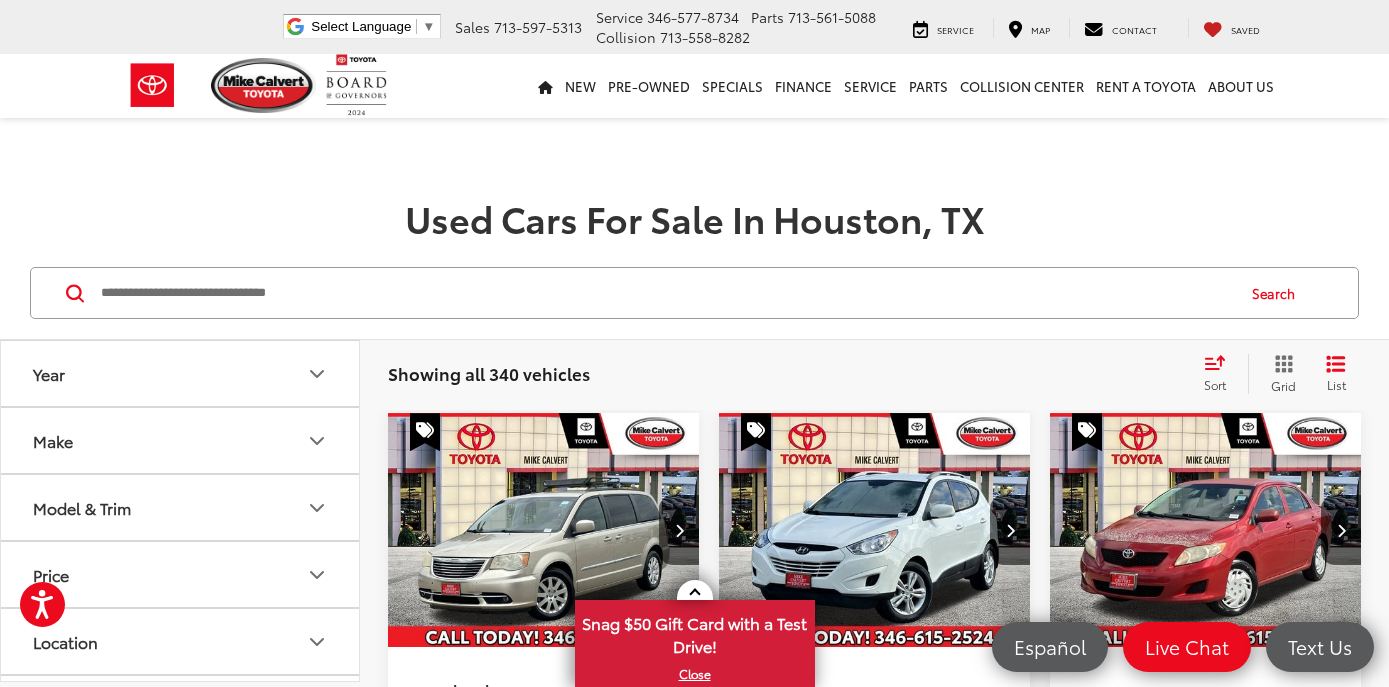 click on "Used Cars For Sale In Houston, TX" at bounding box center [694, 218] 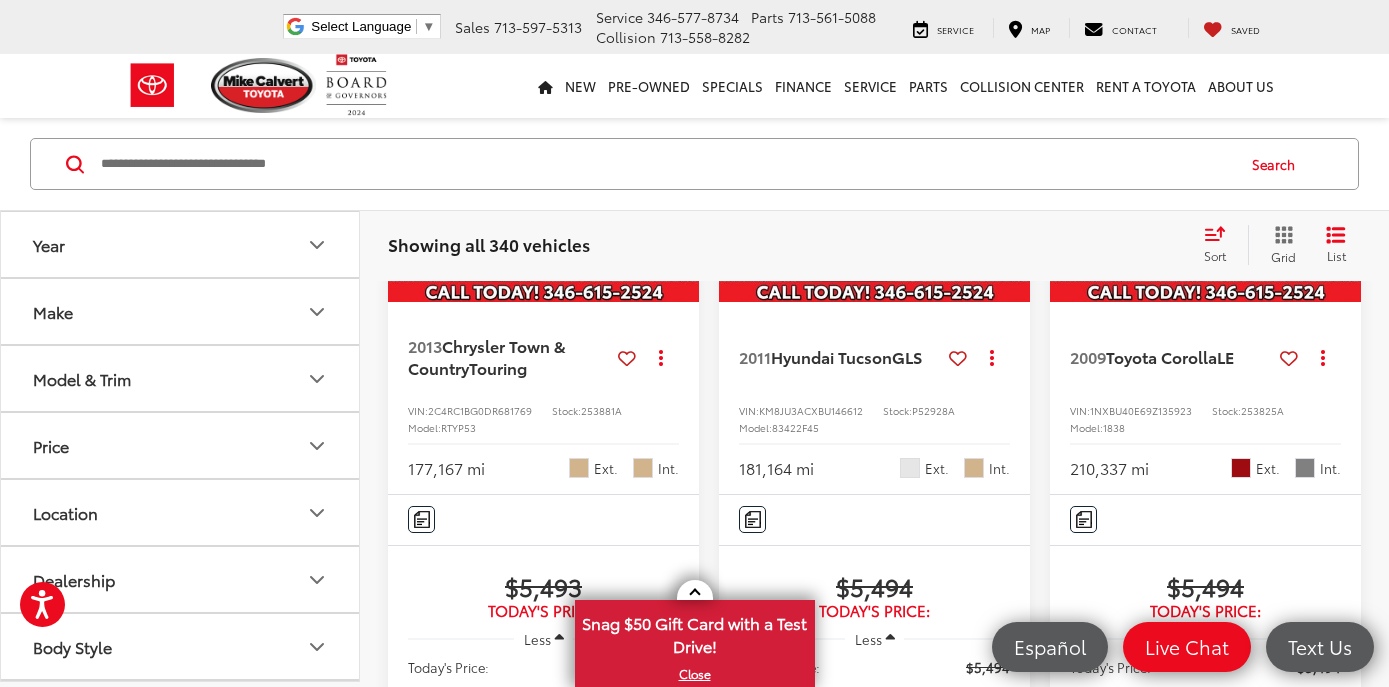 scroll, scrollTop: 440, scrollLeft: 0, axis: vertical 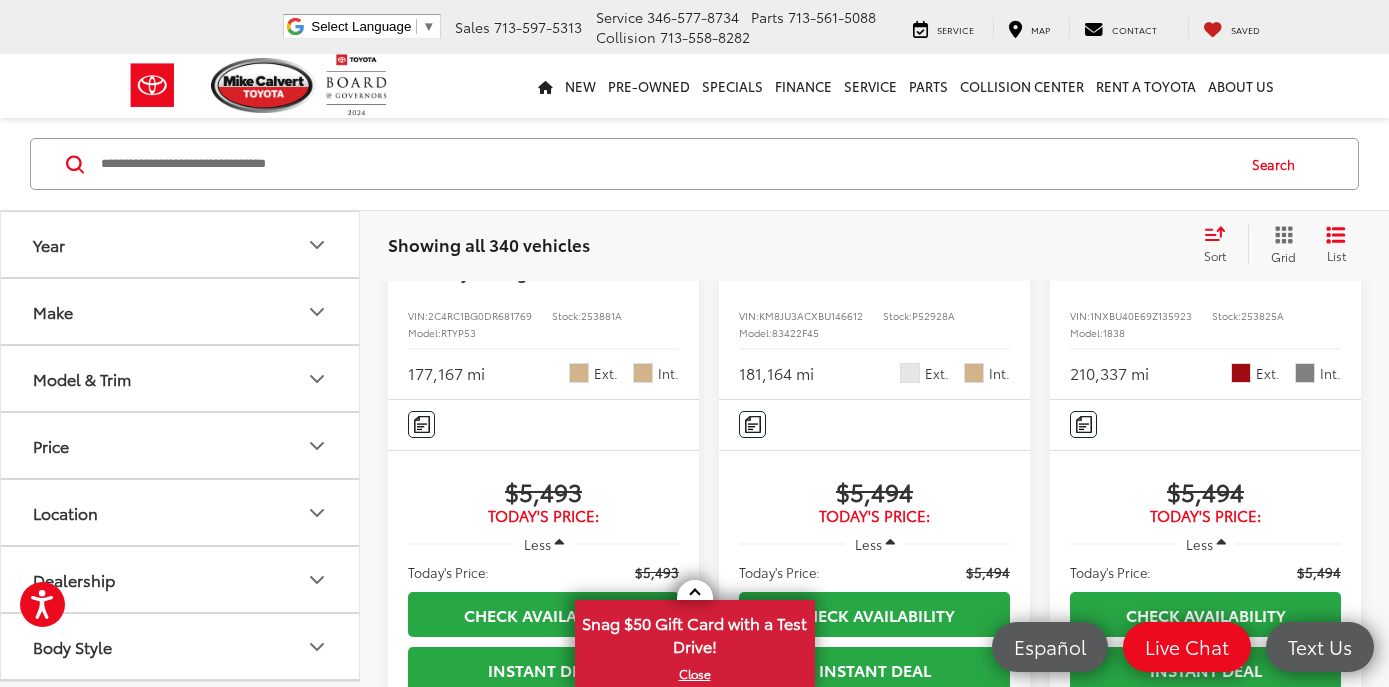 click 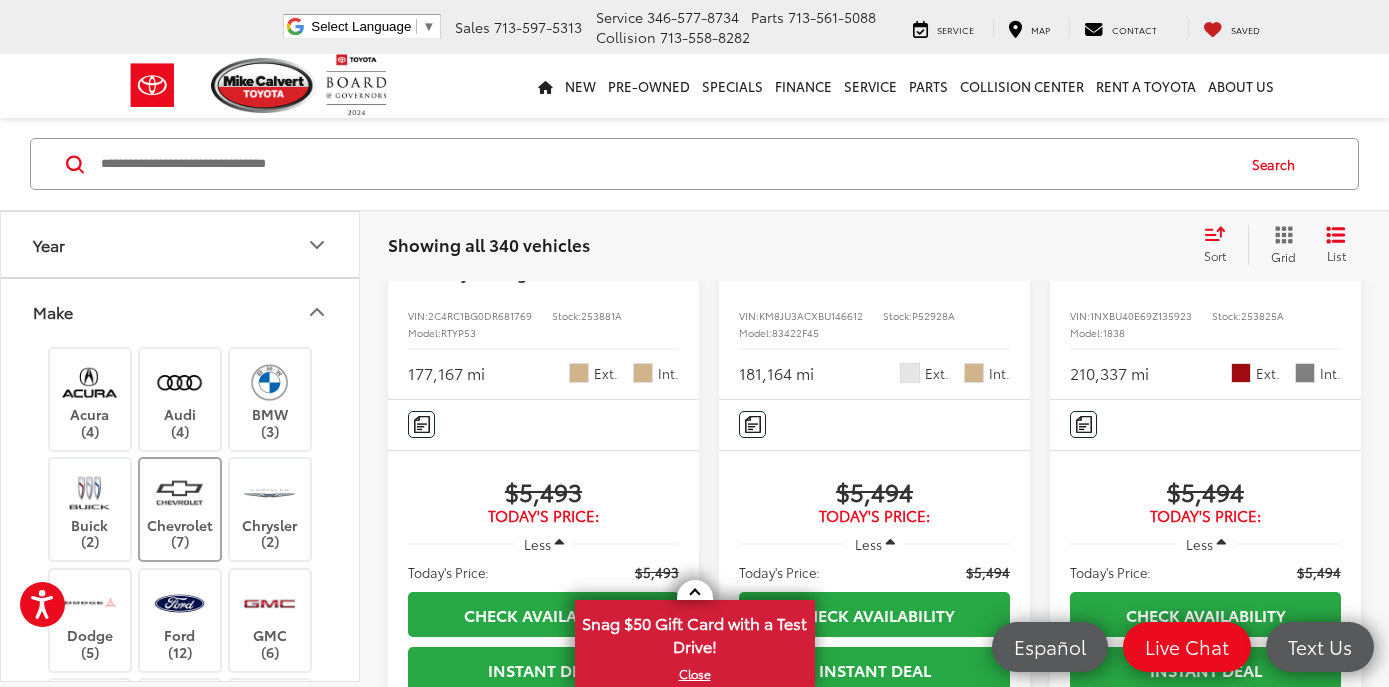 click at bounding box center (179, 492) 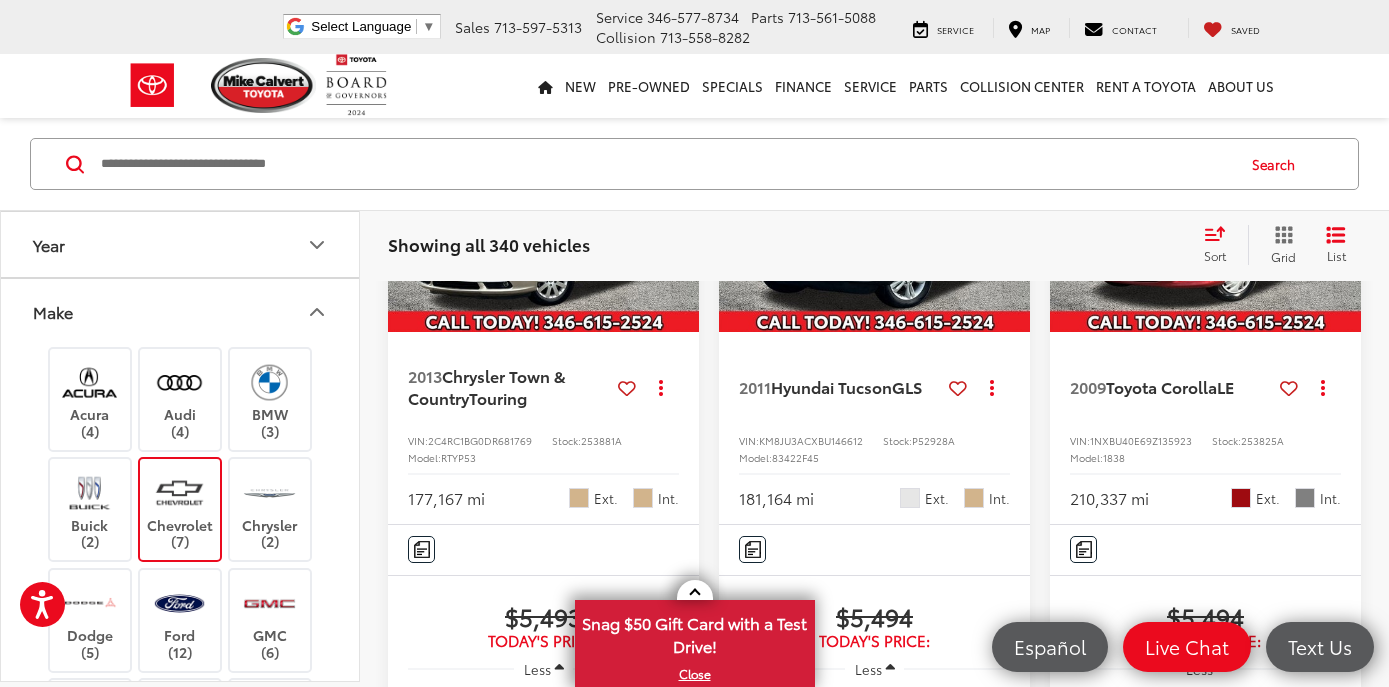 scroll, scrollTop: 129, scrollLeft: 0, axis: vertical 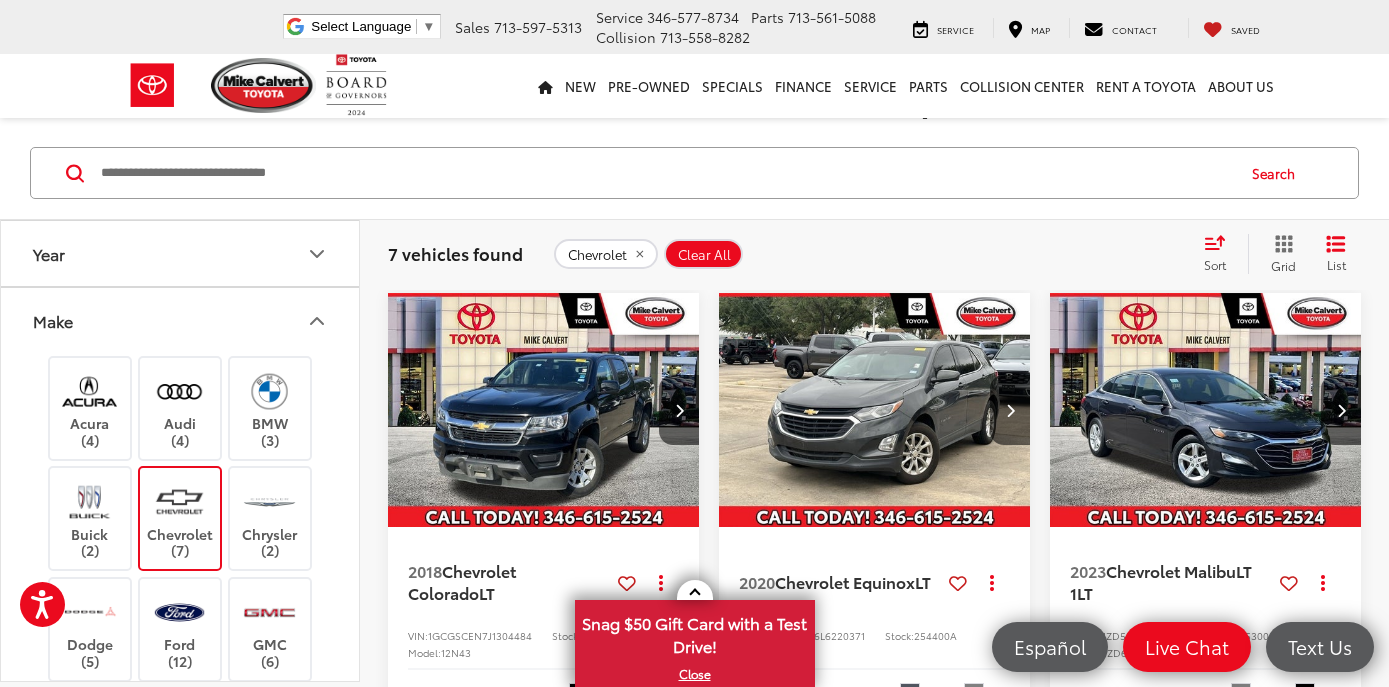 click at bounding box center (1206, 411) 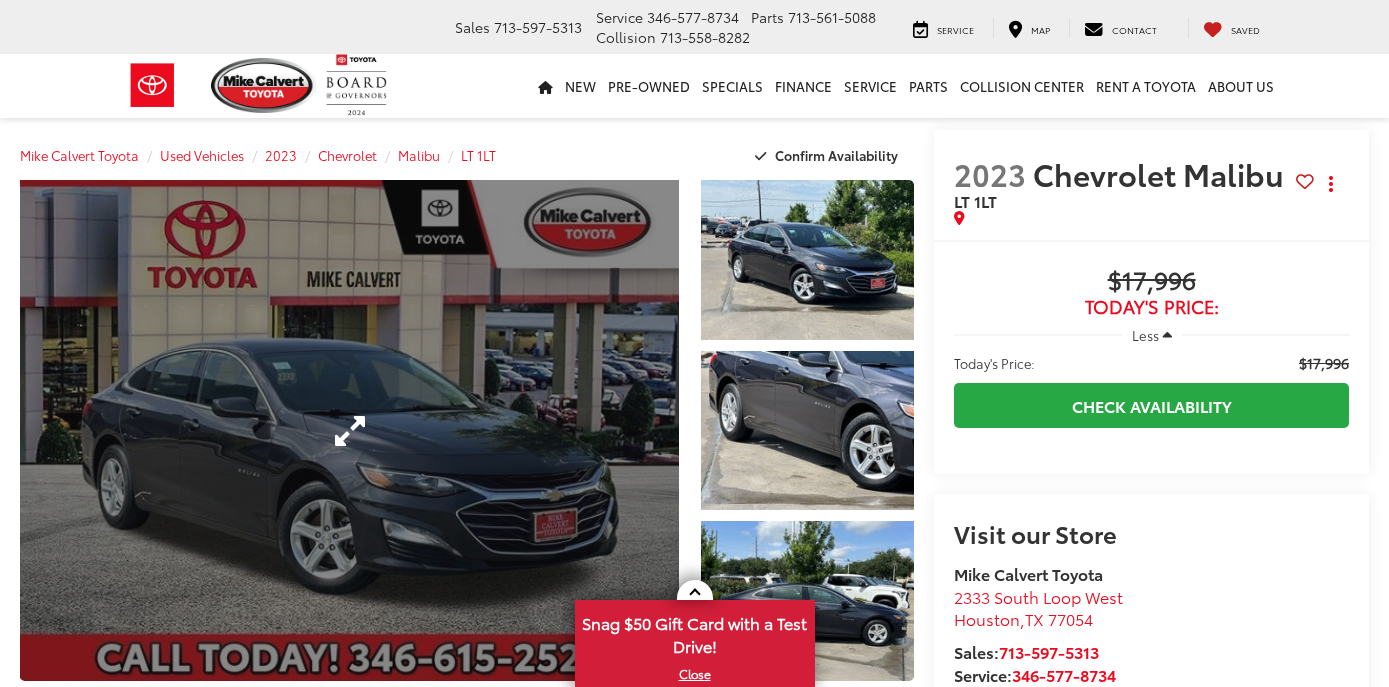 scroll, scrollTop: 0, scrollLeft: 0, axis: both 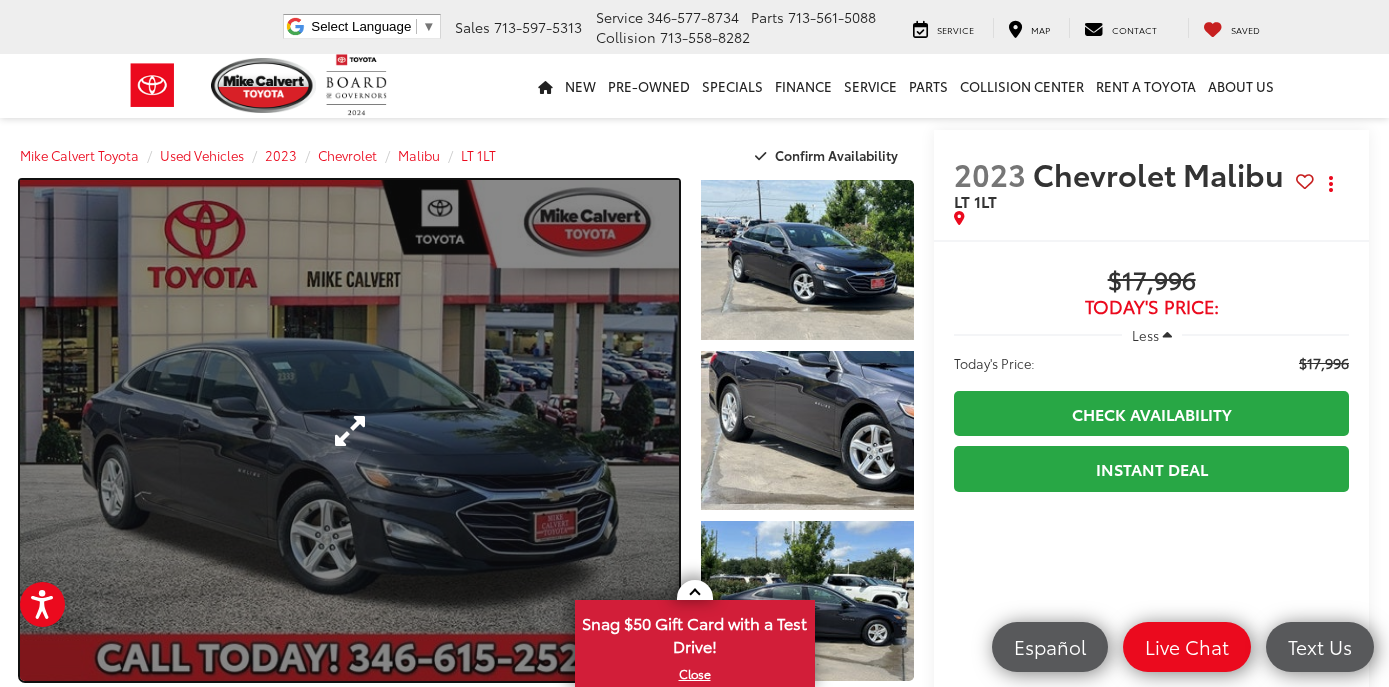 click at bounding box center (349, 430) 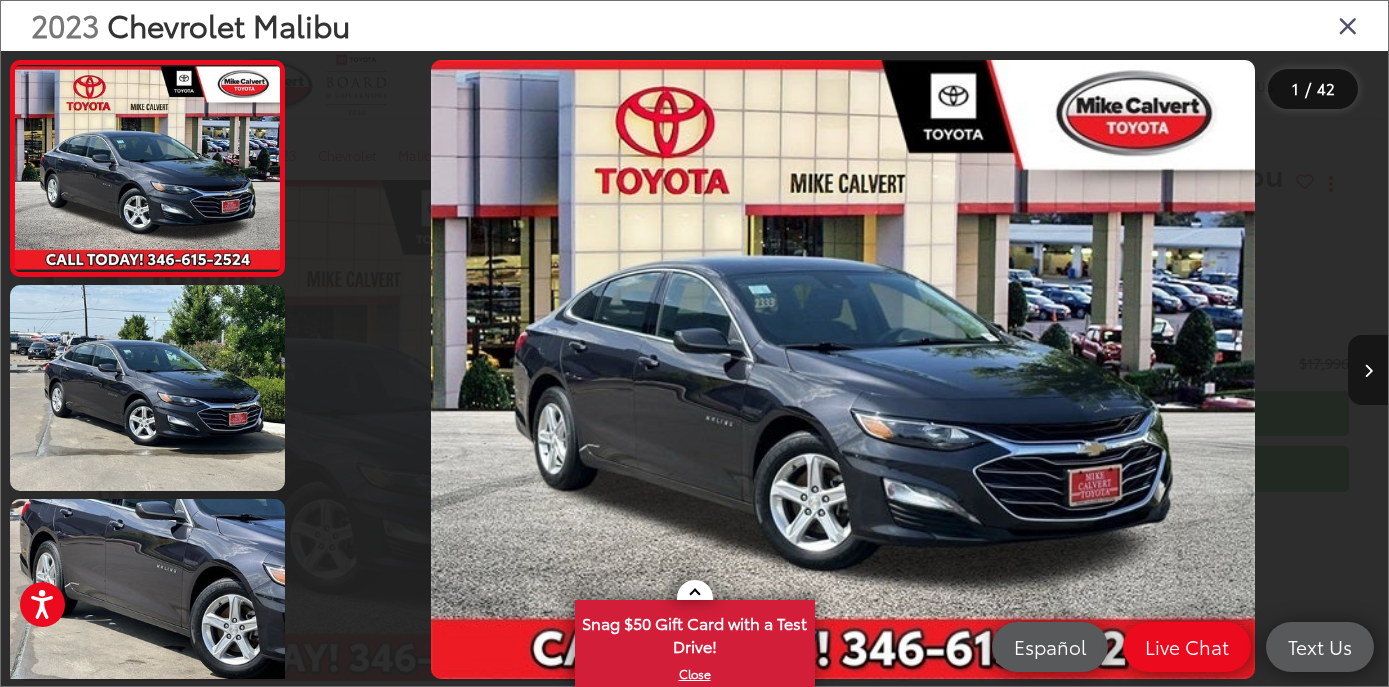 click at bounding box center (1368, 370) 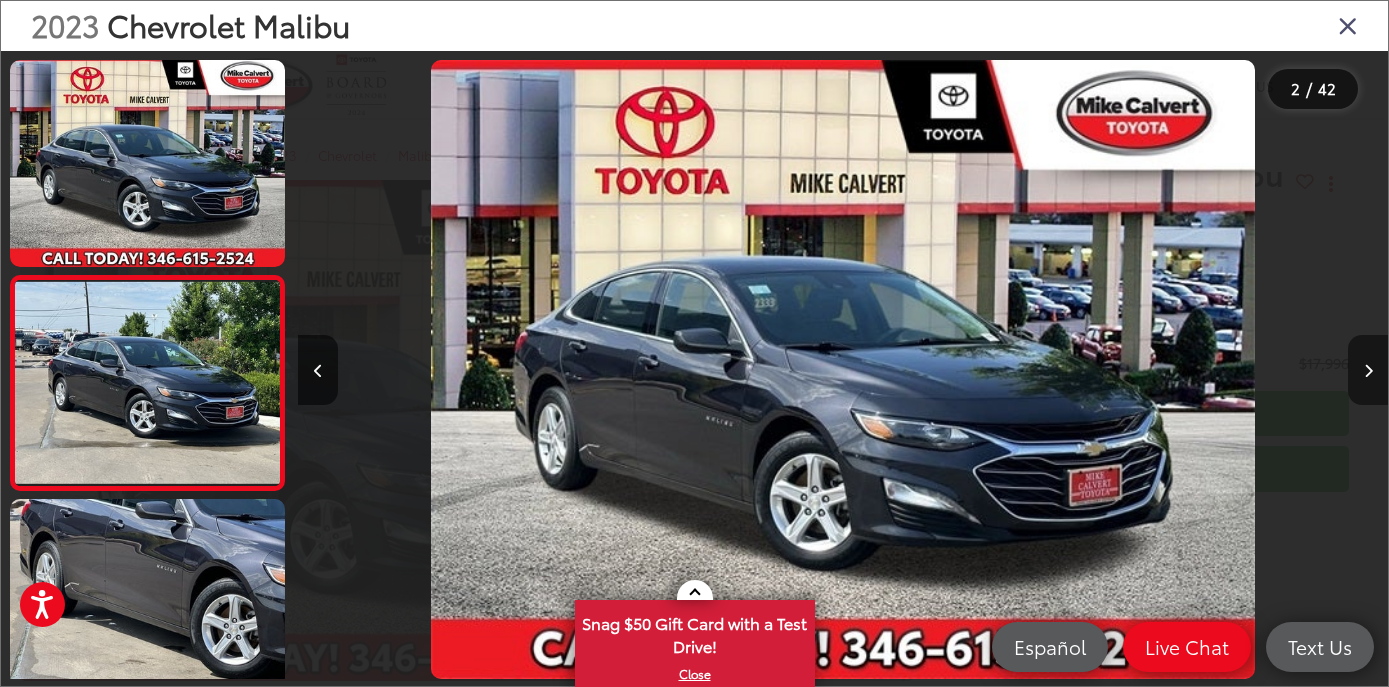 scroll, scrollTop: 0, scrollLeft: 61, axis: horizontal 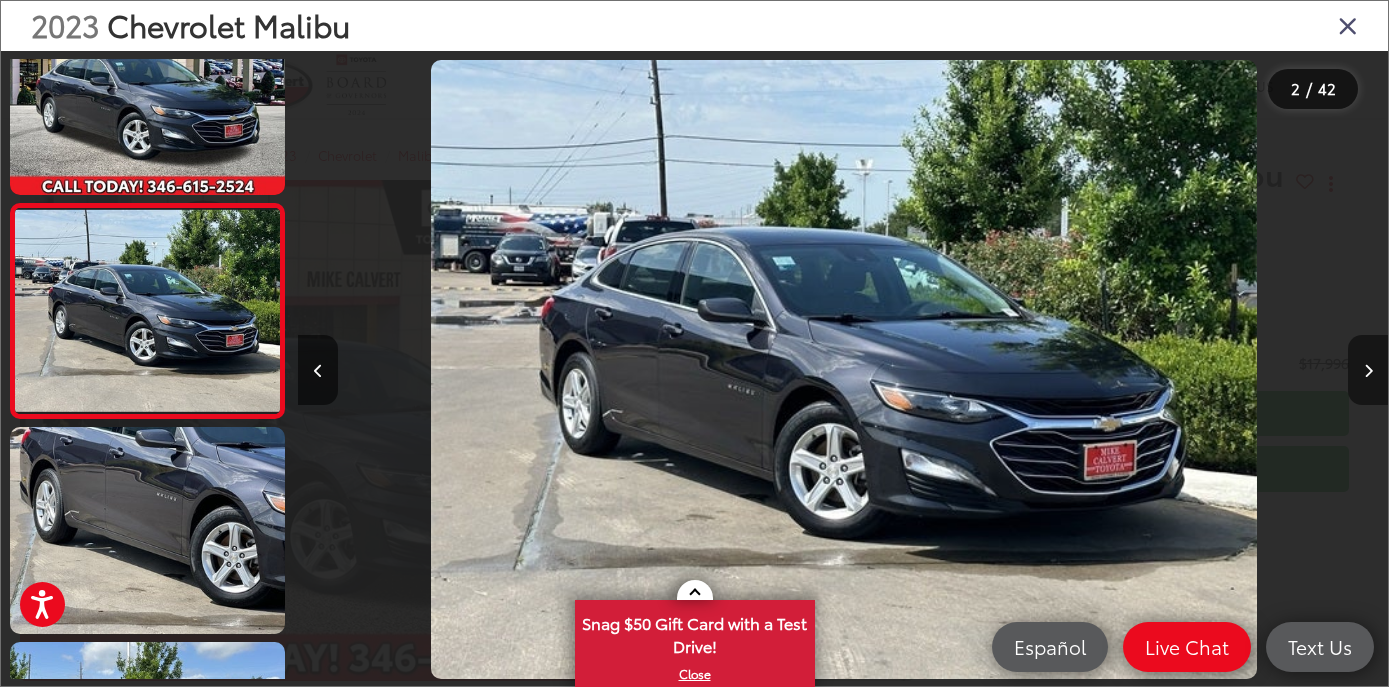 click at bounding box center [1368, 370] 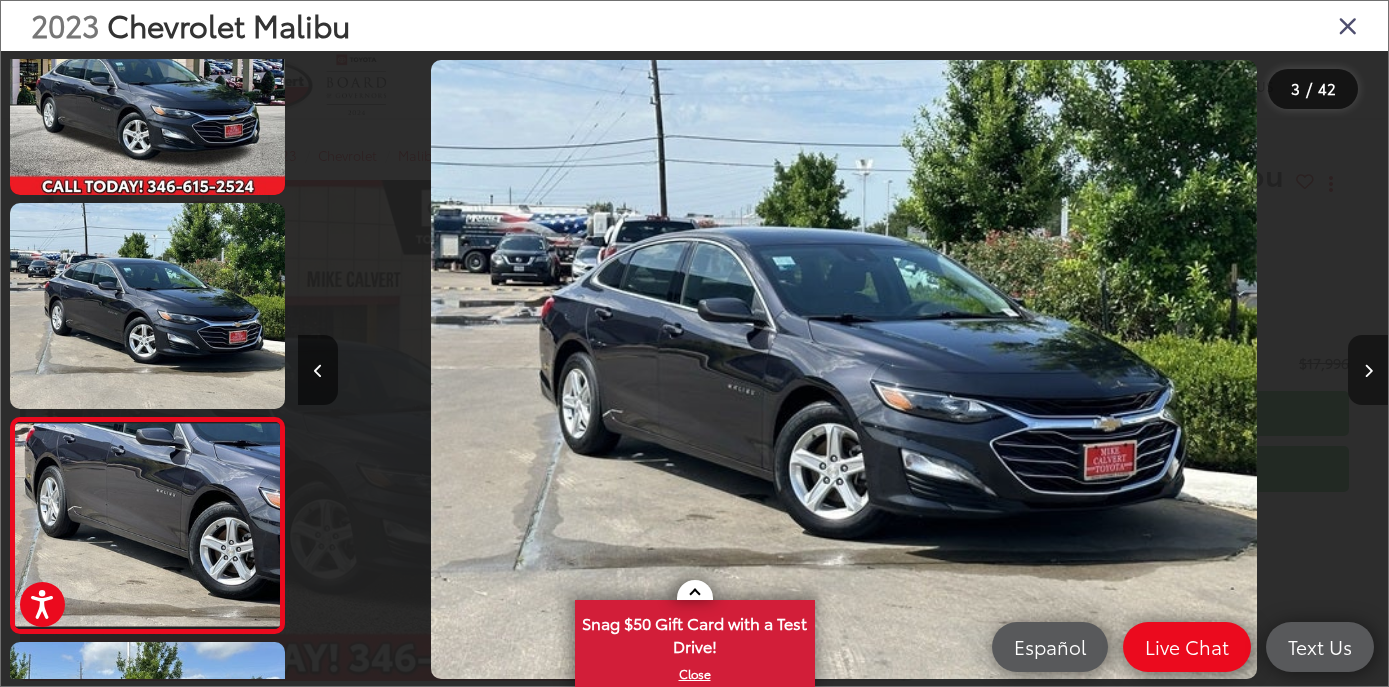 scroll, scrollTop: 0, scrollLeft: 1244, axis: horizontal 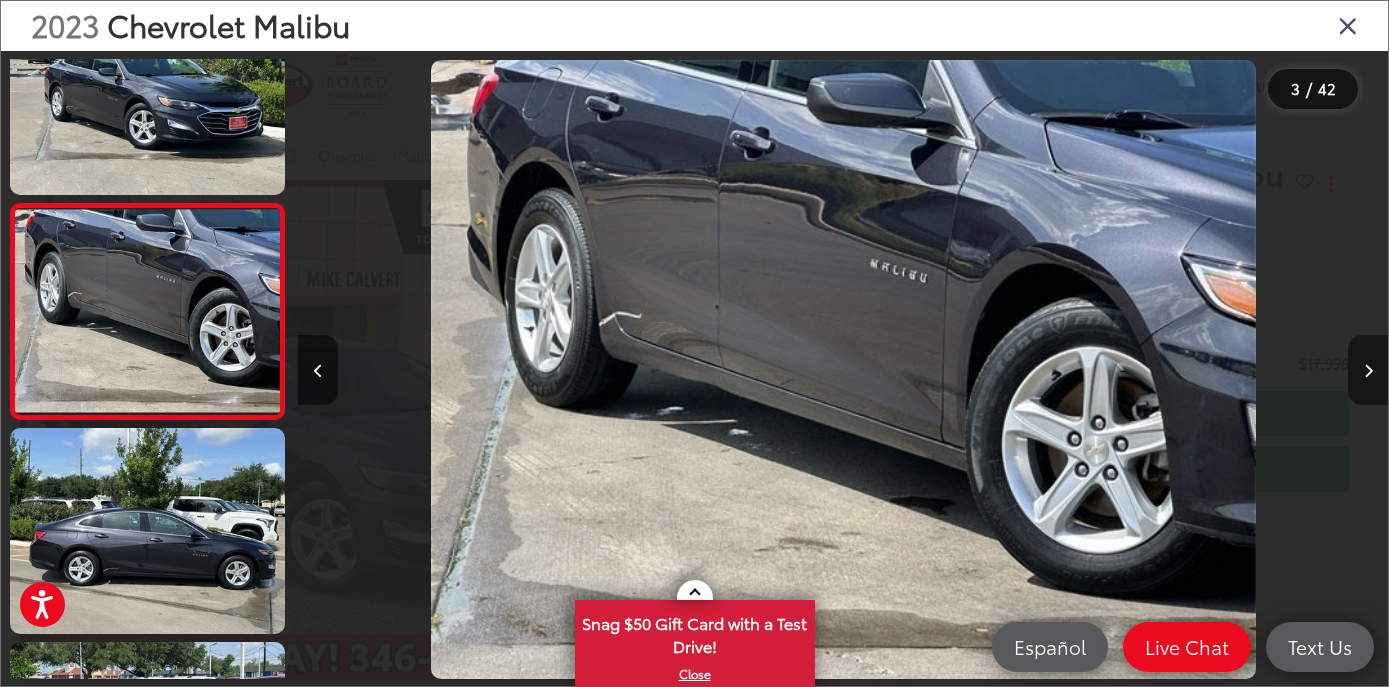 click at bounding box center (1368, 370) 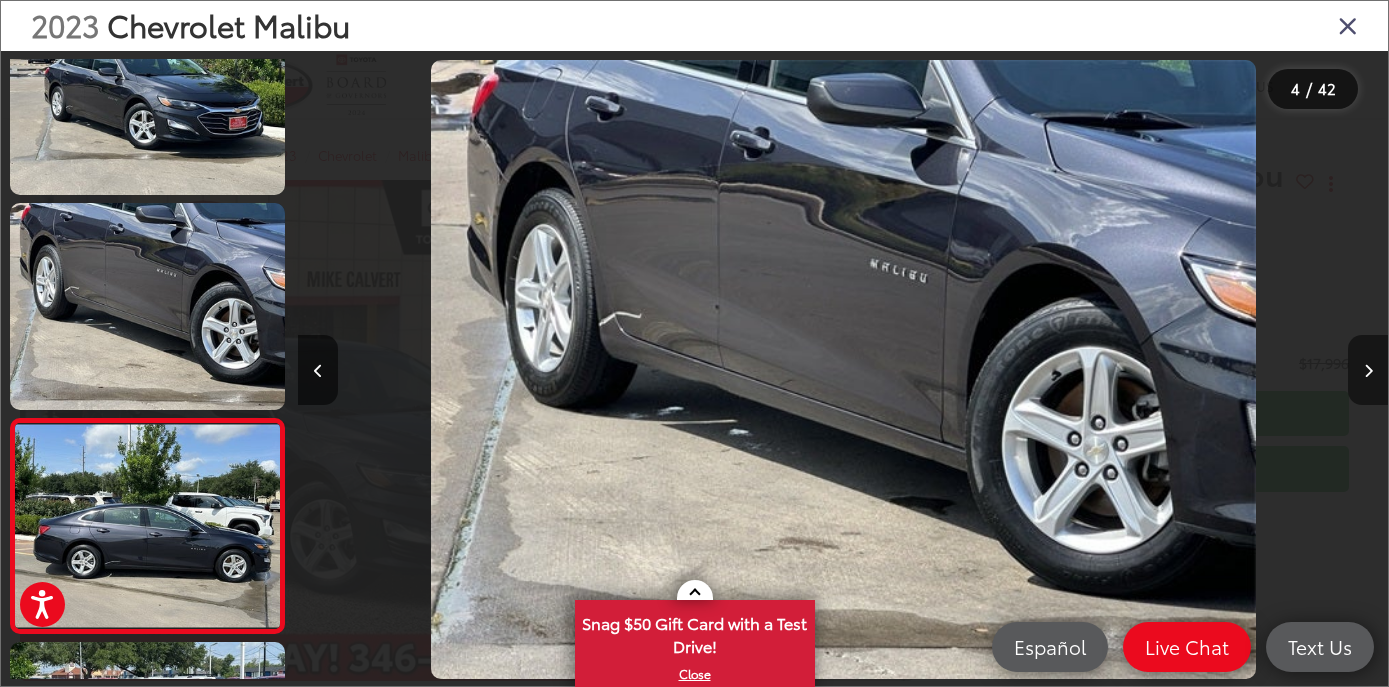 scroll, scrollTop: 0, scrollLeft: 2396, axis: horizontal 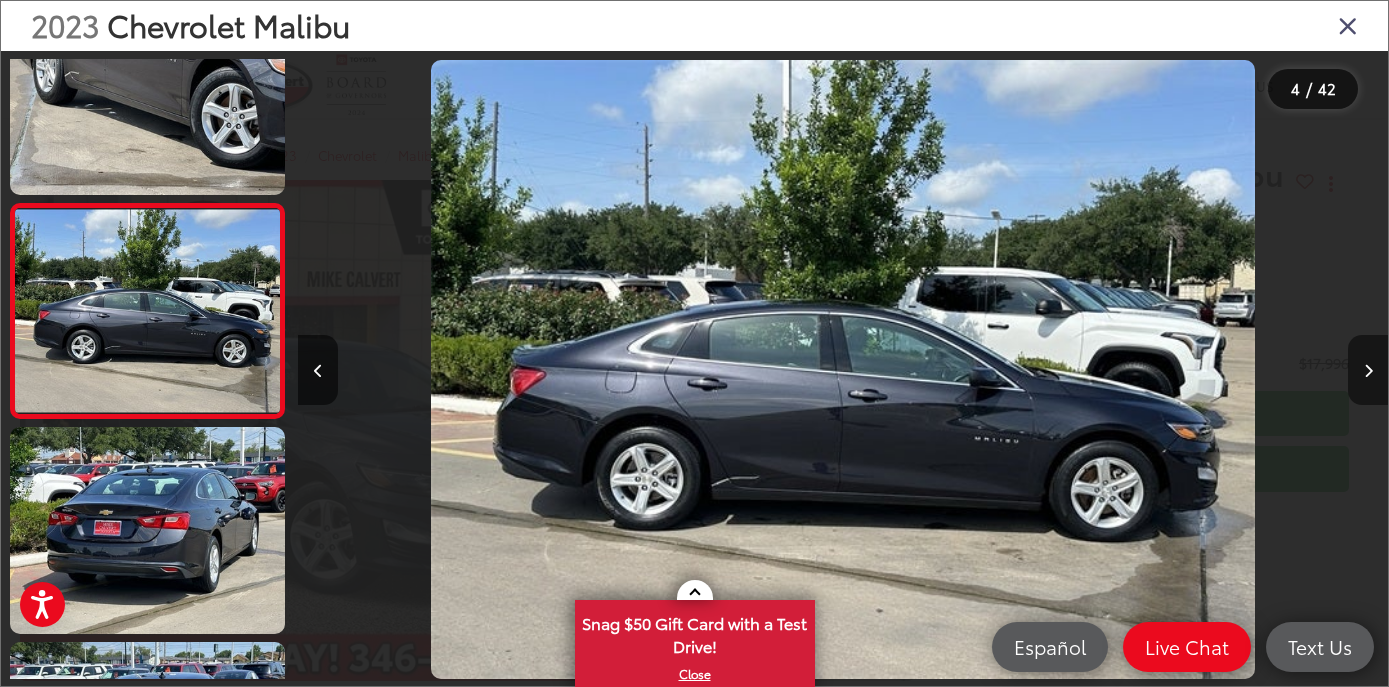 click at bounding box center (1368, 370) 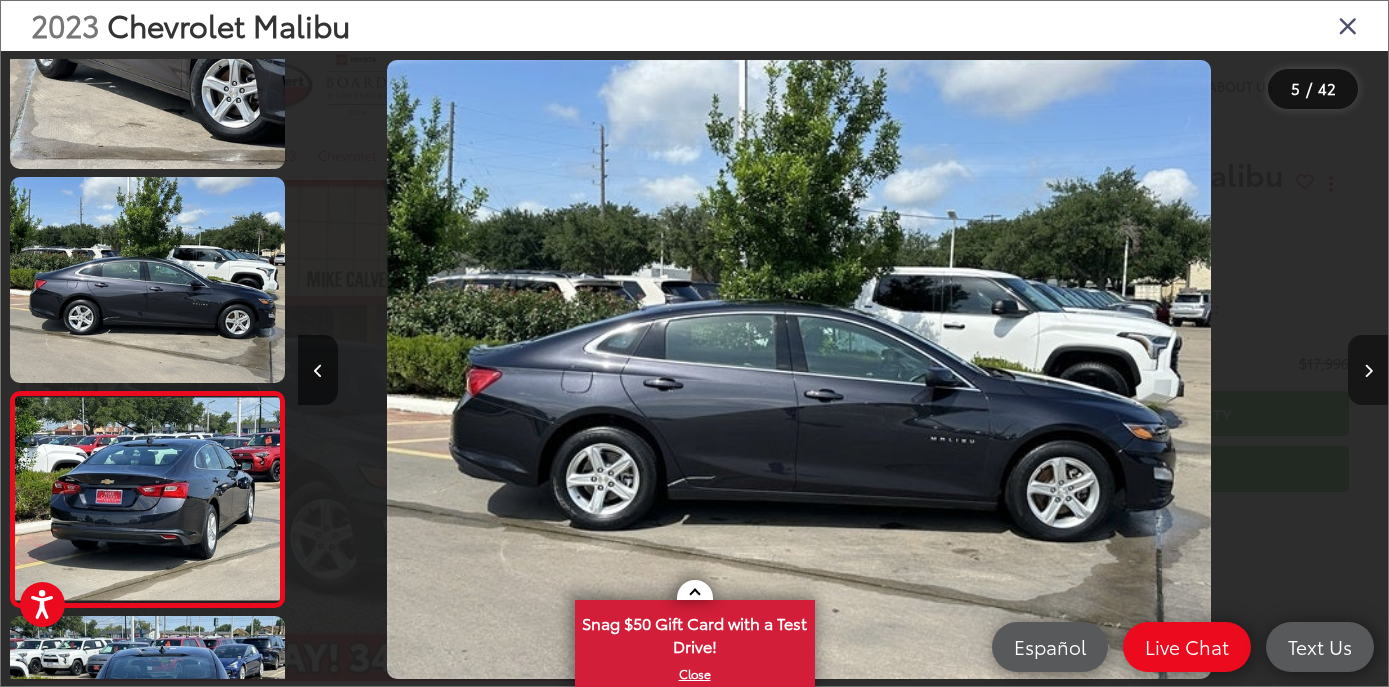 scroll, scrollTop: 620, scrollLeft: 0, axis: vertical 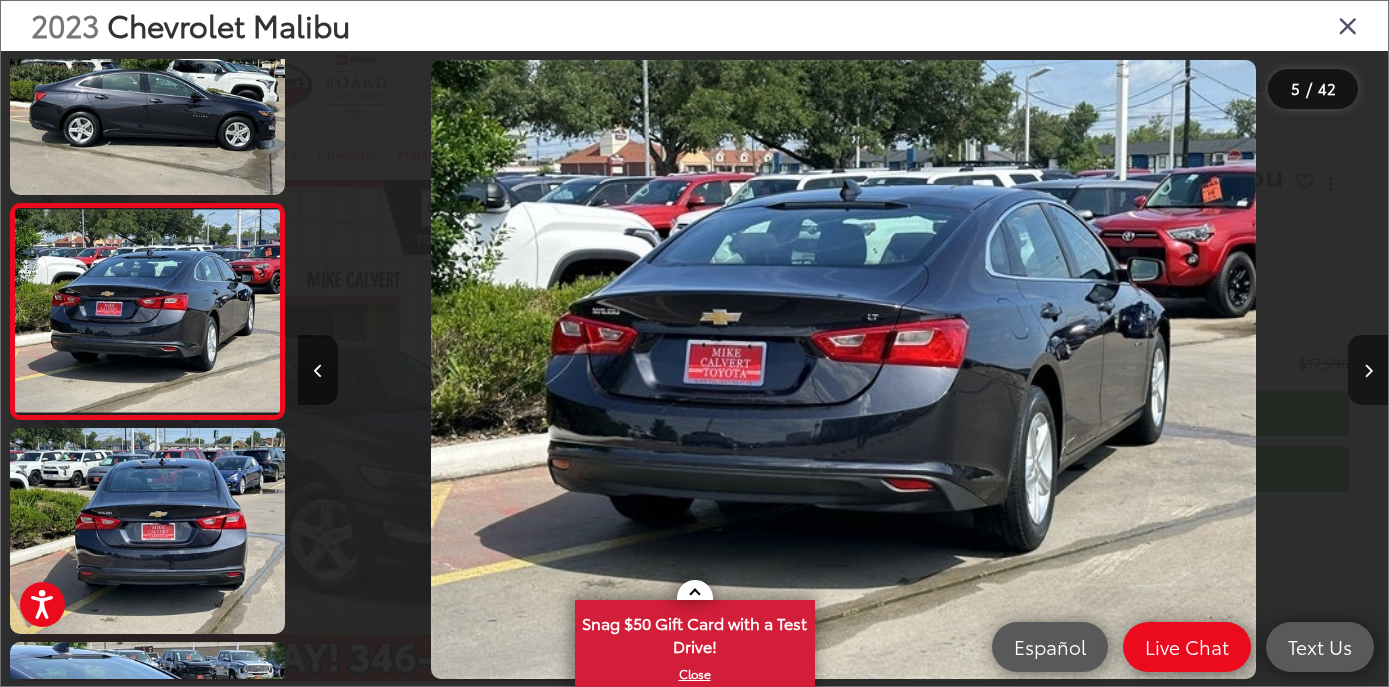 click at bounding box center (1368, 370) 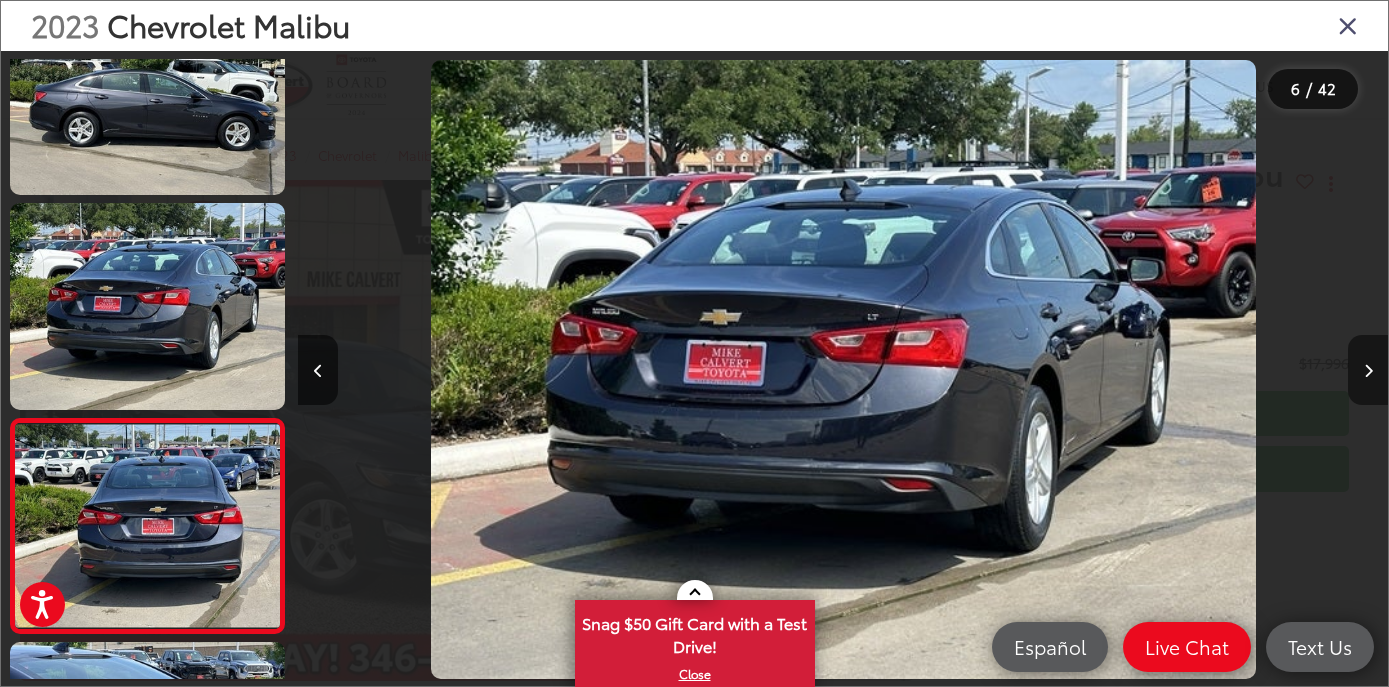 scroll, scrollTop: 0, scrollLeft: 4612, axis: horizontal 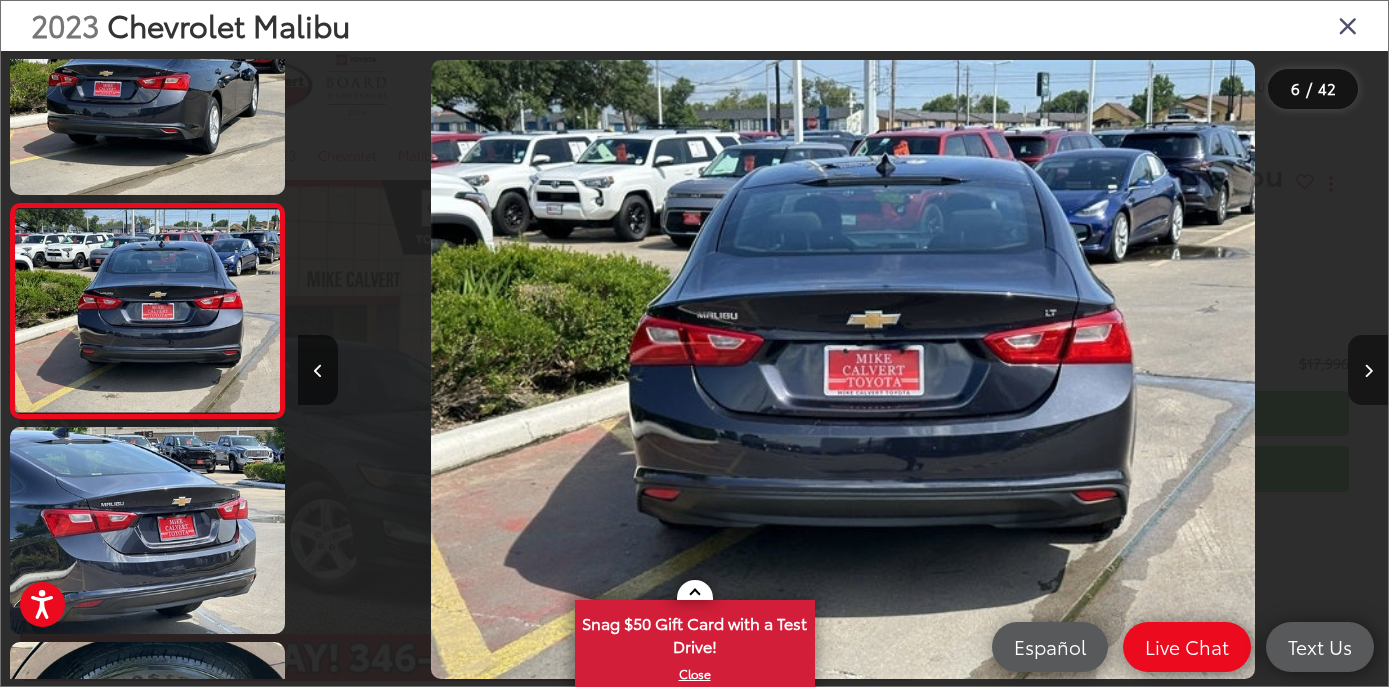 click at bounding box center [1368, 370] 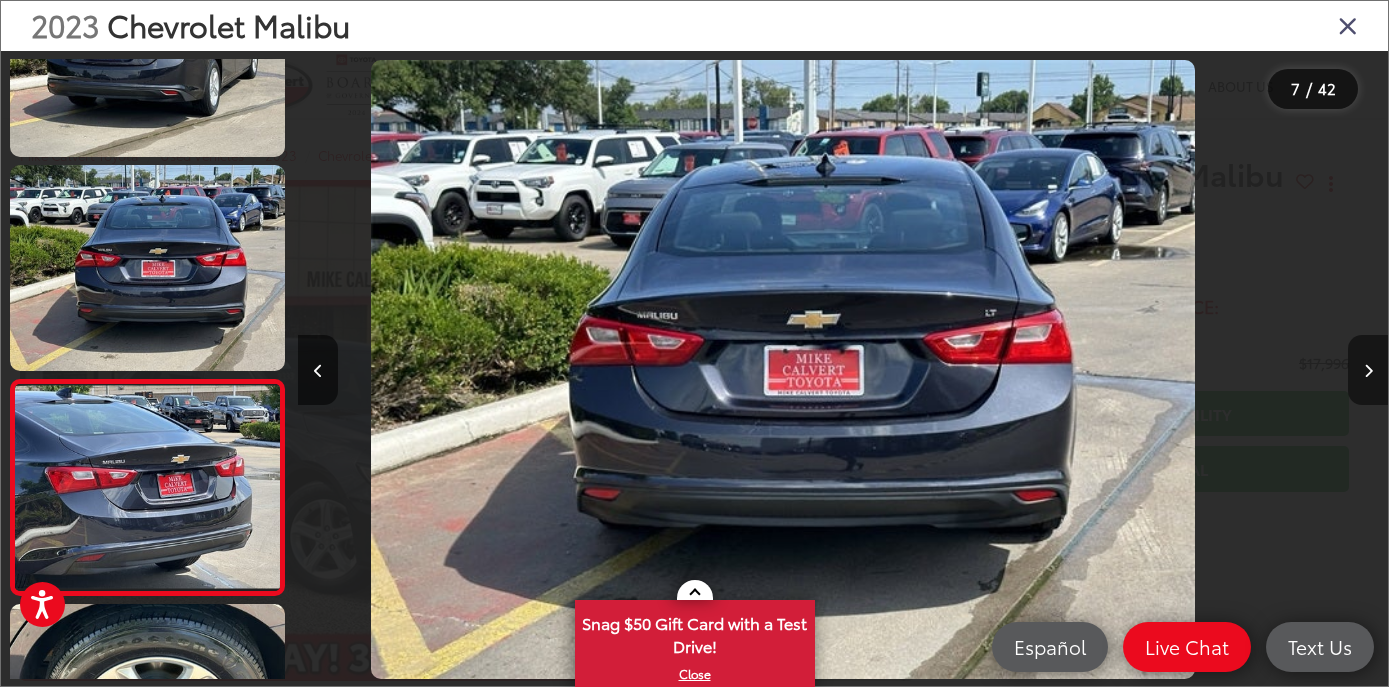 scroll, scrollTop: 1067, scrollLeft: 0, axis: vertical 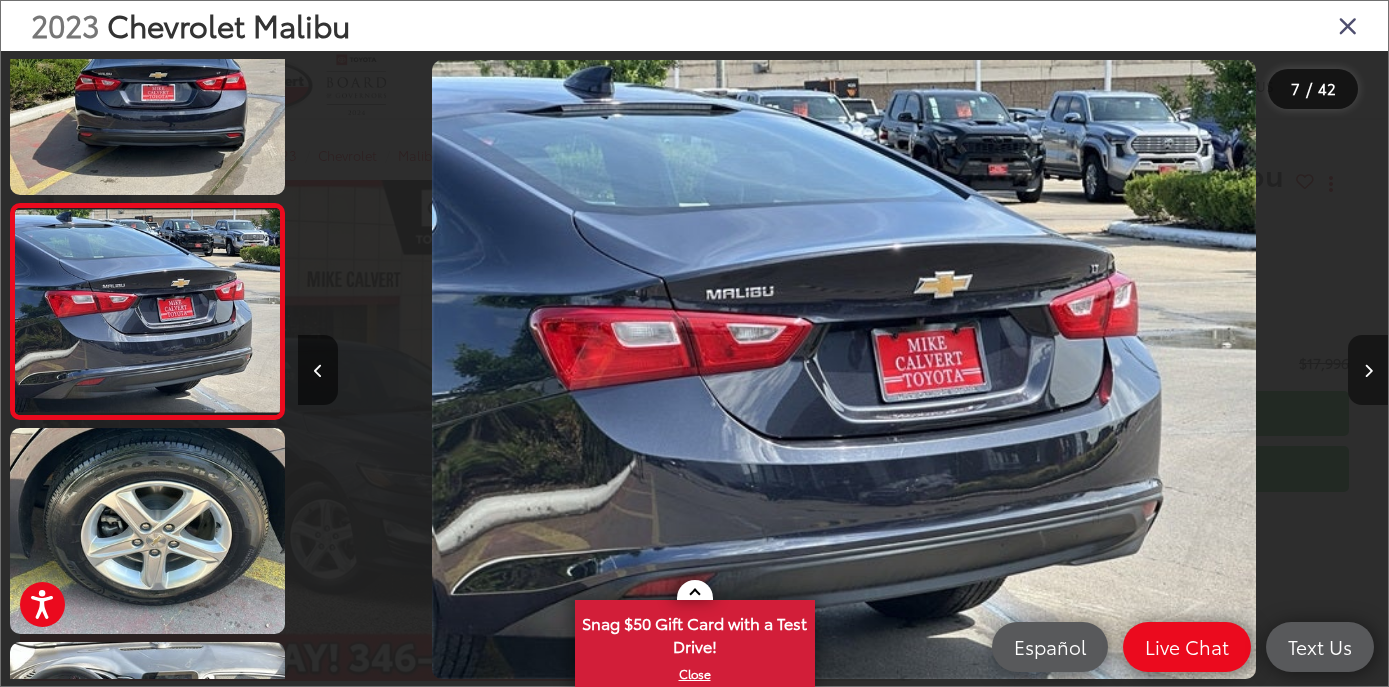 click at bounding box center (1368, 370) 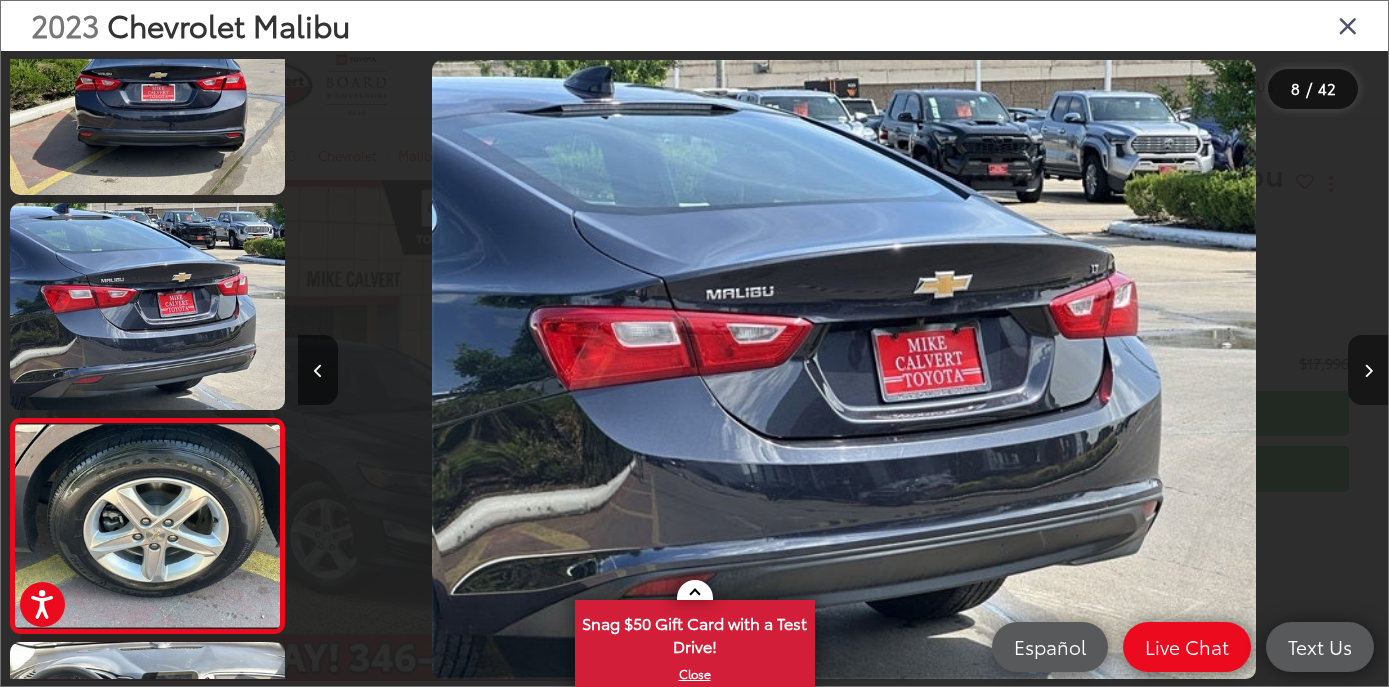scroll, scrollTop: 0, scrollLeft: 6598, axis: horizontal 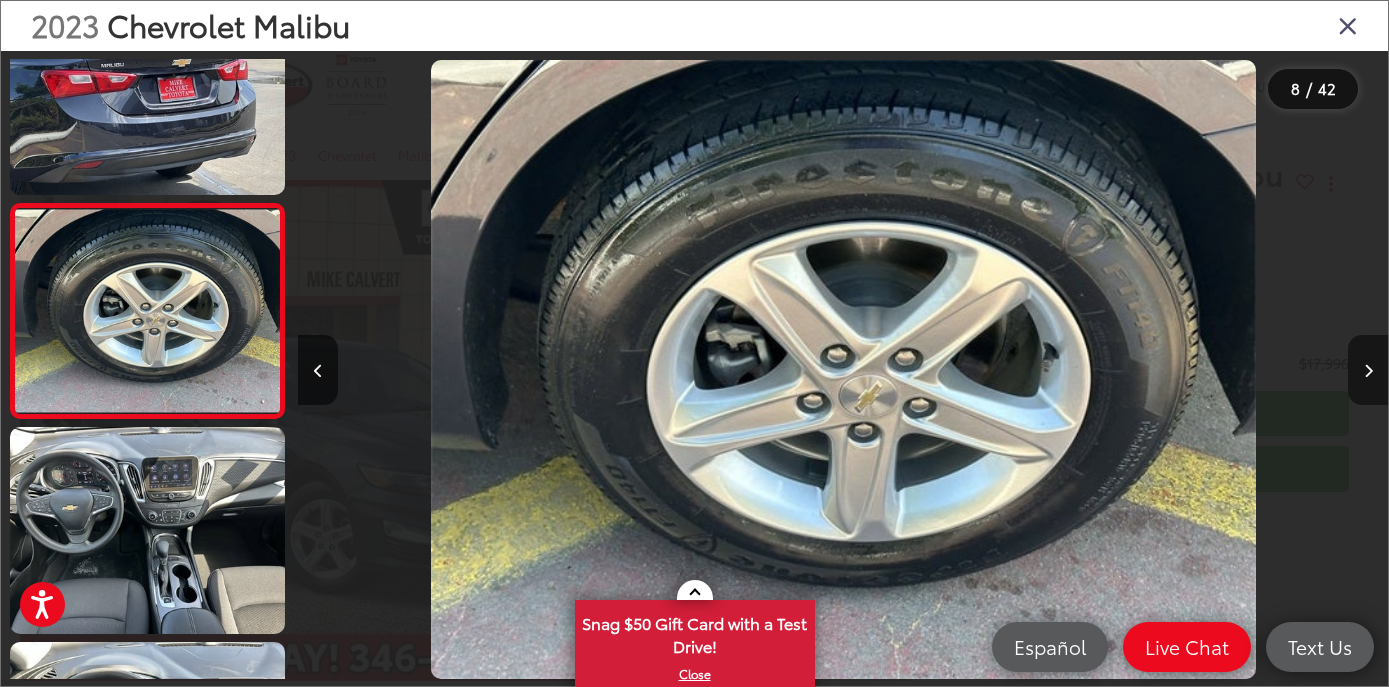click at bounding box center (1368, 370) 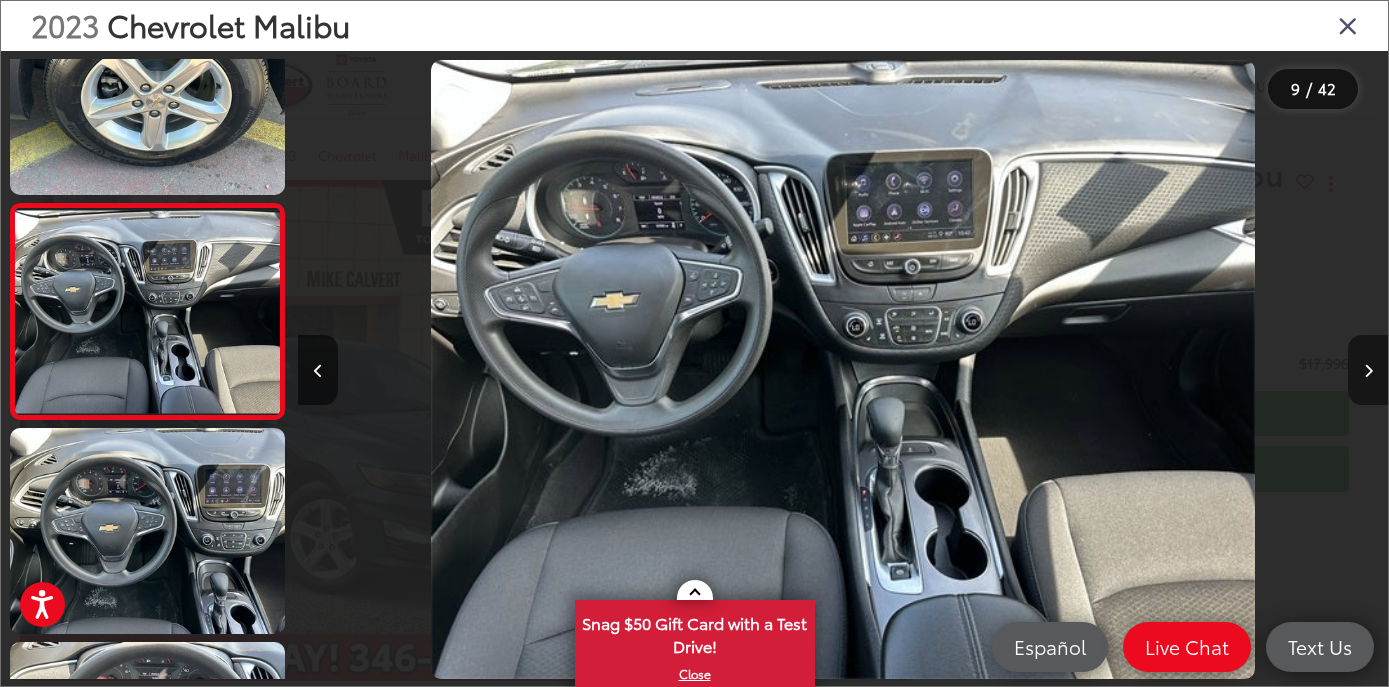 click at bounding box center (1368, 370) 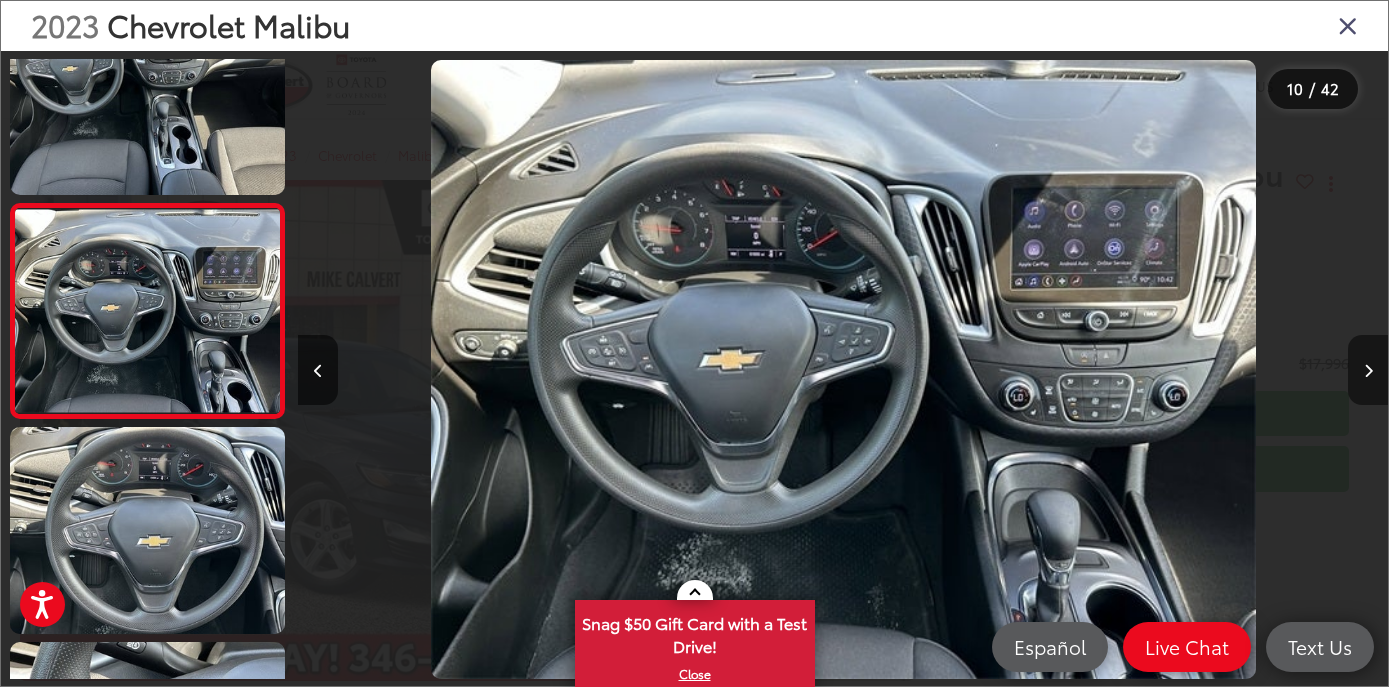 click at bounding box center [1368, 370] 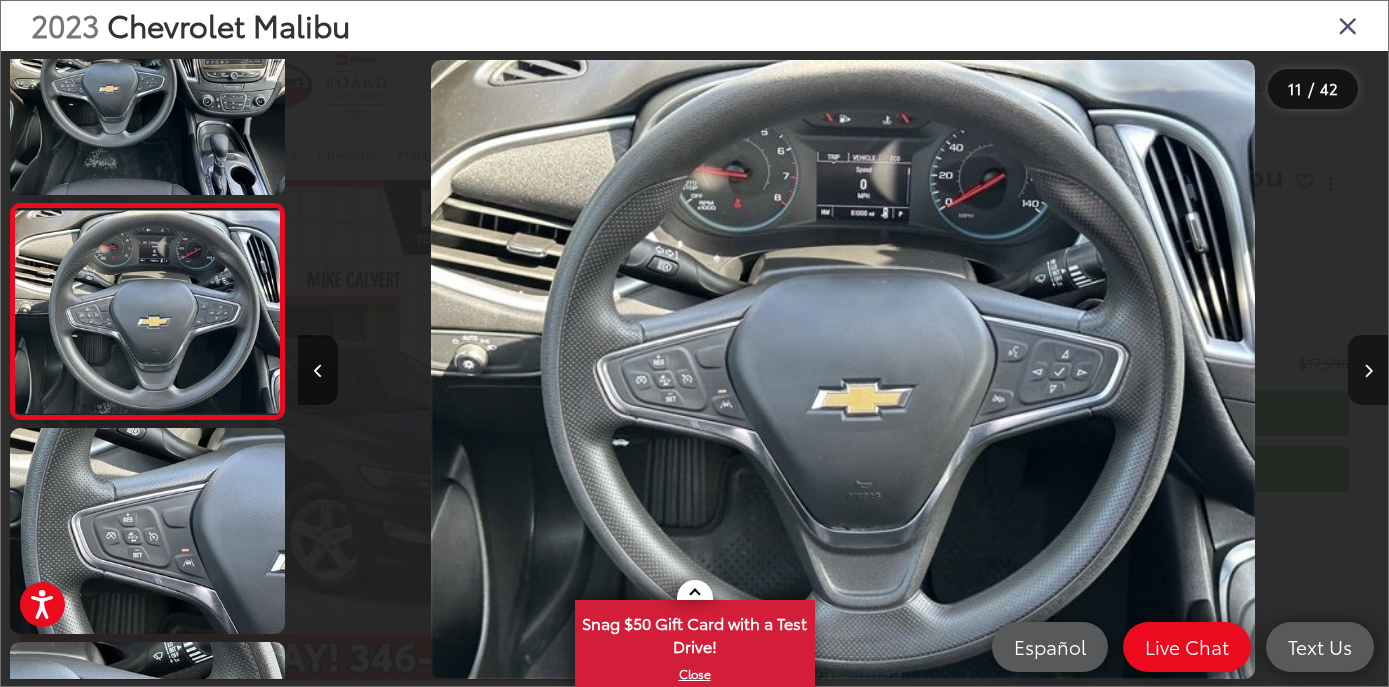 click at bounding box center (1368, 370) 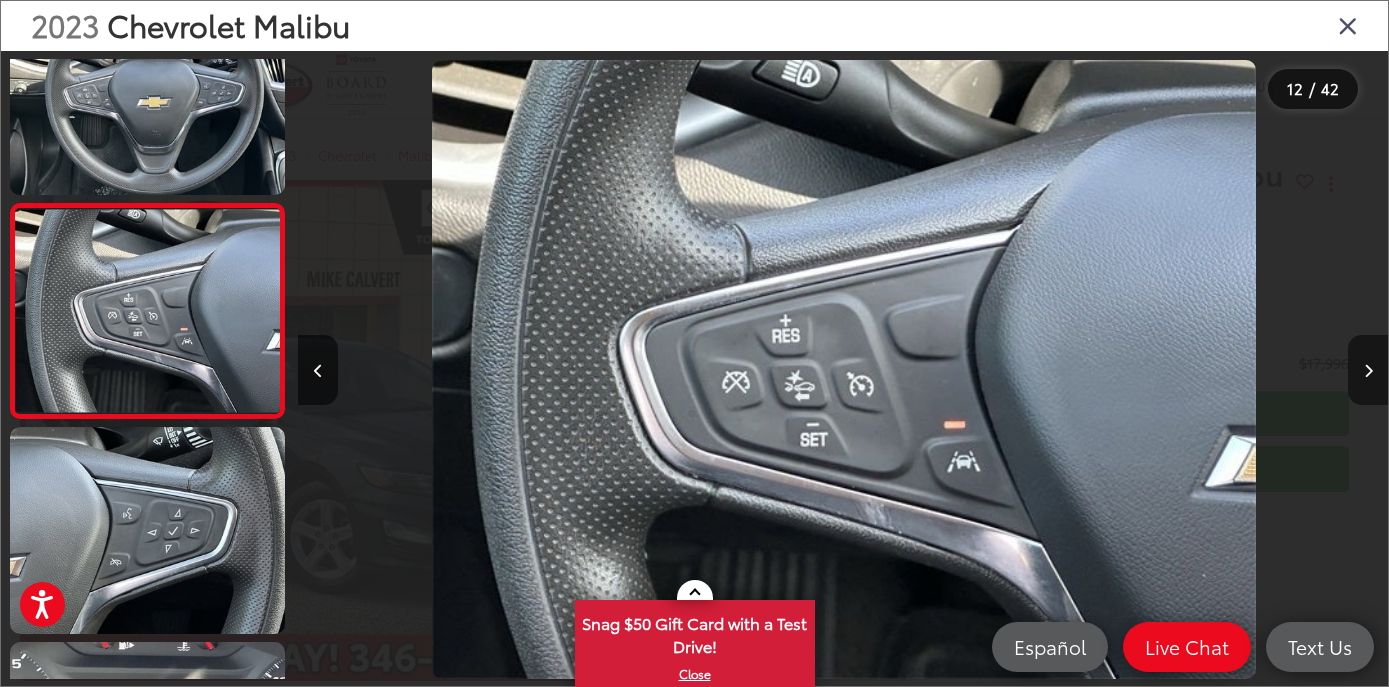 click at bounding box center (1368, 370) 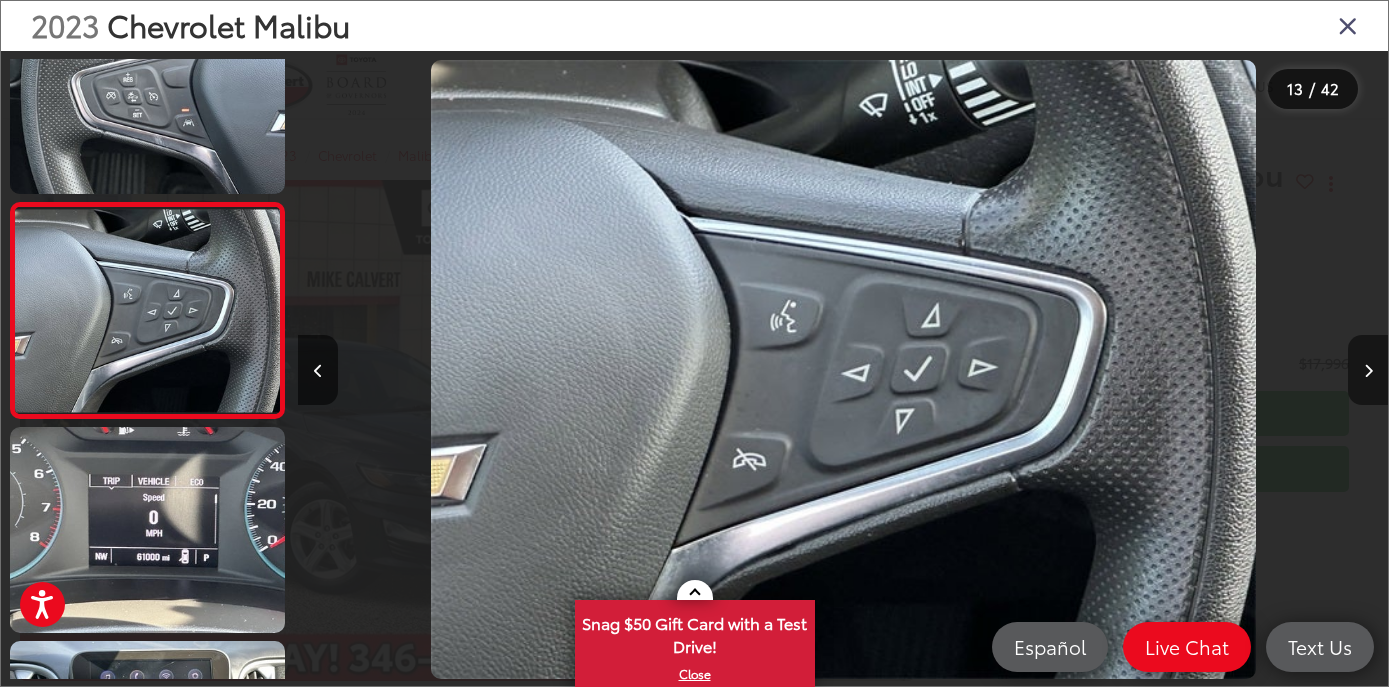 click at bounding box center [1368, 370] 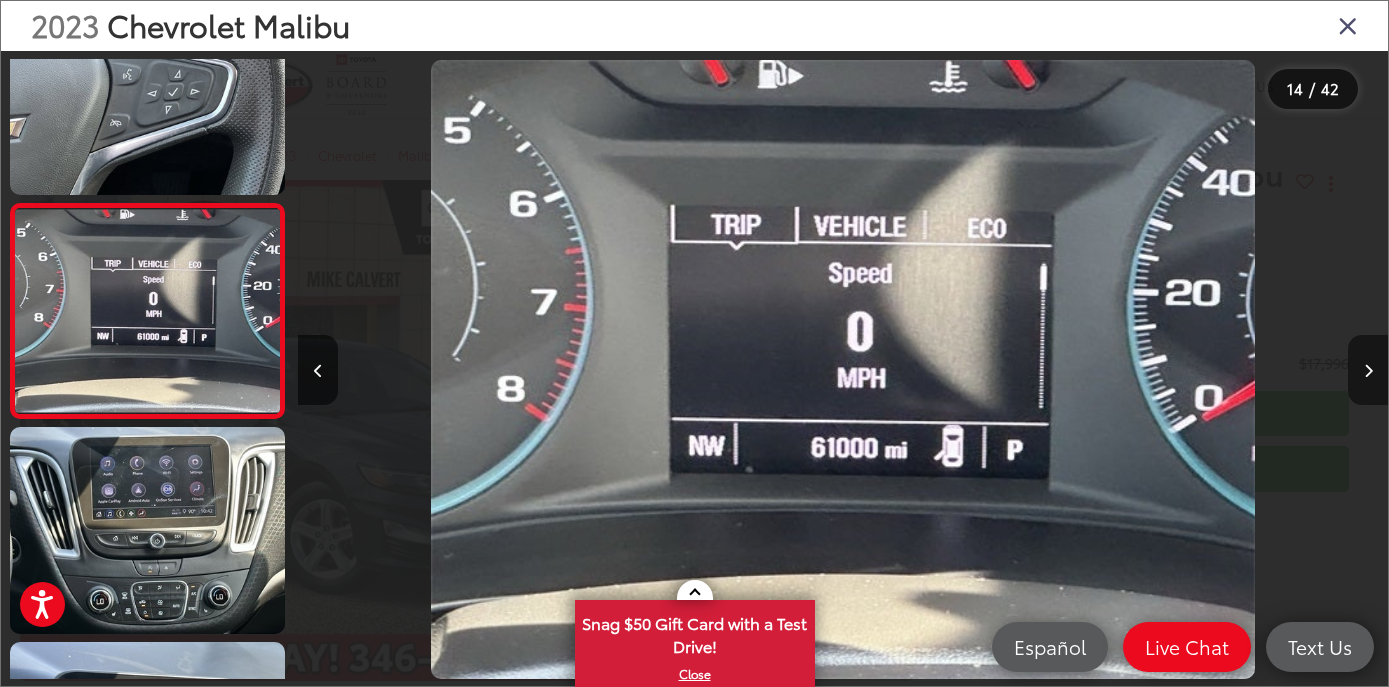 click at bounding box center [1368, 370] 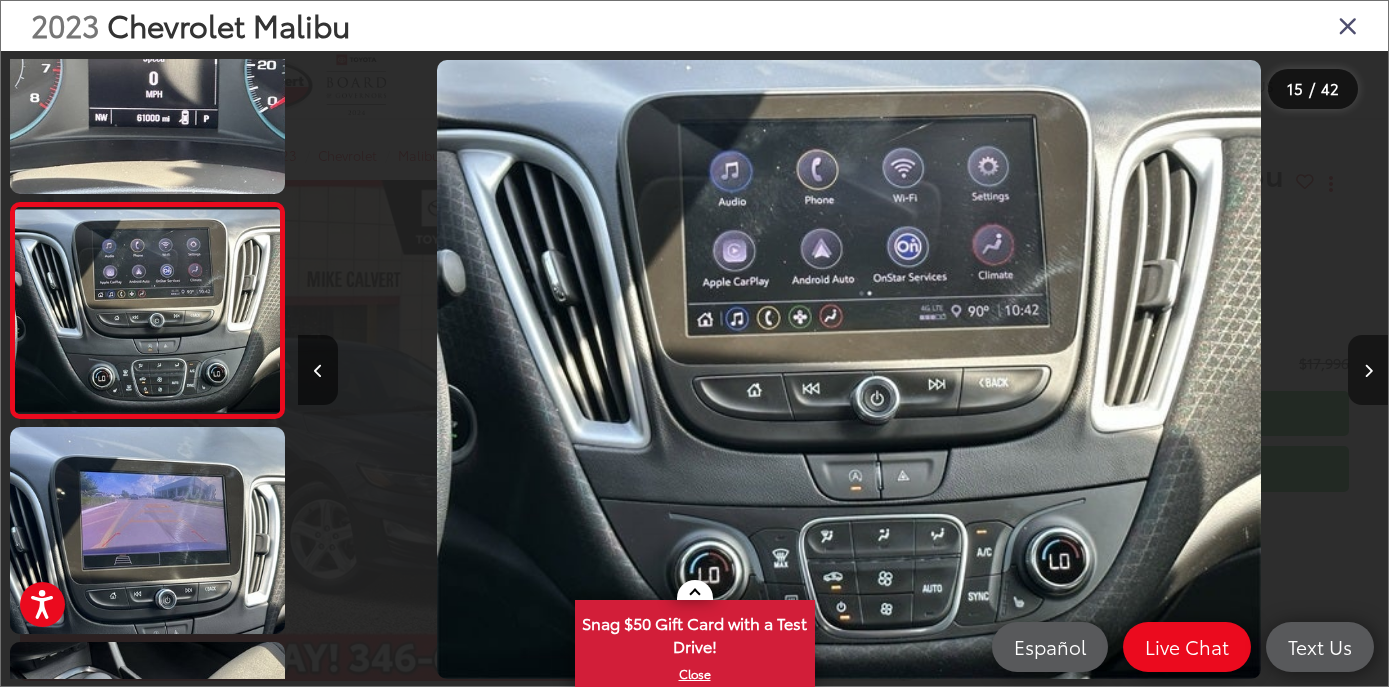 click at bounding box center [1368, 370] 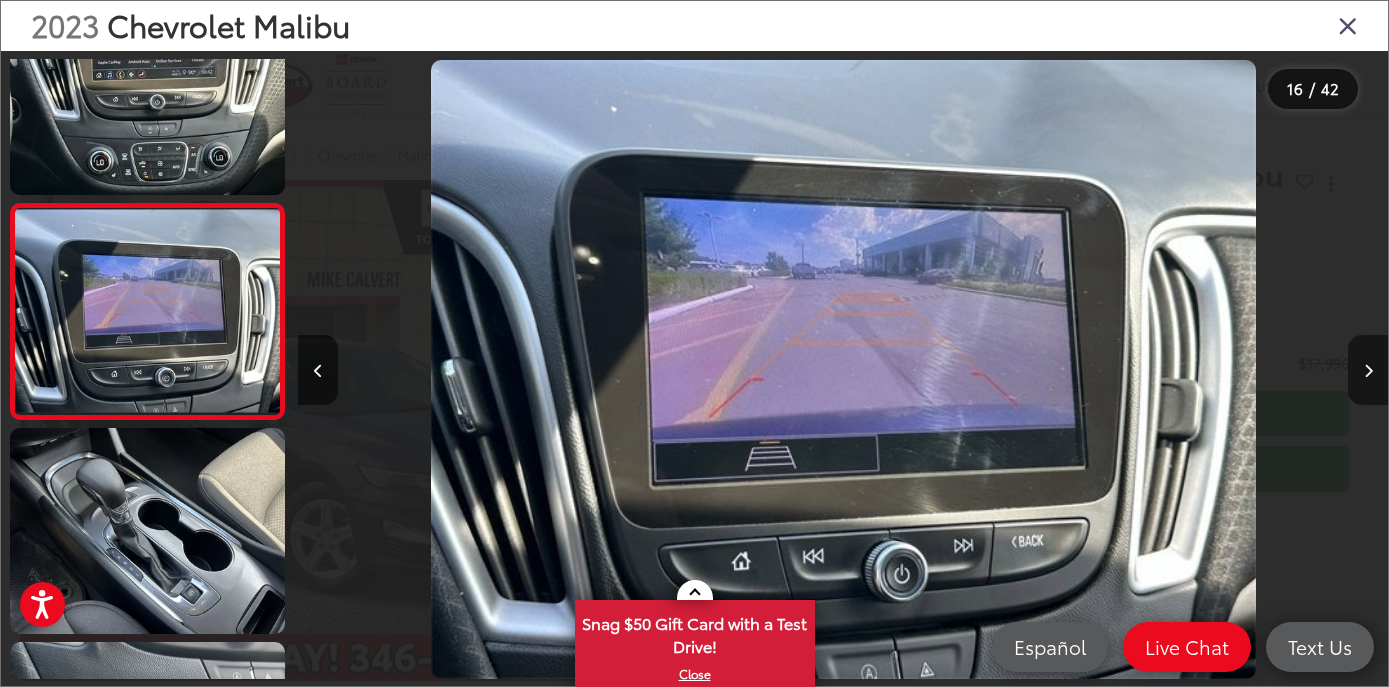 click at bounding box center [1368, 370] 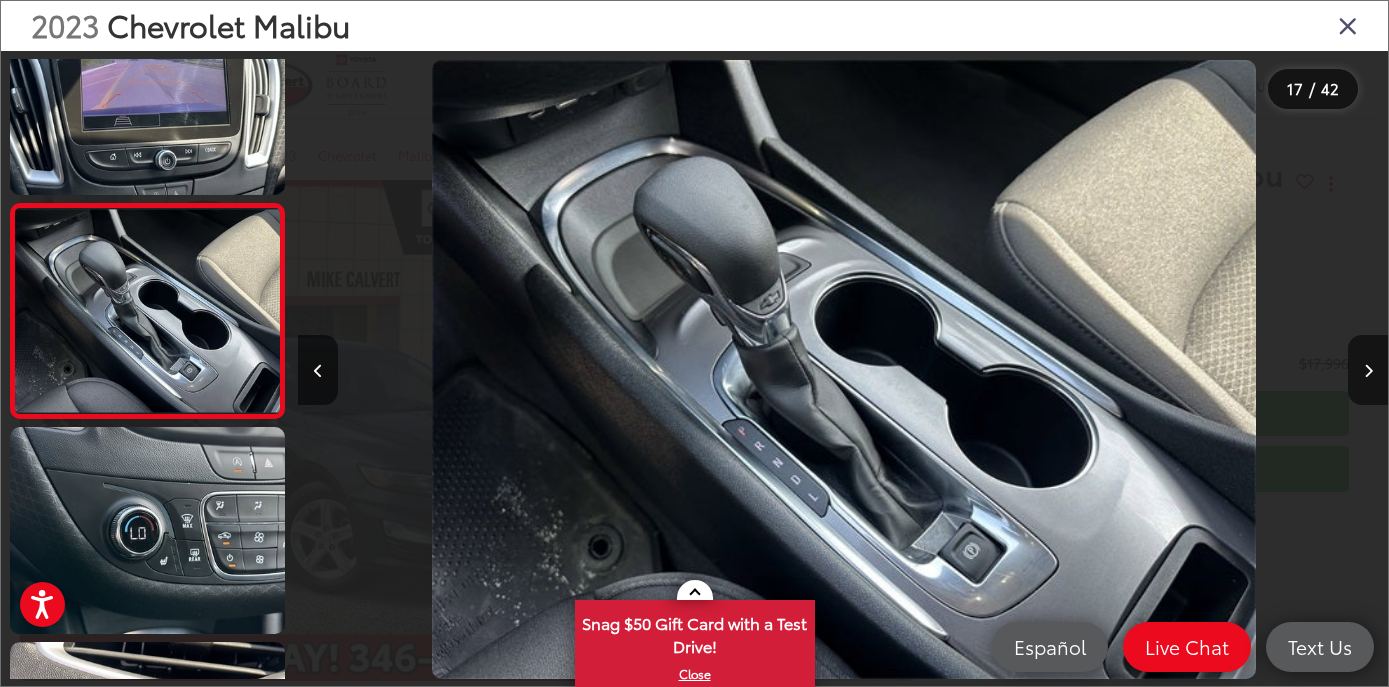 click at bounding box center (1348, 25) 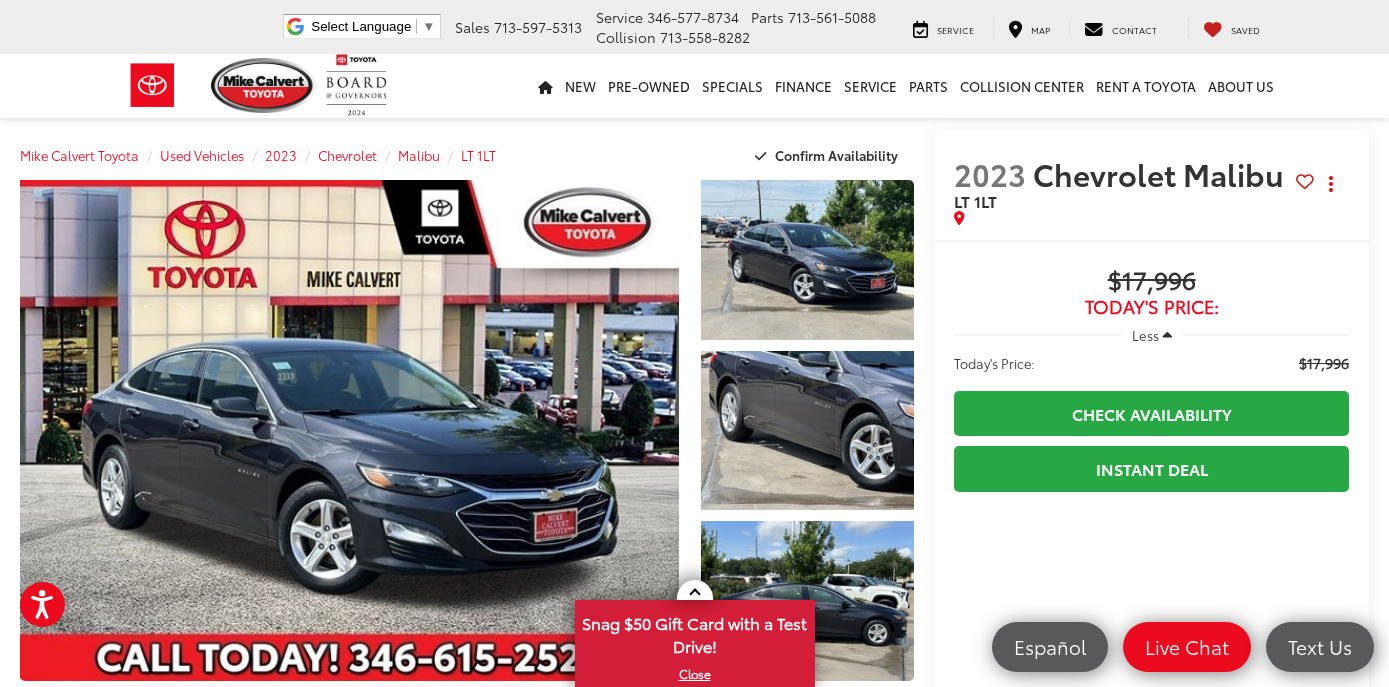 click on "New
New
New Tundra Inventory
Schedule Test Drive
Model Research
Toyota Reviews
Toyota Comparisons
Commercial Truck Center
New 4Runner i-FORCE MAX Inventory
Pre-Owned
Pre-Owned
Toyota Certified Pre-Owned Vehicles
Vehicles Under 10k
Toyota Certified Program Overview
OffSite Group Inventory
Specials
New Specials
Pre-owned Specials
Certified Pre-Owned Specials
Service & Parts Specials
Military Rebate
College Rebate
Manufacturer Specials
Finance
Finance Department
Get Pre-Approved
Get Pre-Qualified
Payment Calculator
Value Your Trade
Toyota Lease Deals
Special Auto Financing
Get pre-qualified with Capital One (no impact to your credit score)
Service
Service
Mobile Service
ToyotaCare" at bounding box center [694, 86] 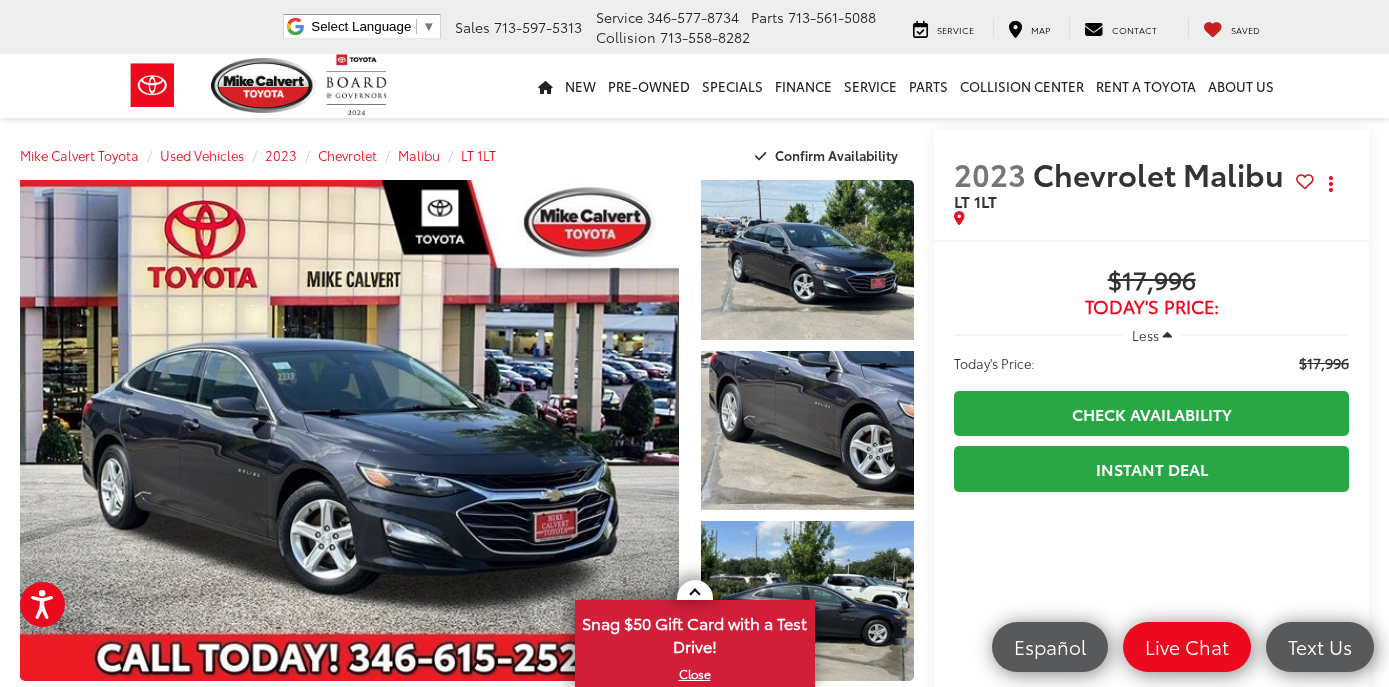 click on "New
New
New Tundra Inventory
Schedule Test Drive
Model Research
Toyota Reviews
Toyota Comparisons
Commercial Truck Center
New 4Runner i-FORCE MAX Inventory
Pre-Owned
Pre-Owned
Toyota Certified Pre-Owned Vehicles
Vehicles Under 10k
Toyota Certified Program Overview
OffSite Group Inventory
Specials
New Specials
Pre-owned Specials
Certified Pre-Owned Specials
Service & Parts Specials
Military Rebate
College Rebate
Manufacturer Specials
Finance
Finance Department
Get Pre-Approved
Get Pre-Qualified
Payment Calculator
Value Your Trade
Toyota Lease Deals
Special Auto Financing
Get pre-qualified with Capital One (no impact to your credit score)
Service
Service
Mobile Service
ToyotaCare" at bounding box center (694, 86) 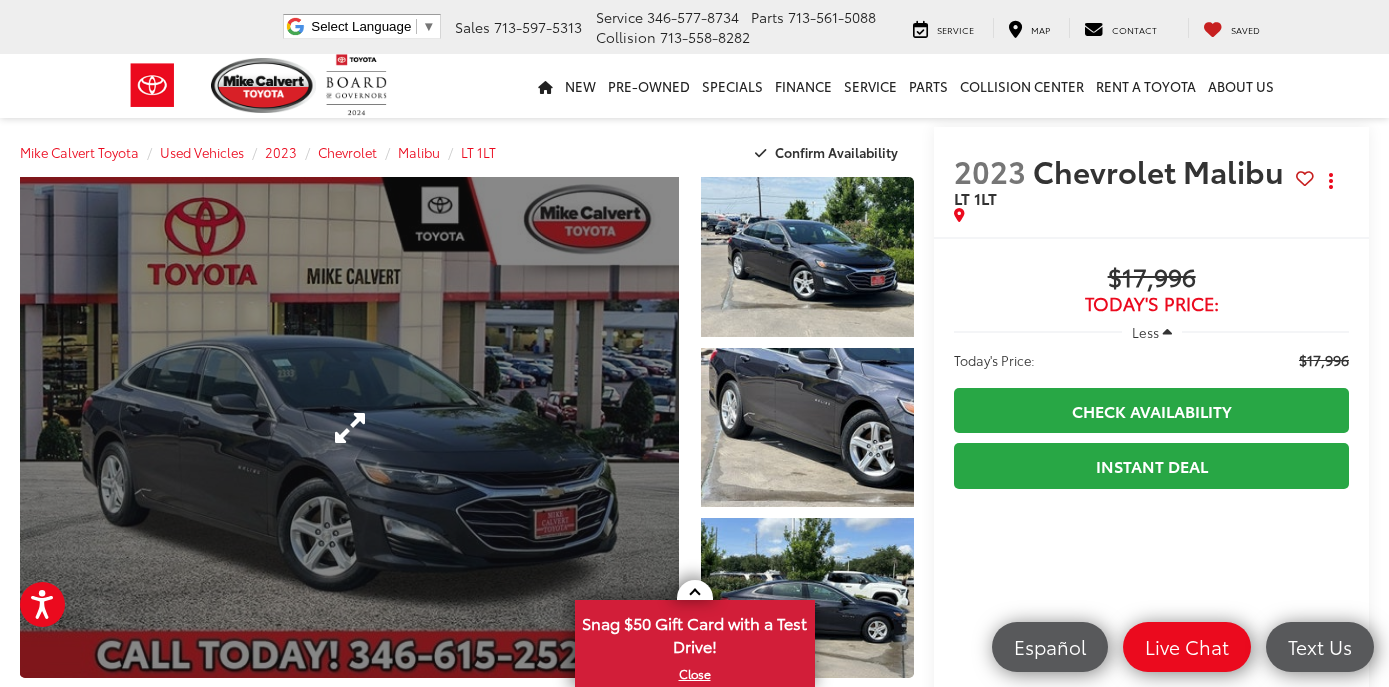 scroll, scrollTop: 0, scrollLeft: 0, axis: both 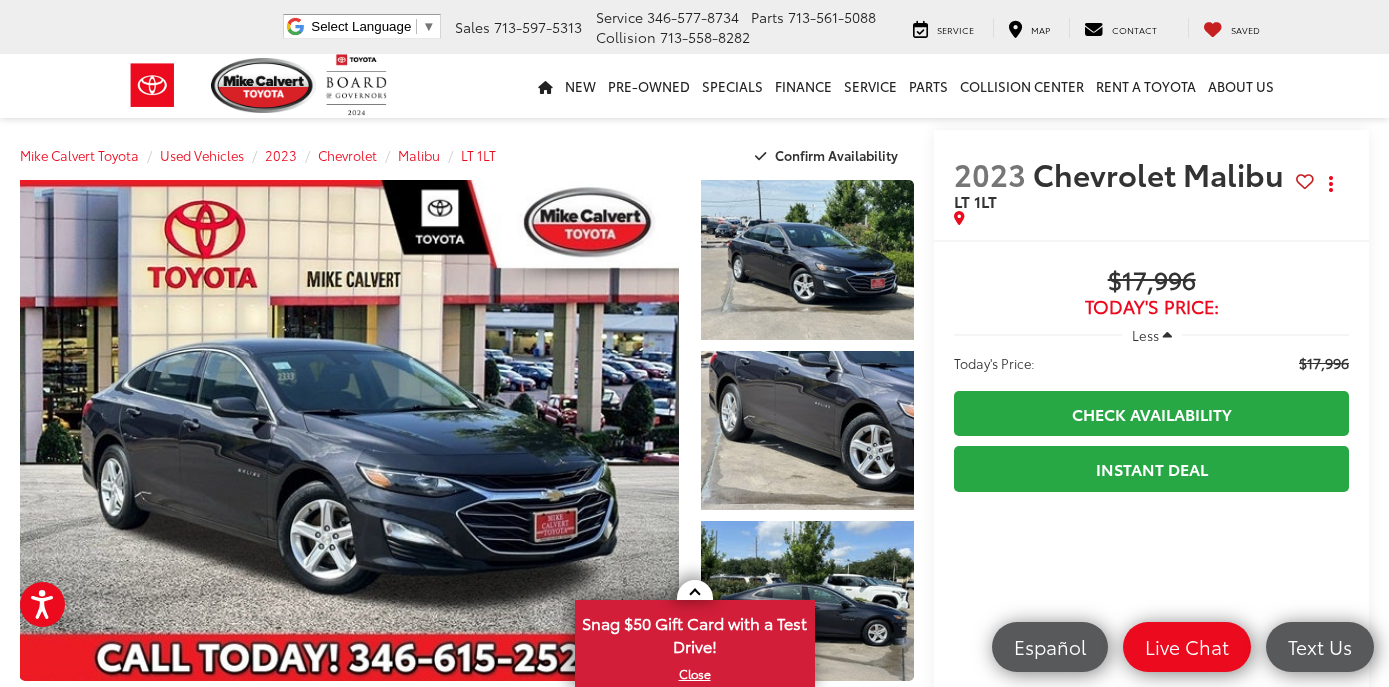 click on "New
New
New Tundra Inventory
Schedule Test Drive
Model Research
Toyota Reviews
Toyota Comparisons
Commercial Truck Center
New 4Runner i-FORCE MAX Inventory
Pre-Owned
Pre-Owned
Toyota Certified Pre-Owned Vehicles
Vehicles Under 10k
Toyota Certified Program Overview
OffSite Group Inventory
Specials
New Specials
Pre-owned Specials
Certified Pre-Owned Specials
Service & Parts Specials
Military Rebate
College Rebate
Manufacturer Specials
Finance
Finance Department
Get Pre-Approved
Get Pre-Qualified
Payment Calculator
Value Your Trade
Toyota Lease Deals
Special Auto Financing
Get pre-qualified with Capital One (no impact to your credit score)
Service
Service
Mobile Service
ToyotaCare" at bounding box center (694, 86) 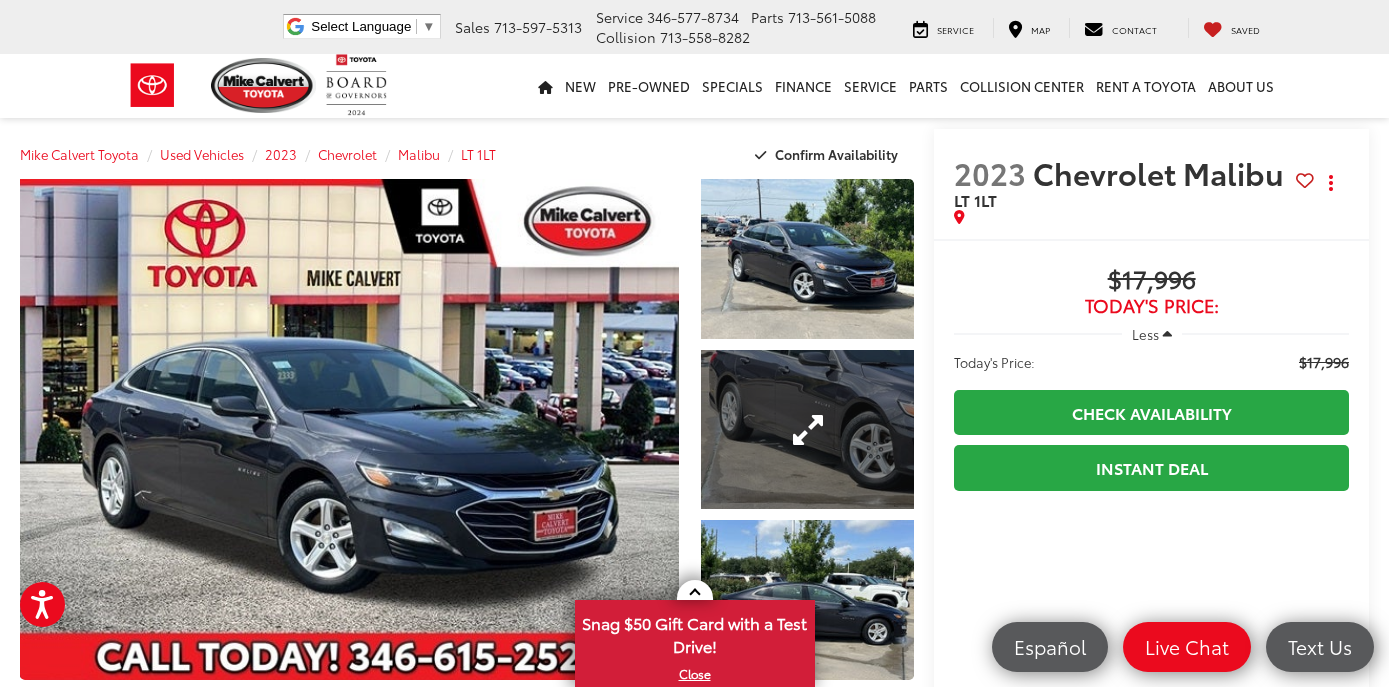 scroll, scrollTop: 0, scrollLeft: 0, axis: both 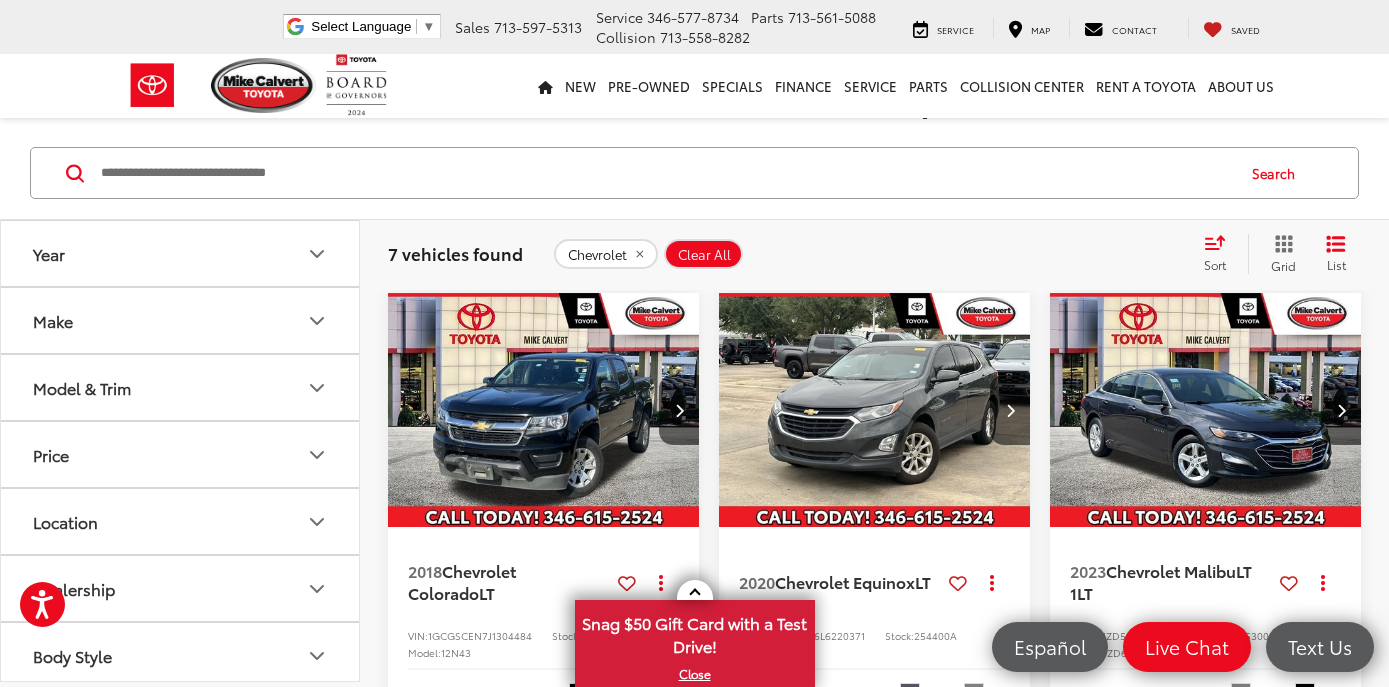 click 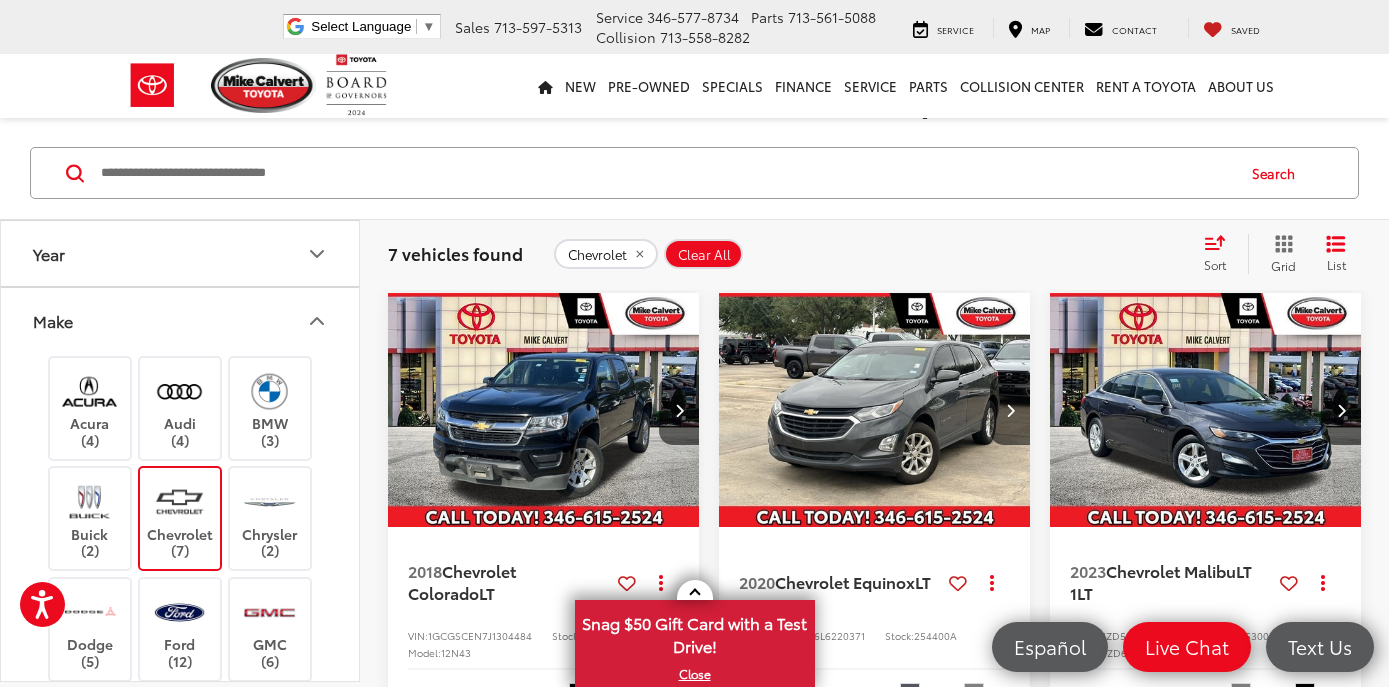 type 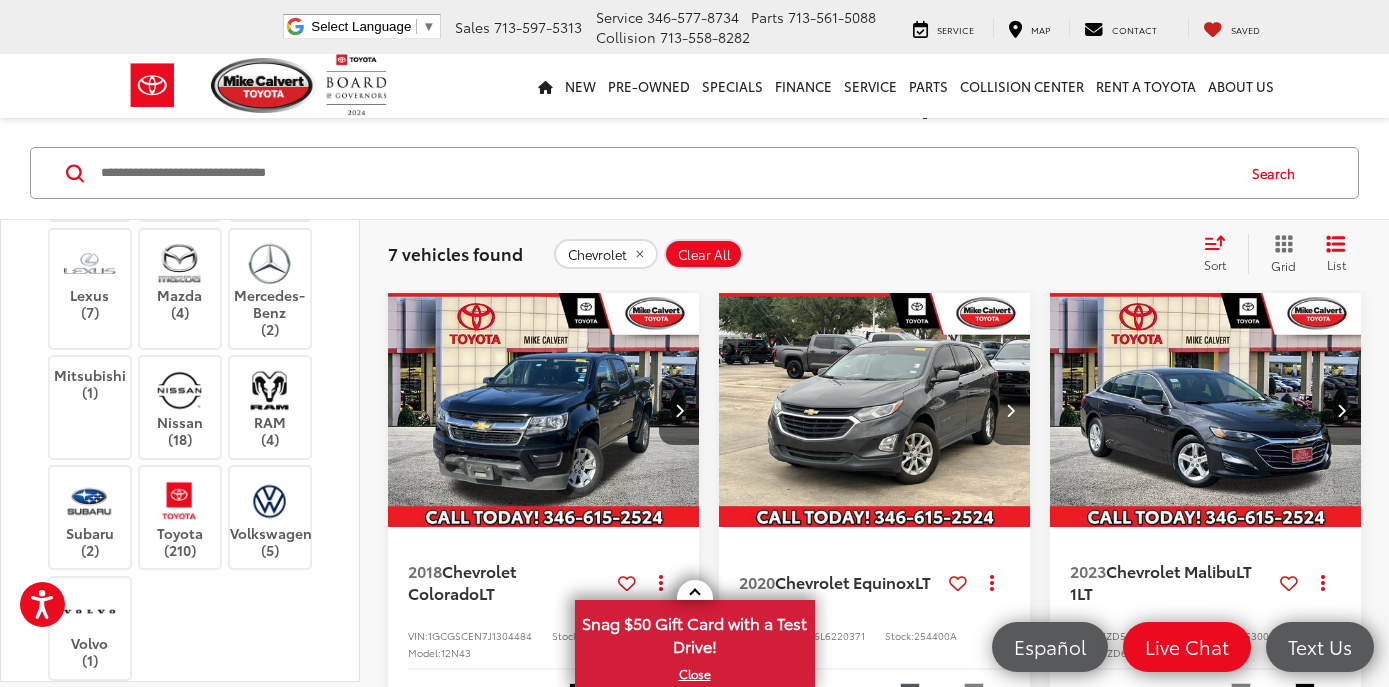 scroll, scrollTop: 720, scrollLeft: 0, axis: vertical 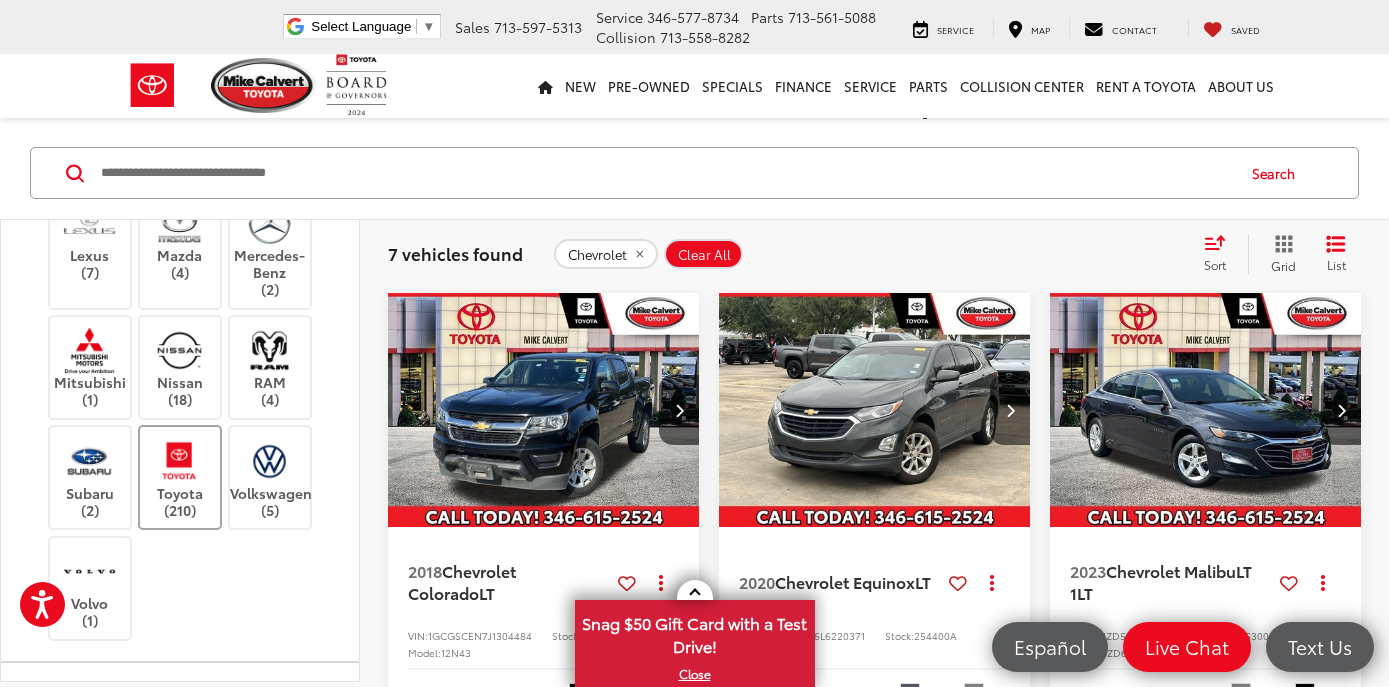 click on "Toyota   (210)" at bounding box center (180, 477) 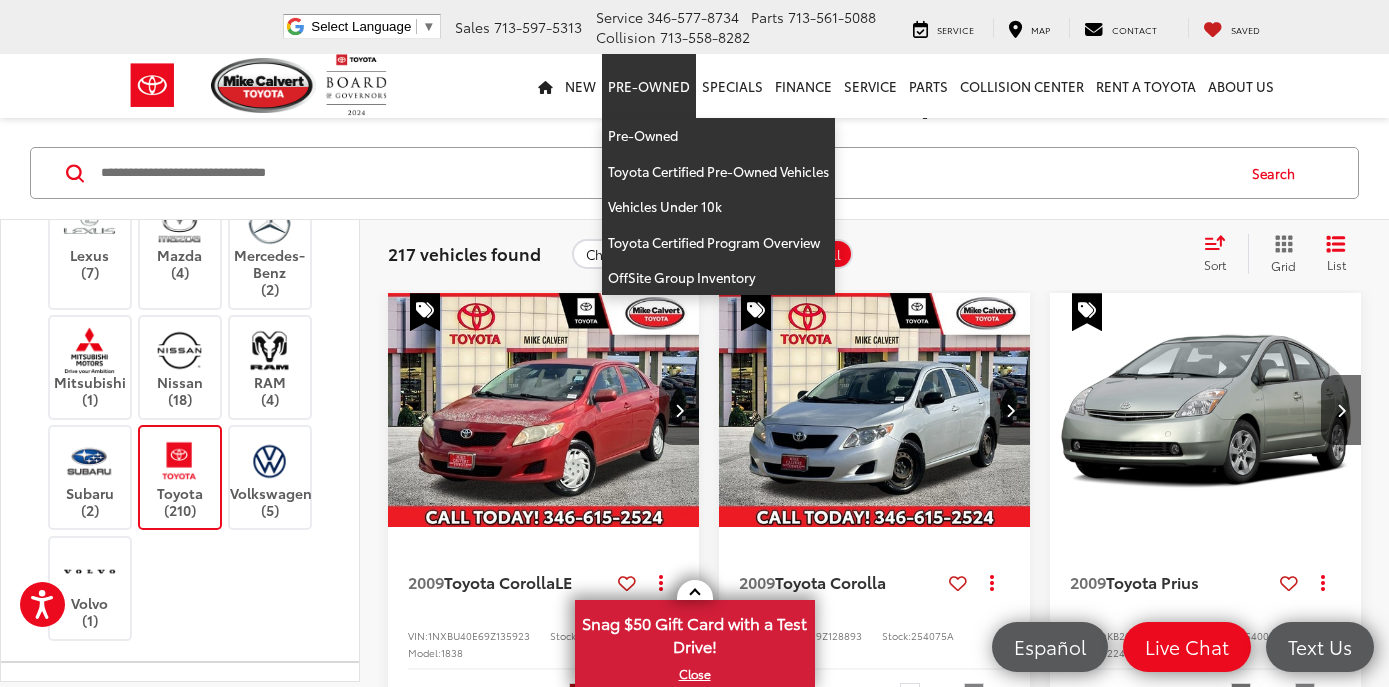 click on "Pre-Owned" at bounding box center (649, 86) 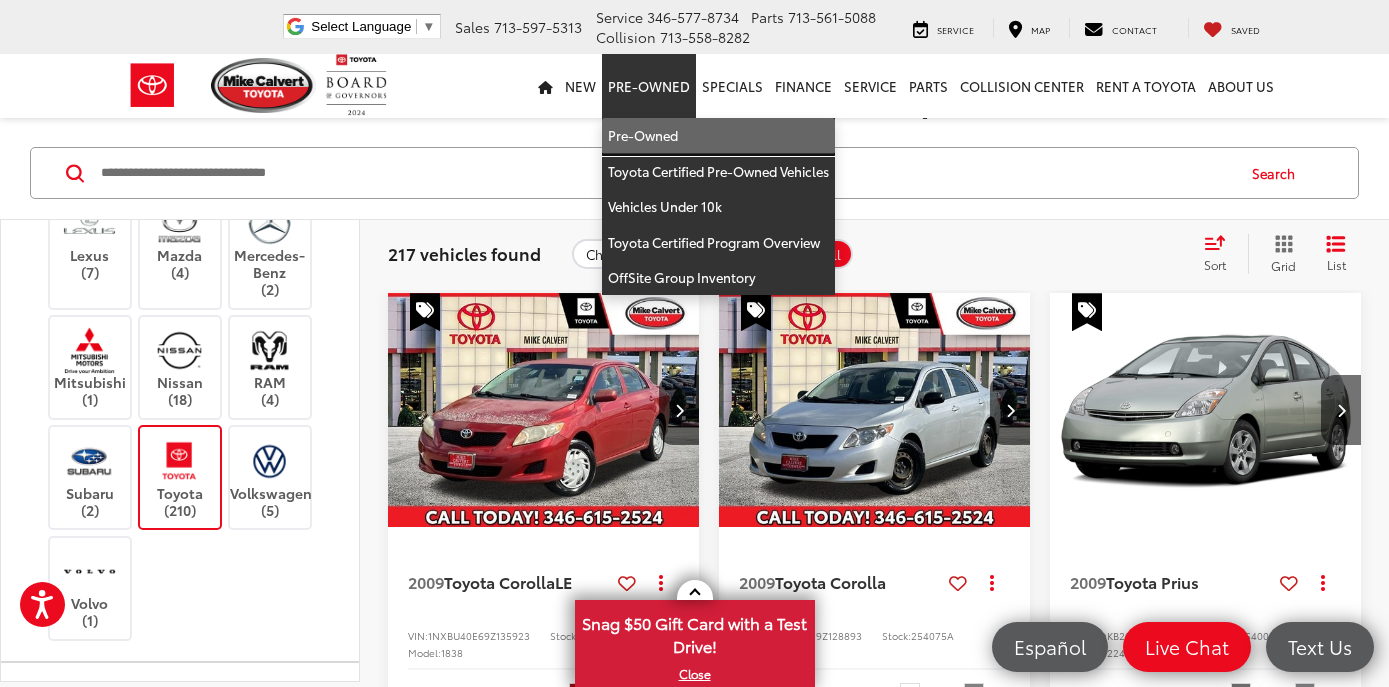 click on "Pre-Owned" at bounding box center [718, 136] 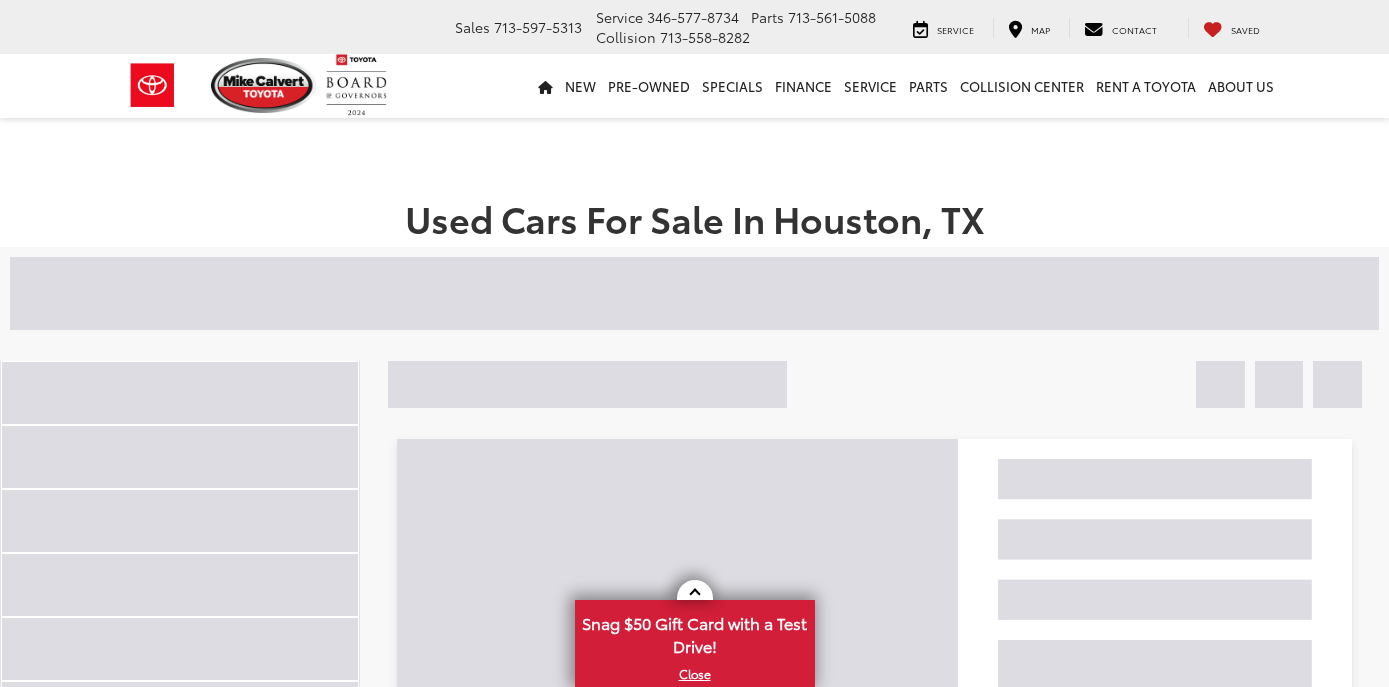 scroll, scrollTop: 0, scrollLeft: 0, axis: both 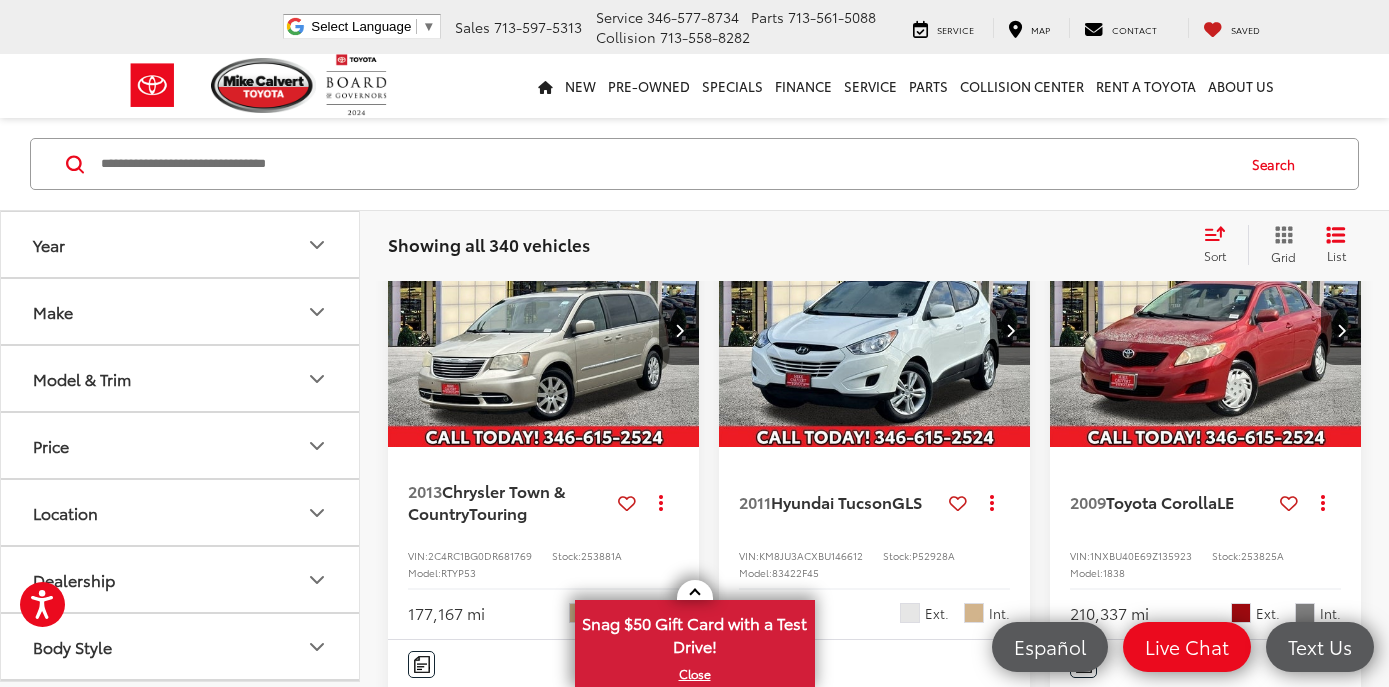 click 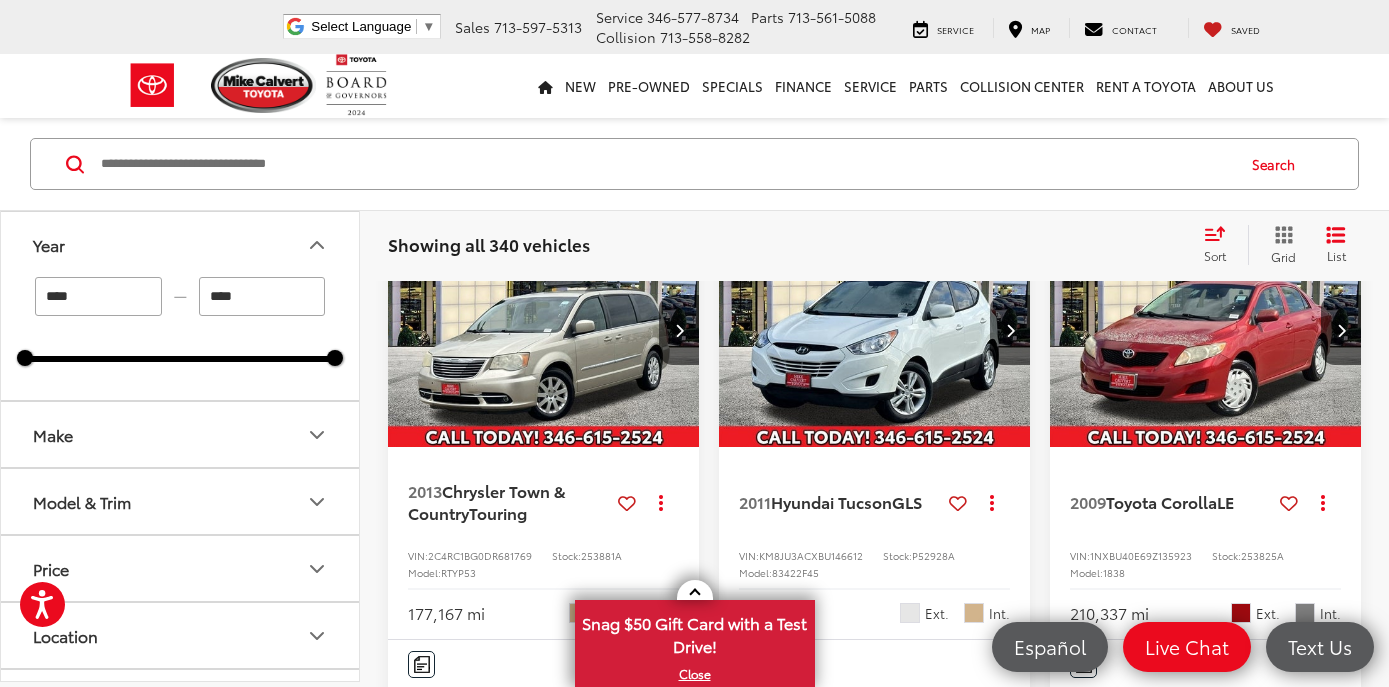 click on "****" at bounding box center [98, 296] 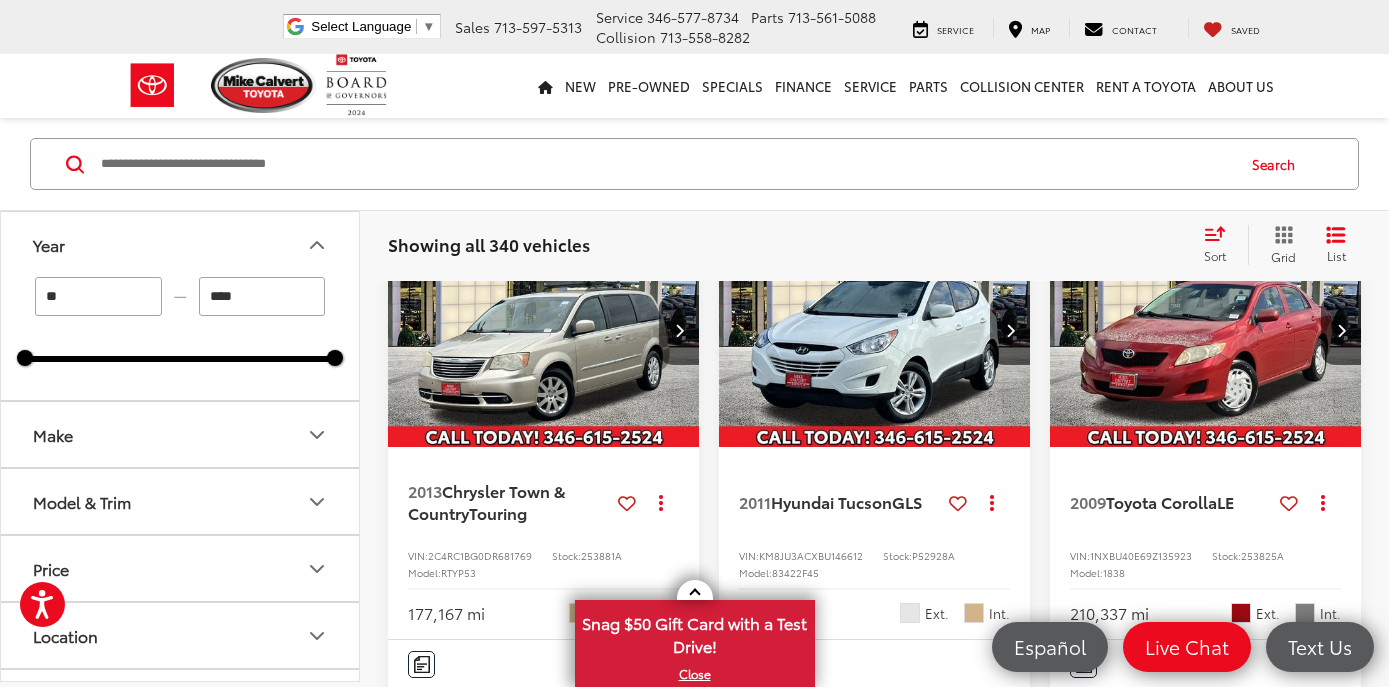 type on "*" 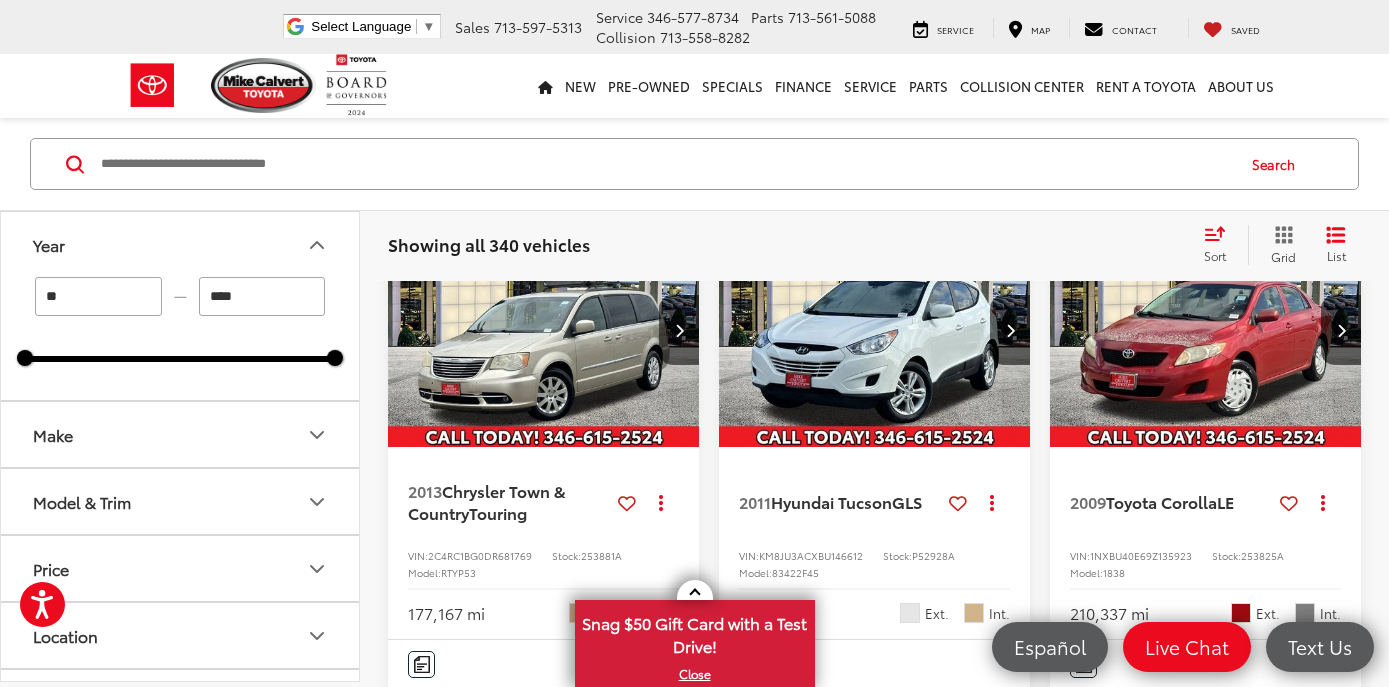 type on "****" 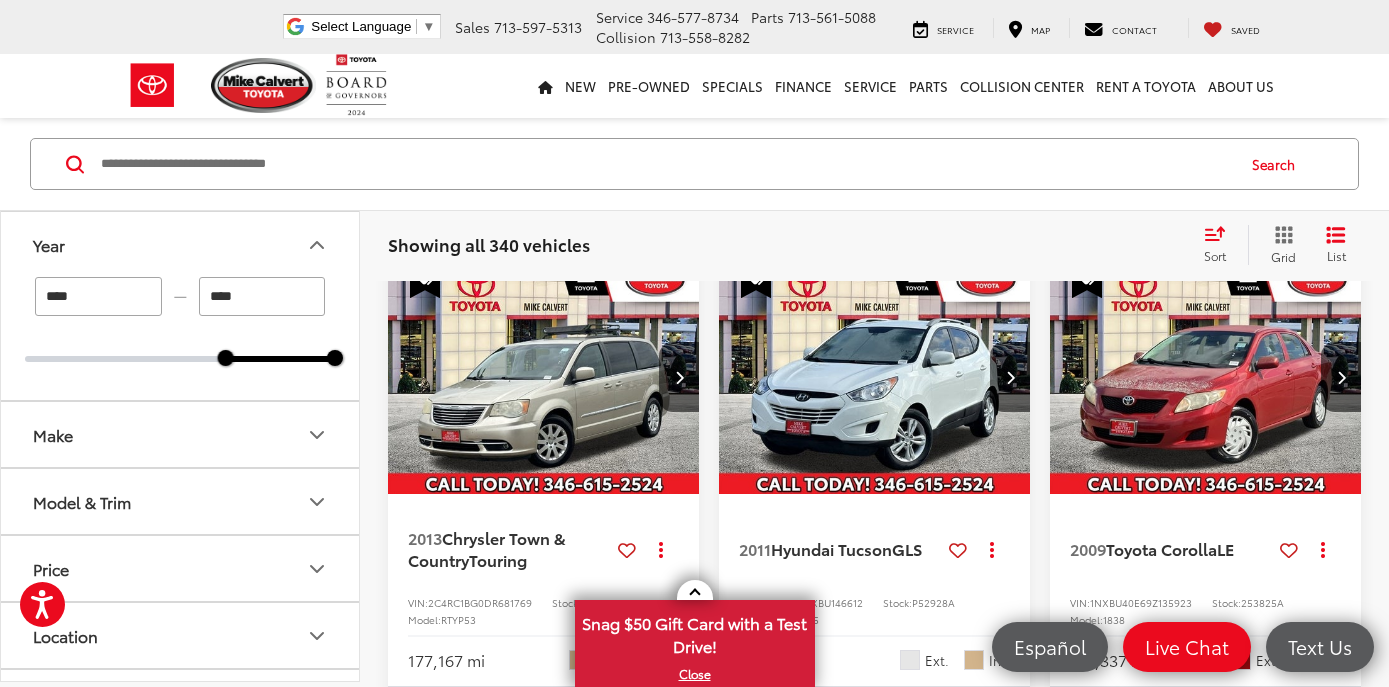 scroll, scrollTop: 129, scrollLeft: 0, axis: vertical 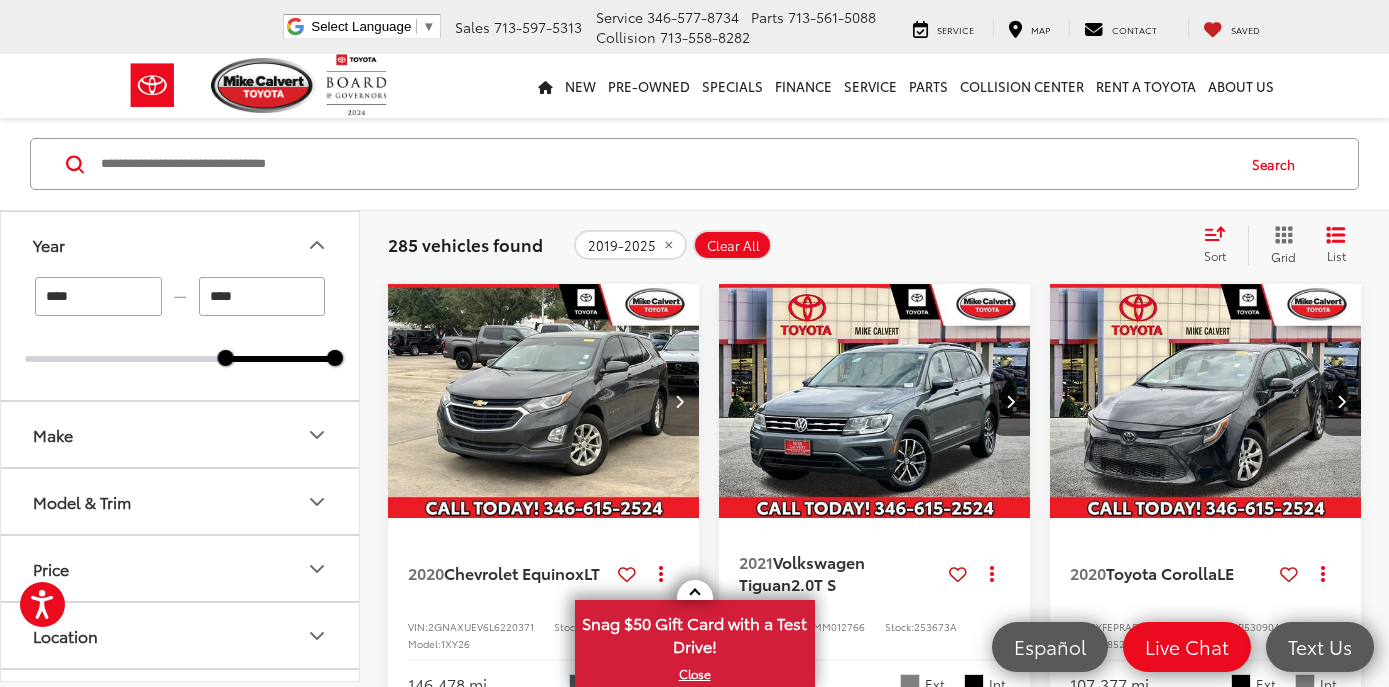 click on "New
New
New Tundra Inventory
Schedule Test Drive
Model Research
Toyota Reviews
Toyota Comparisons
Commercial Truck Center
New 4Runner i-FORCE MAX Inventory
Pre-Owned
Pre-Owned
Toyota Certified Pre-Owned Vehicles
Vehicles Under 10k
Toyota Certified Program Overview
OffSite Group Inventory
Specials
New Specials
Pre-owned Specials
Certified Pre-Owned Specials
Service & Parts Specials
Military Rebate
College Rebate
Manufacturer Specials
Finance
Finance Department
Get Pre-Approved
Get Pre-Qualified
Payment Calculator
Value Your Trade
Toyota Lease Deals
Special Auto Financing
Get pre-qualified with Capital One (no impact to your credit score)
Service
Service
Mobile Service
Service Scheduling Options" at bounding box center (695, 86) 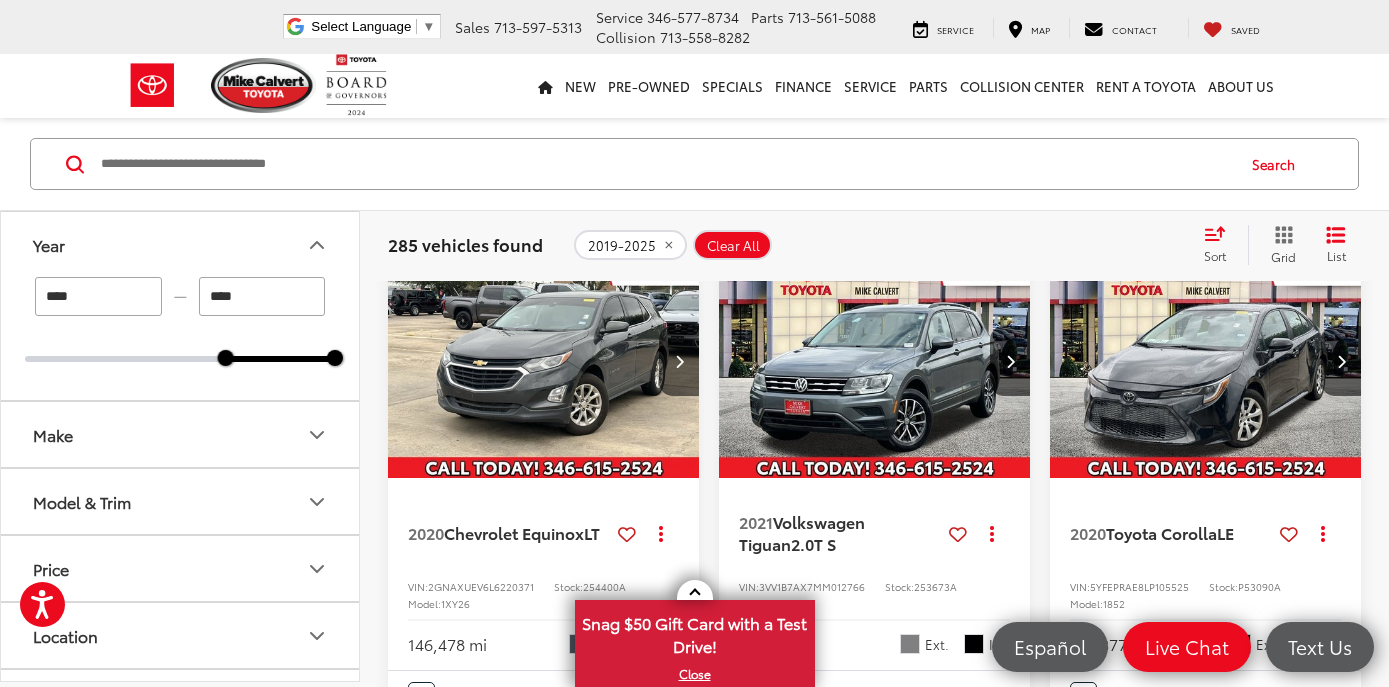 scroll, scrollTop: 129, scrollLeft: 0, axis: vertical 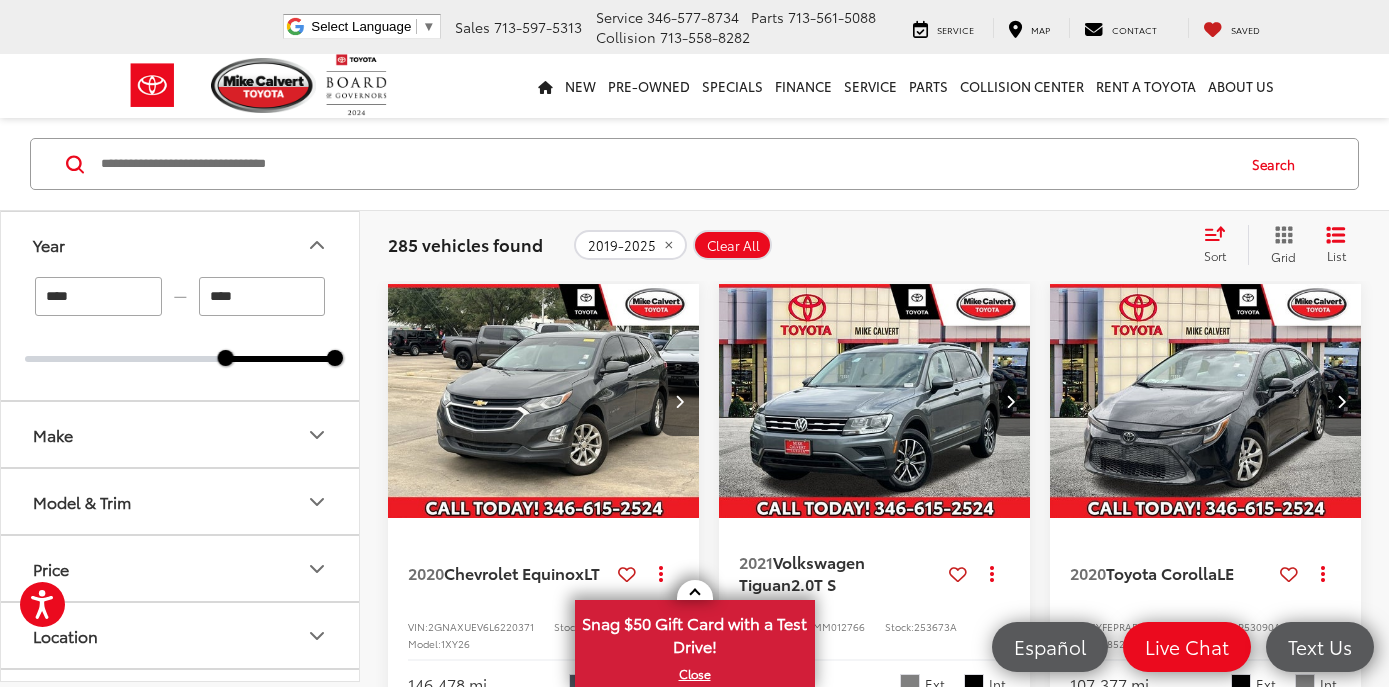click on "Sort" at bounding box center (1221, 245) 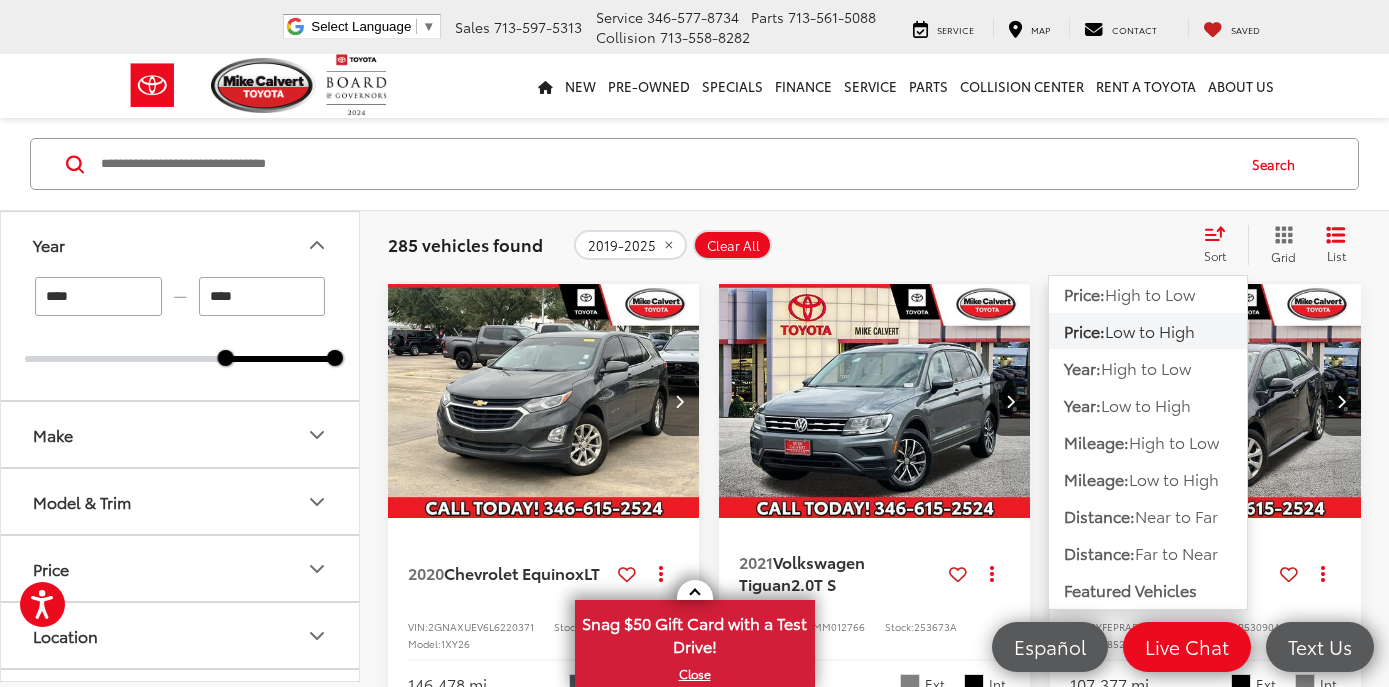 click on "Low to High" at bounding box center (1150, 330) 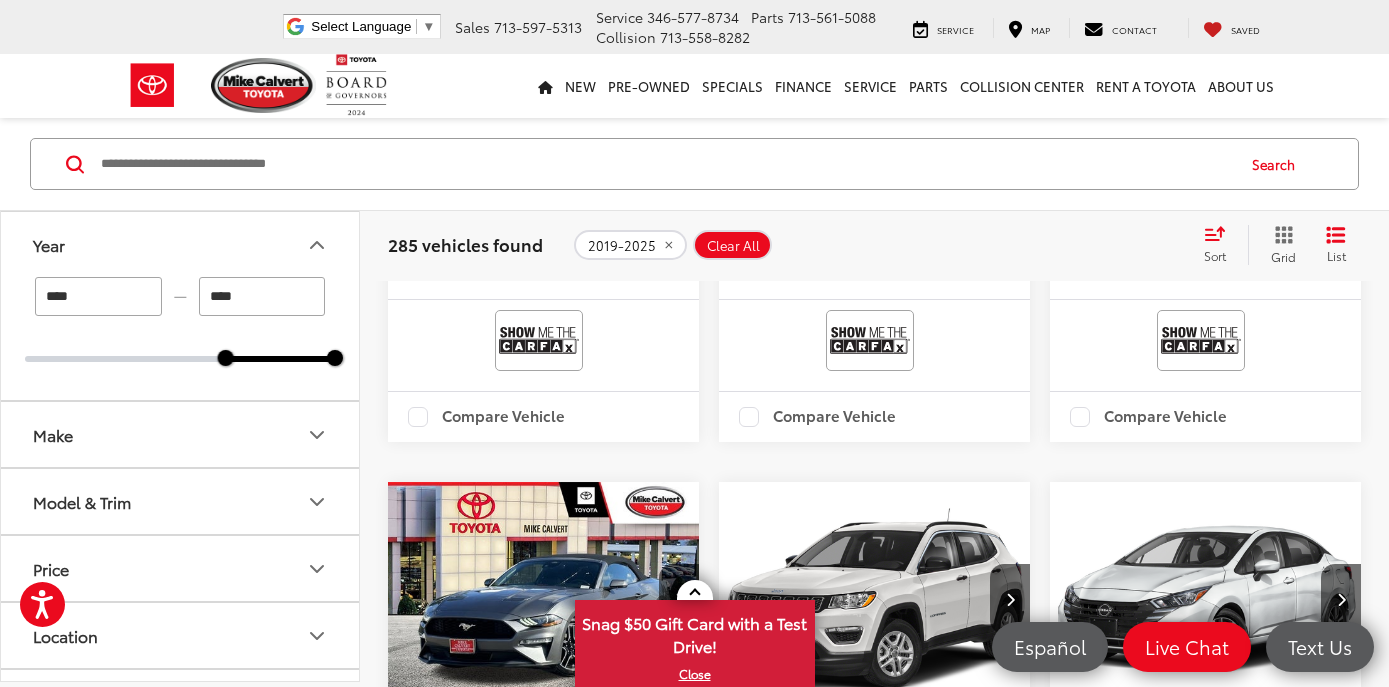scroll, scrollTop: 889, scrollLeft: 0, axis: vertical 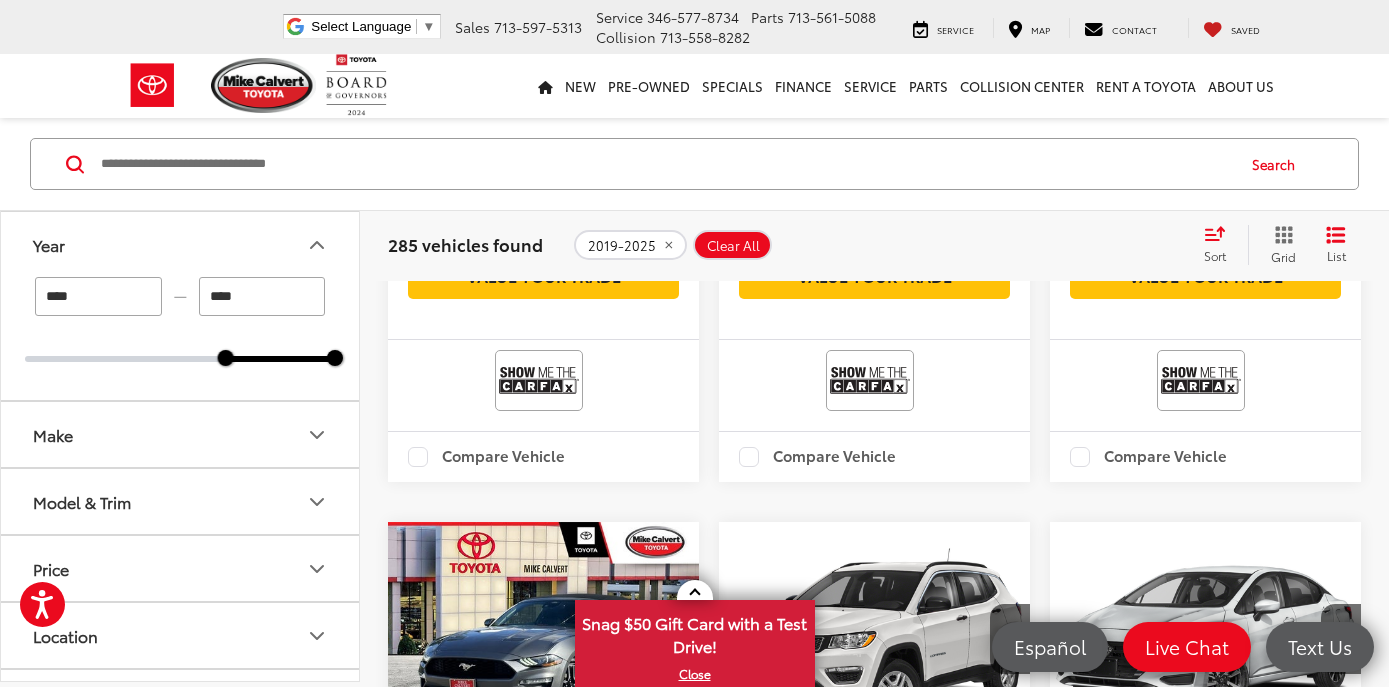 click 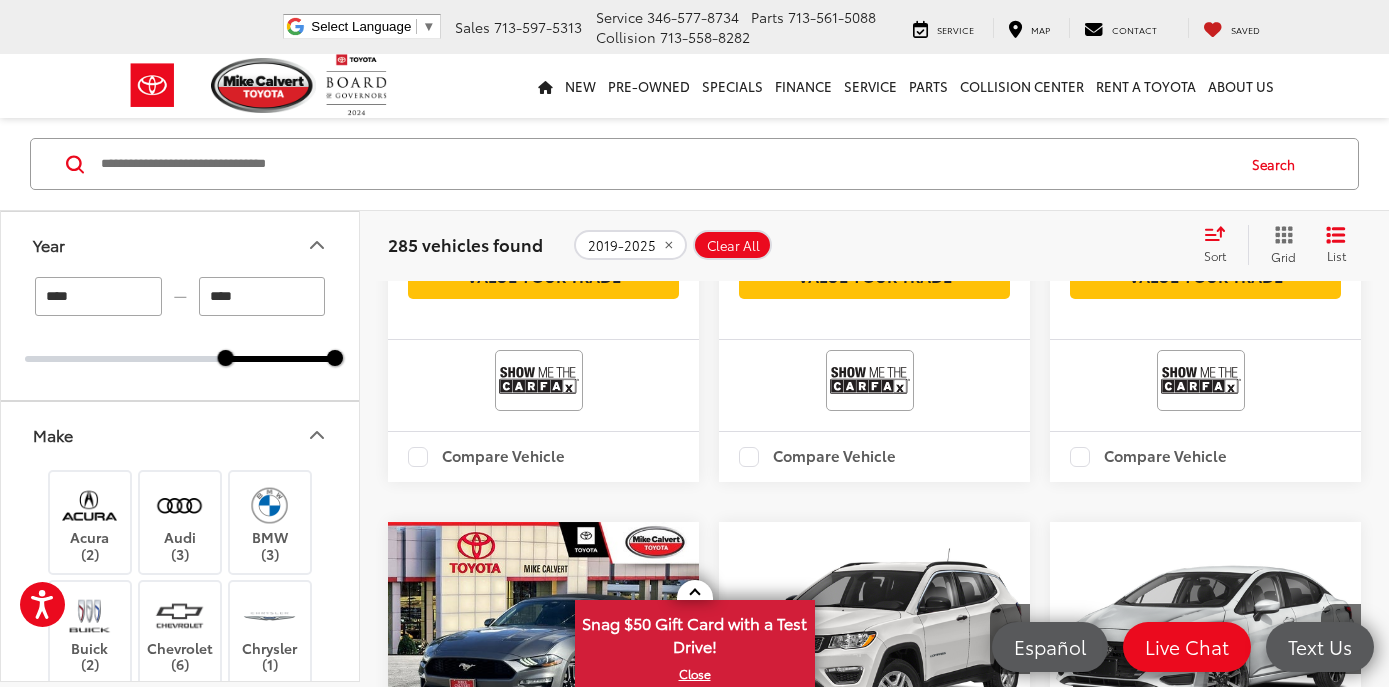click at bounding box center [666, 164] 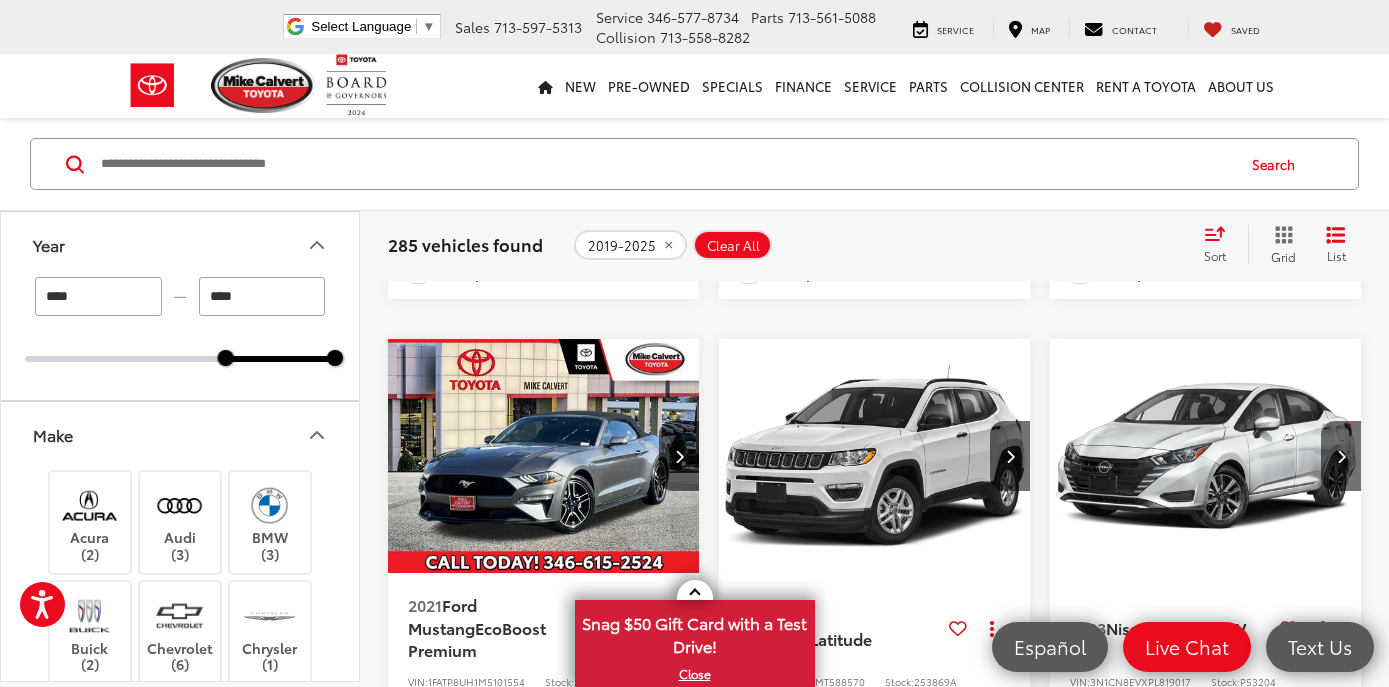 scroll, scrollTop: 1089, scrollLeft: 0, axis: vertical 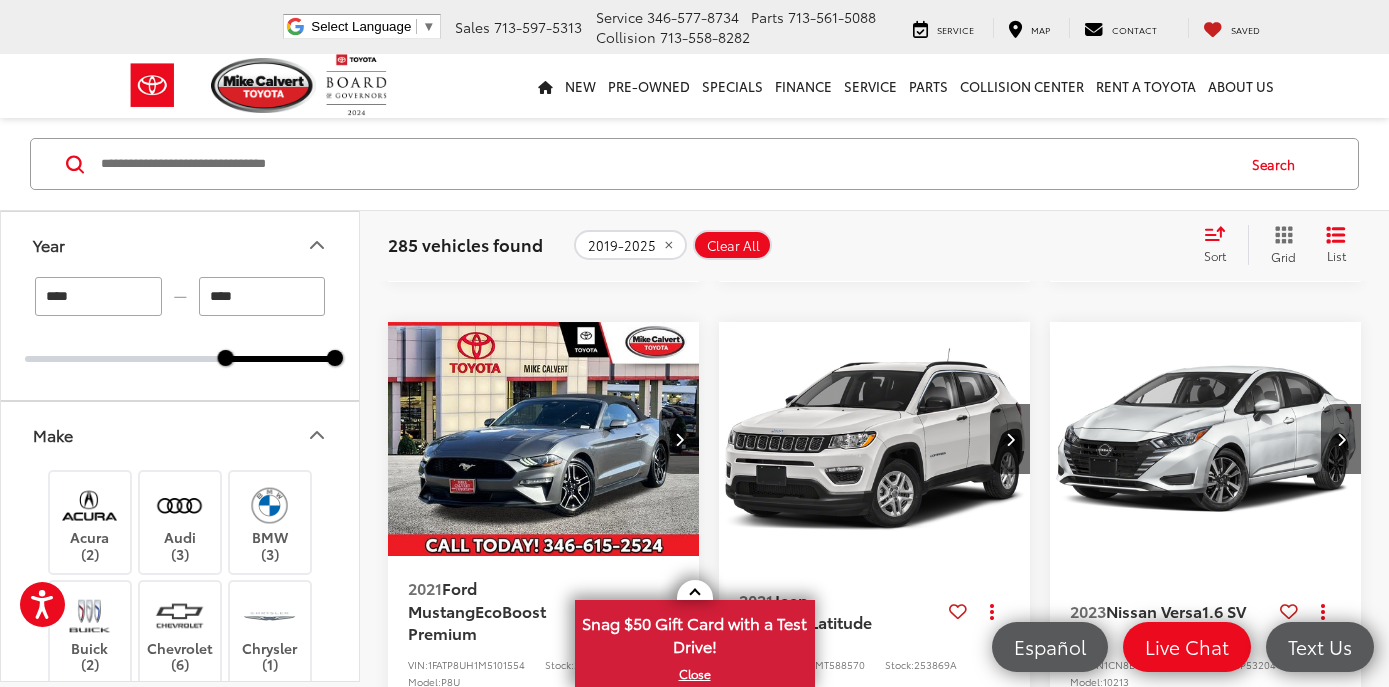 click on "2020  Chevrolet Equinox  LT
Copy Link Share Print View Details VIN:  2GNAXUEV6L6220371 Stock:  254400A Model:  1XY26 146,478 mi Ext. Int. Features Bluetooth® 4WD/AWD Android Auto Apple CarPlay Aux Input Keyless Entry Disclaimer More Details Comments Dealer Comments Mike Calvert Toyota has been here in Houston for 35 years. Family owned and operated we have again been Nationally Recognized for outstanding Customer Service, Sales and Service. From the moment you contact us, you'll know our commitment to Customer Service is second to none. We strive to make your experience with Mike Calvert Toyota a good one - for the life of your vehicle. Whether you need to Purchase, Finance, or Service a New or Pre-Owned car, you've come to the right place. It will be a pleasure to serve you. 25/30 City/Highway MPG Awards:   * 2020 IIHS Top Safety Pick with specific headlights More...   Track Price
$15,491
Today's Price:" at bounding box center (874, 1378) 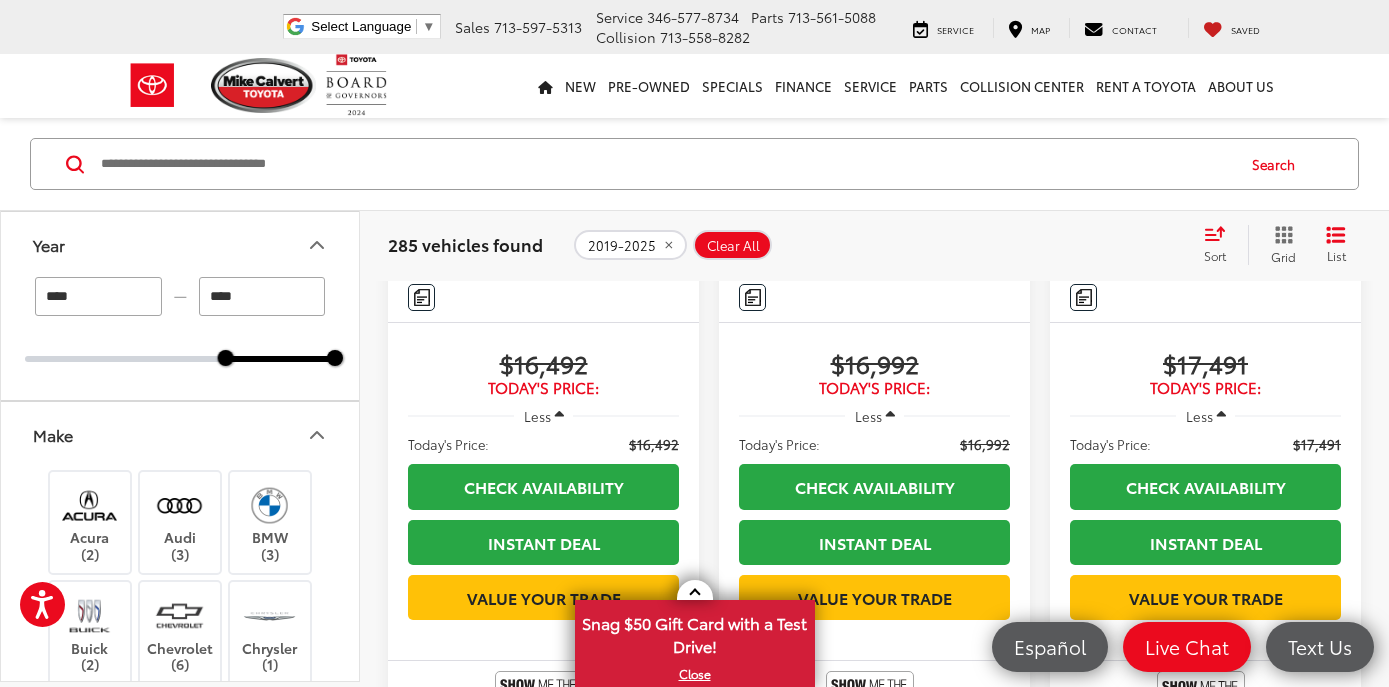 scroll, scrollTop: 1569, scrollLeft: 0, axis: vertical 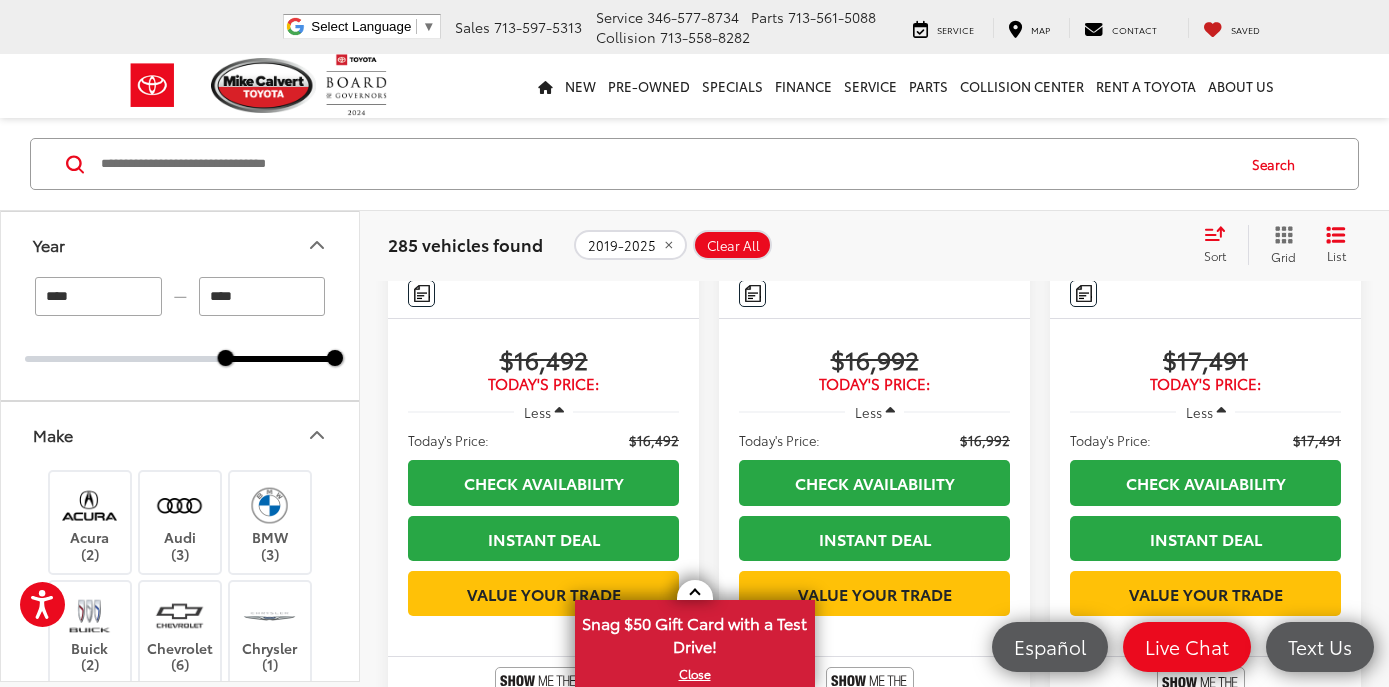 click on "Acura   (2)   Audi   (3)   BMW   (3)   Buick   (2)   Chevrolet   (6)   Chrysler   (1)   Dodge   (4)   Ford   (5)   GMC   (4)   Honda   (6)   Hyundai   (6)   INFINITI   (2)   Jaguar   (2)   Jeep   (6)   Kia   (7)   Lexus   (6)   Mazda   (4)   Mercedes-Benz   (2)   Mitsubishi   (1)   Nissan   (15)   RAM   (4)   Subaru   (2)   Toyota   (188)   Volkswagen   (3)   Volvo   (1)" at bounding box center (180, 862) 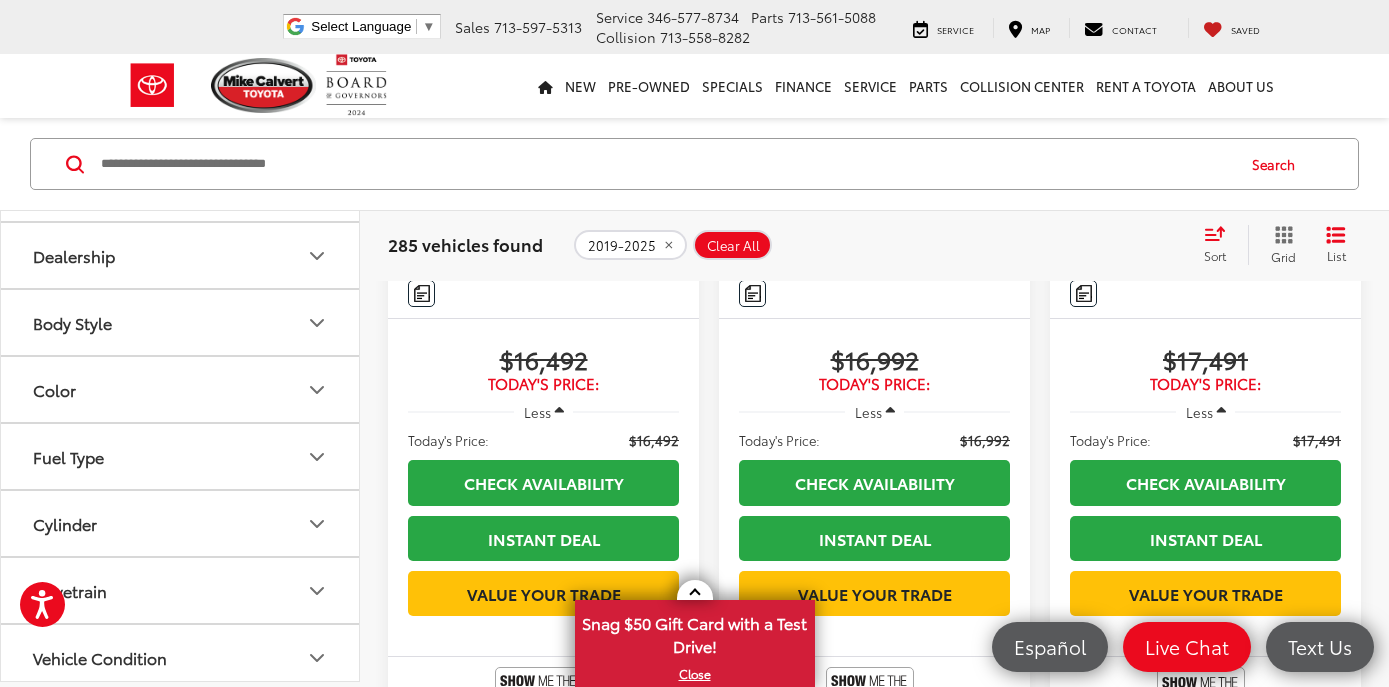 scroll, scrollTop: 1240, scrollLeft: 0, axis: vertical 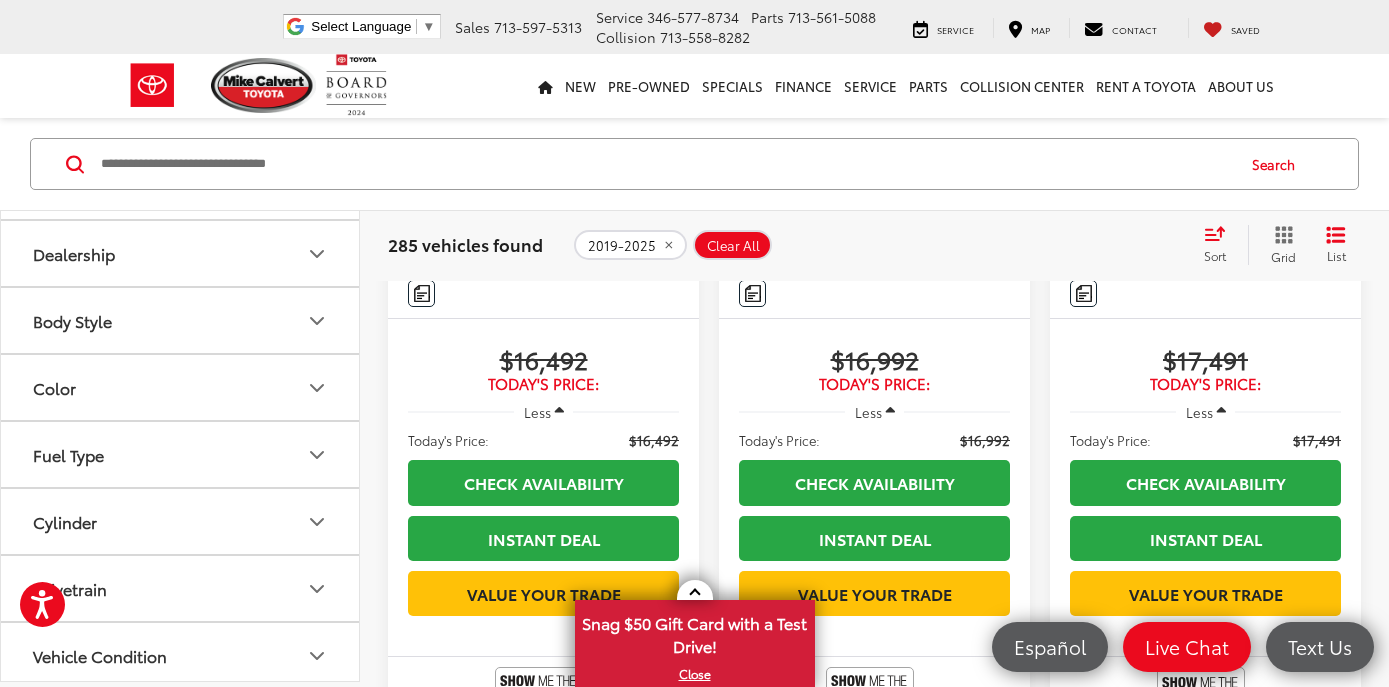 click 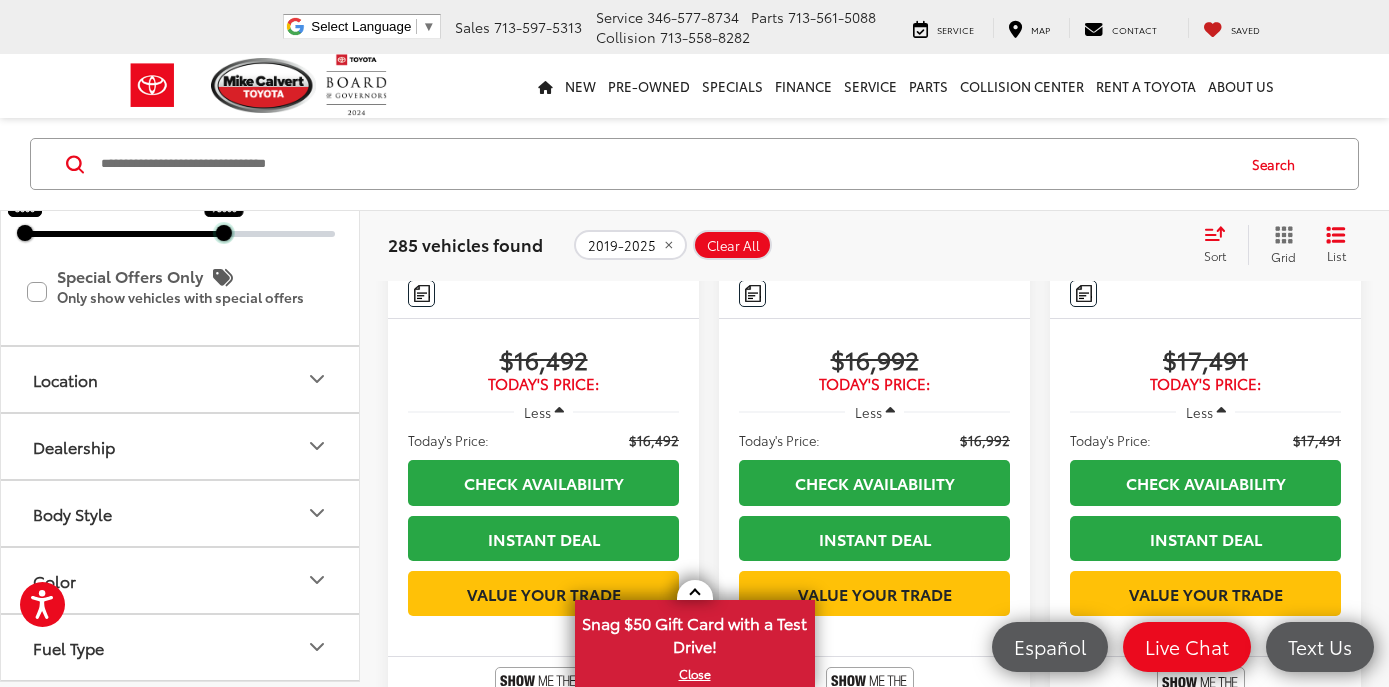 drag, startPoint x: 335, startPoint y: 467, endPoint x: 224, endPoint y: 468, distance: 111.0045 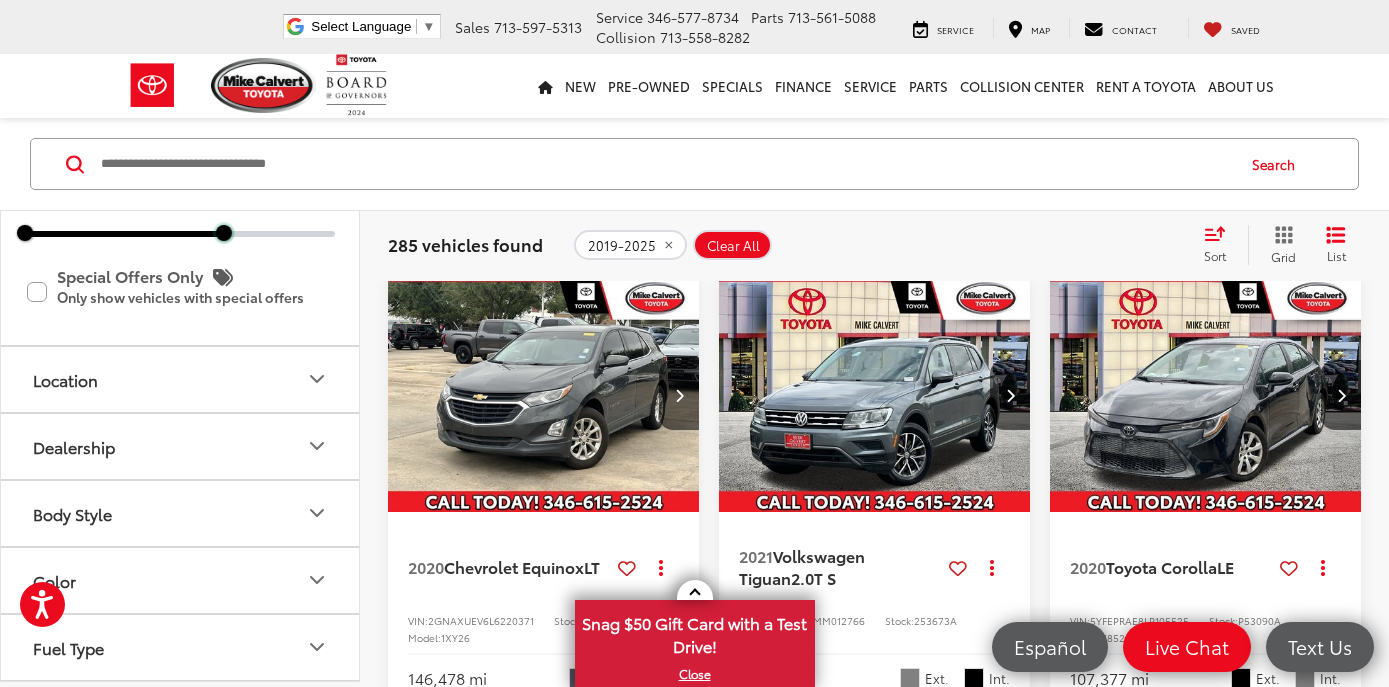 scroll, scrollTop: 129, scrollLeft: 0, axis: vertical 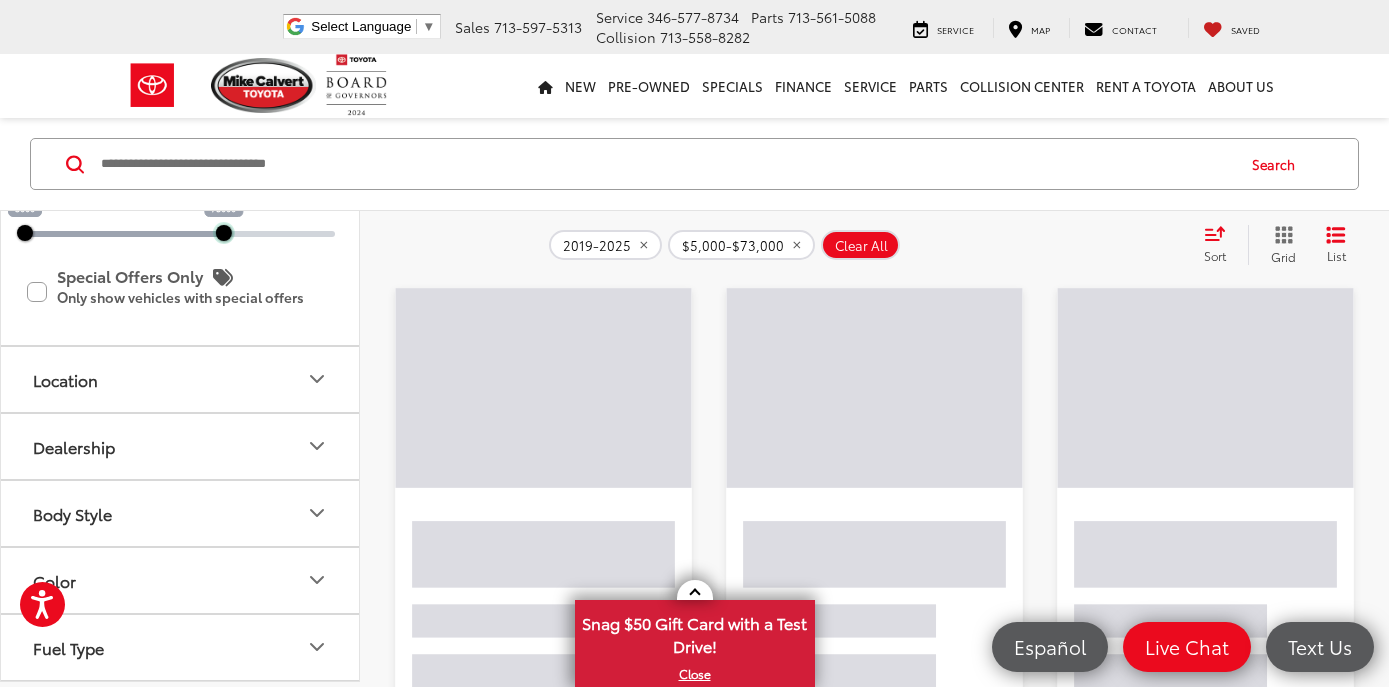 drag, startPoint x: 228, startPoint y: 473, endPoint x: 195, endPoint y: 473, distance: 33 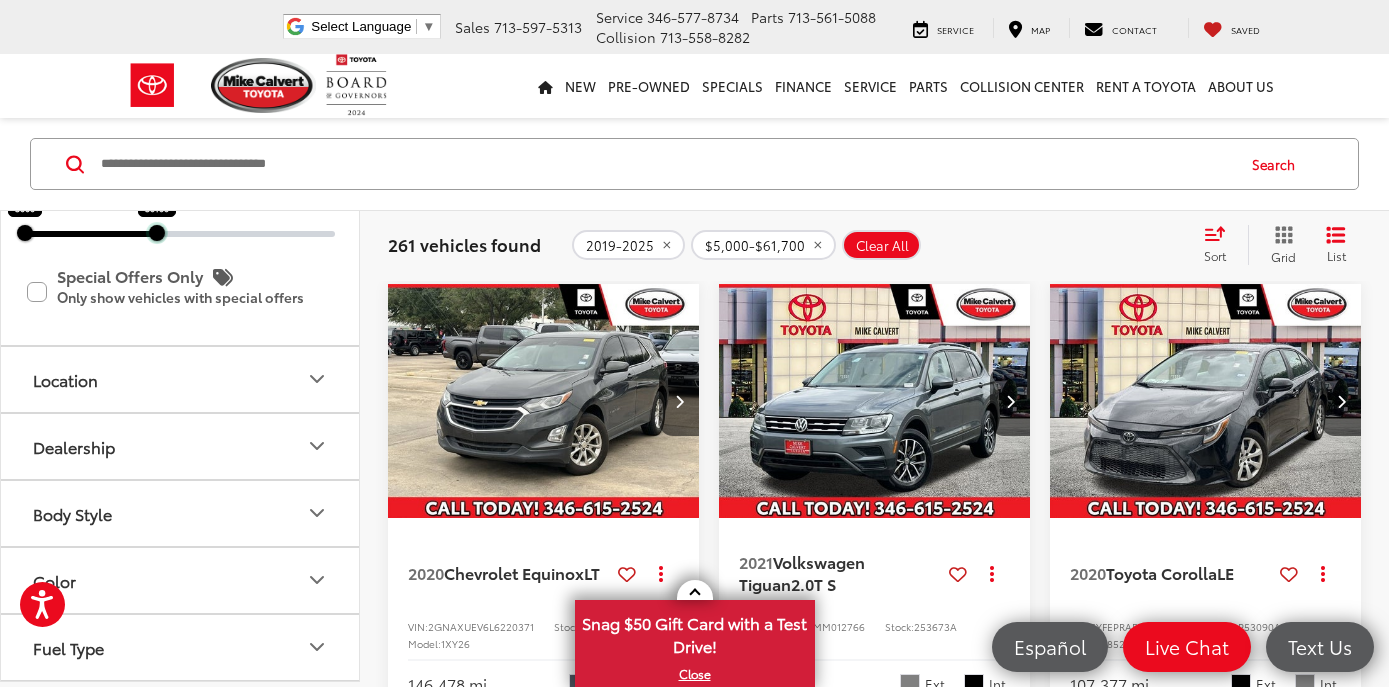 drag, startPoint x: 192, startPoint y: 472, endPoint x: 158, endPoint y: 474, distance: 34.058773 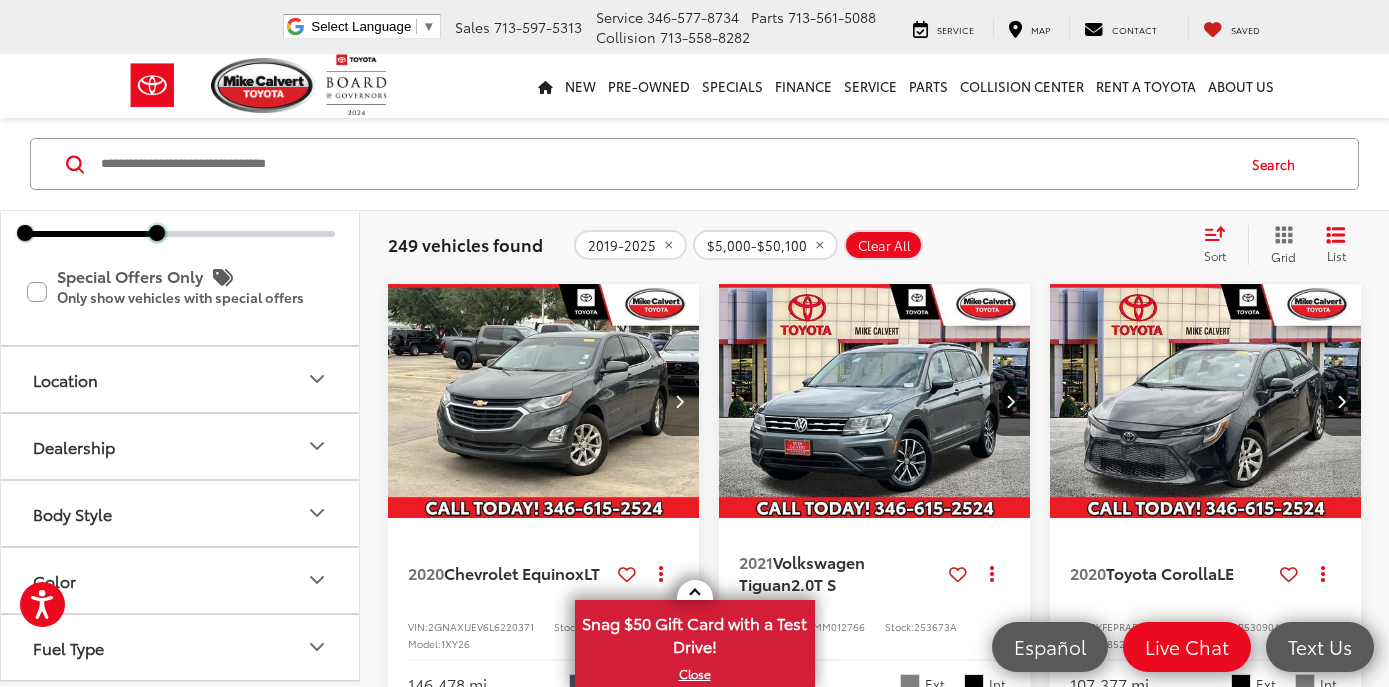 drag, startPoint x: 158, startPoint y: 474, endPoint x: 128, endPoint y: 473, distance: 30.016663 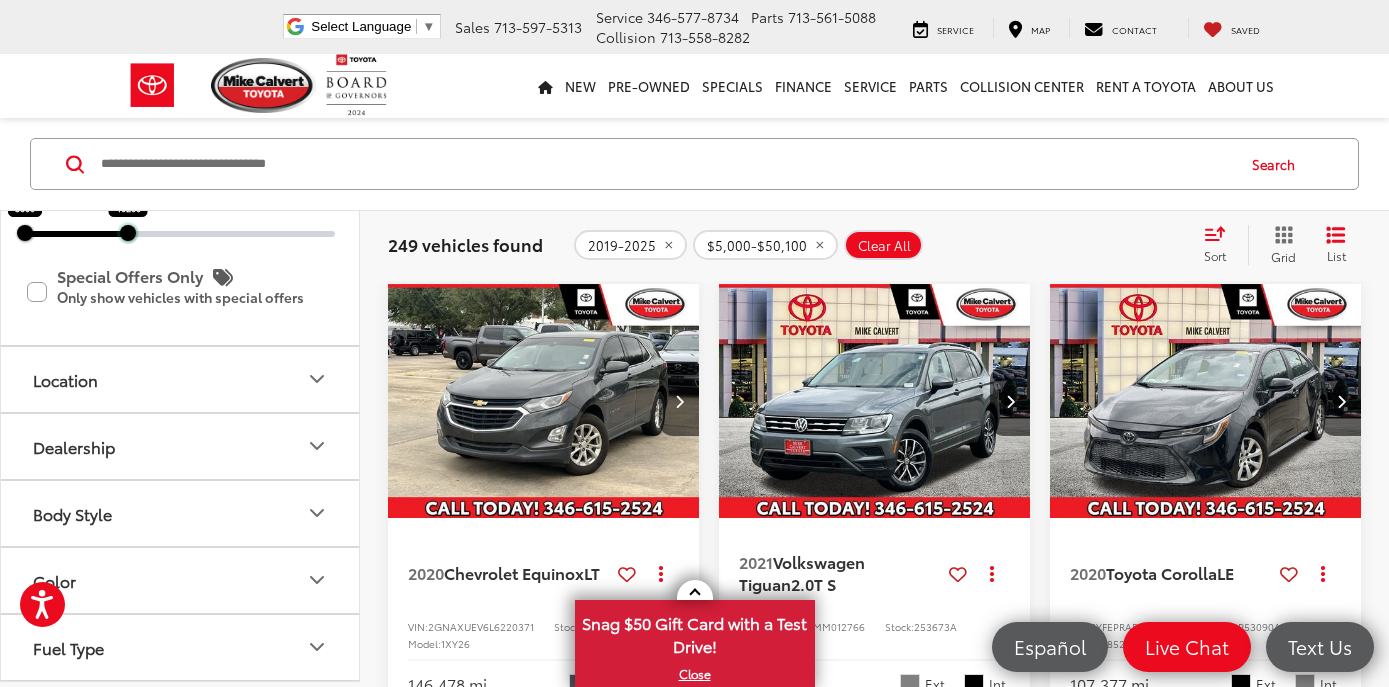 drag, startPoint x: 157, startPoint y: 470, endPoint x: 128, endPoint y: 470, distance: 29 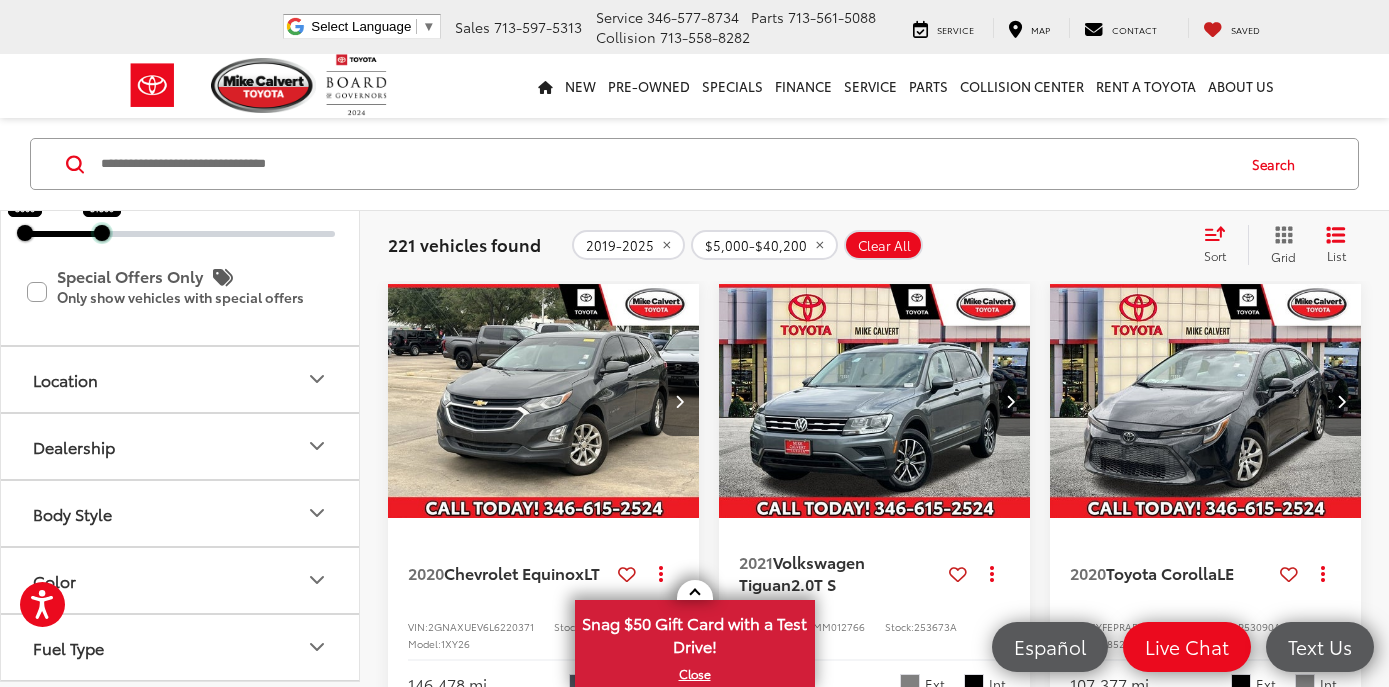 drag, startPoint x: 131, startPoint y: 477, endPoint x: 105, endPoint y: 479, distance: 26.076809 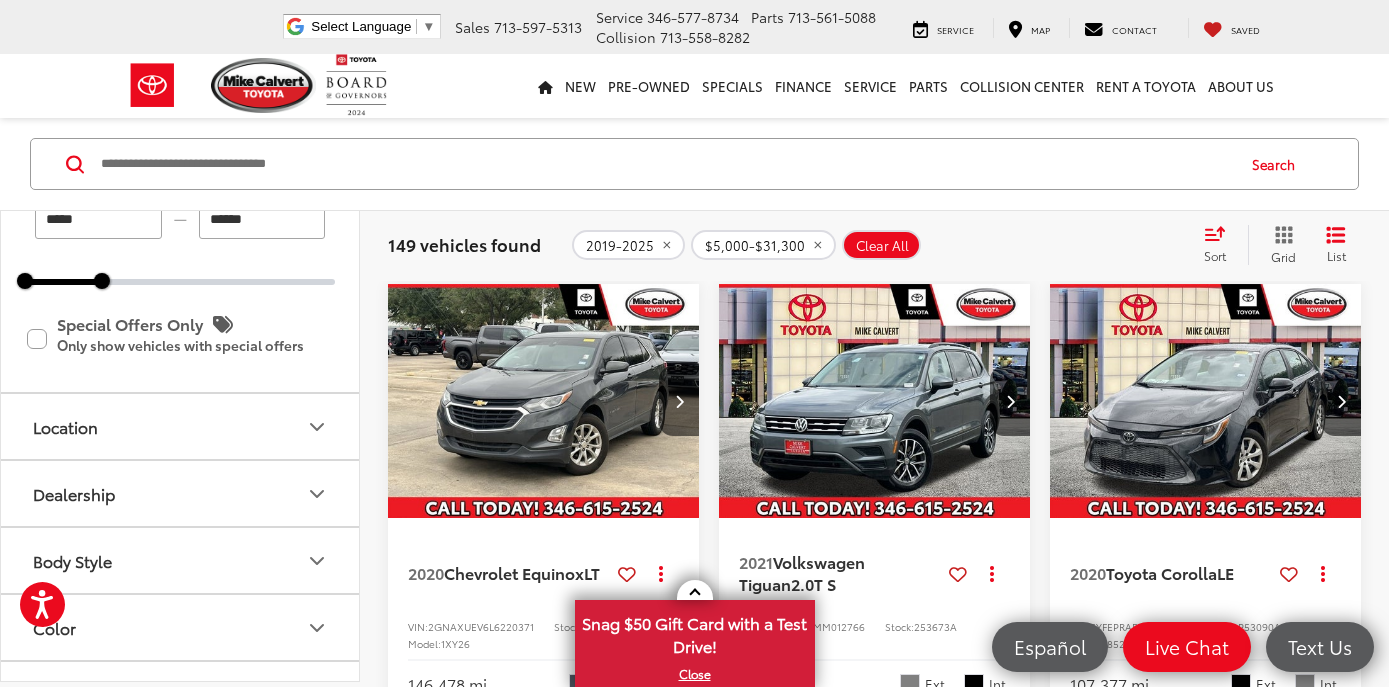 drag, startPoint x: 105, startPoint y: 479, endPoint x: 89, endPoint y: 473, distance: 17.088007 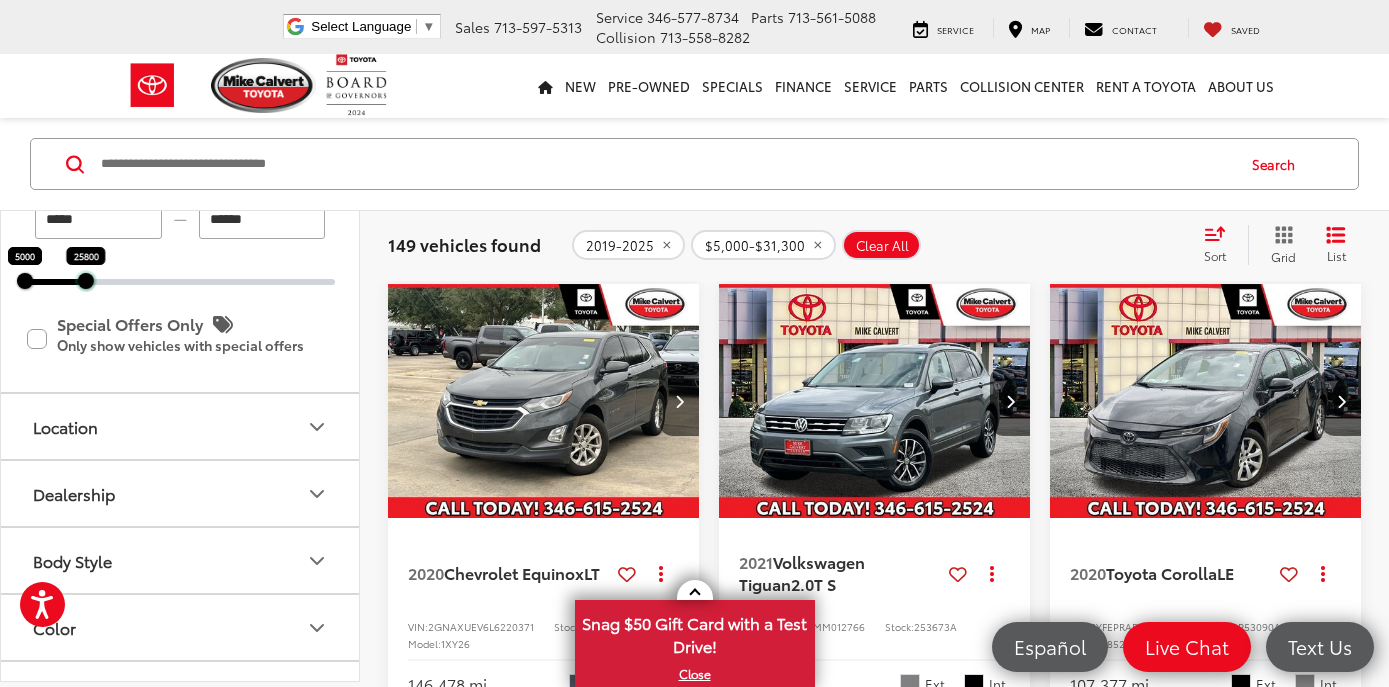 drag, startPoint x: 102, startPoint y: 469, endPoint x: 86, endPoint y: 469, distance: 16 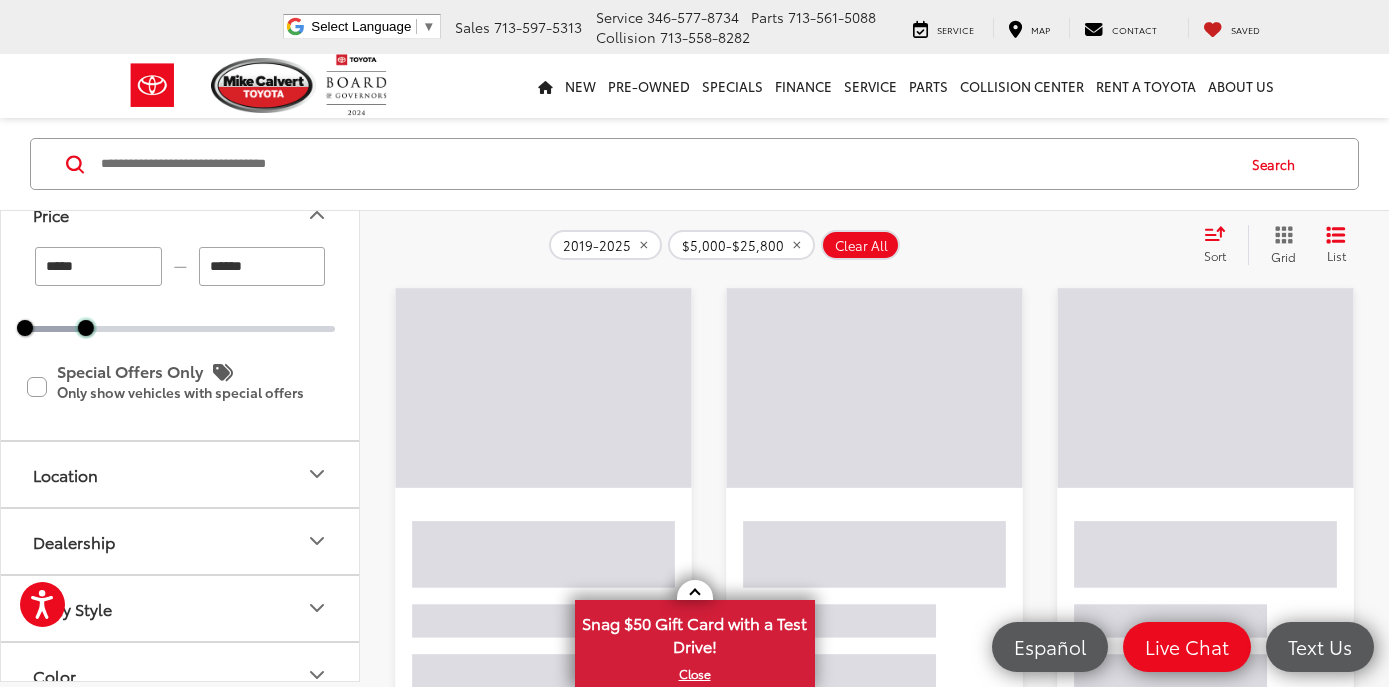 click at bounding box center [86, 328] 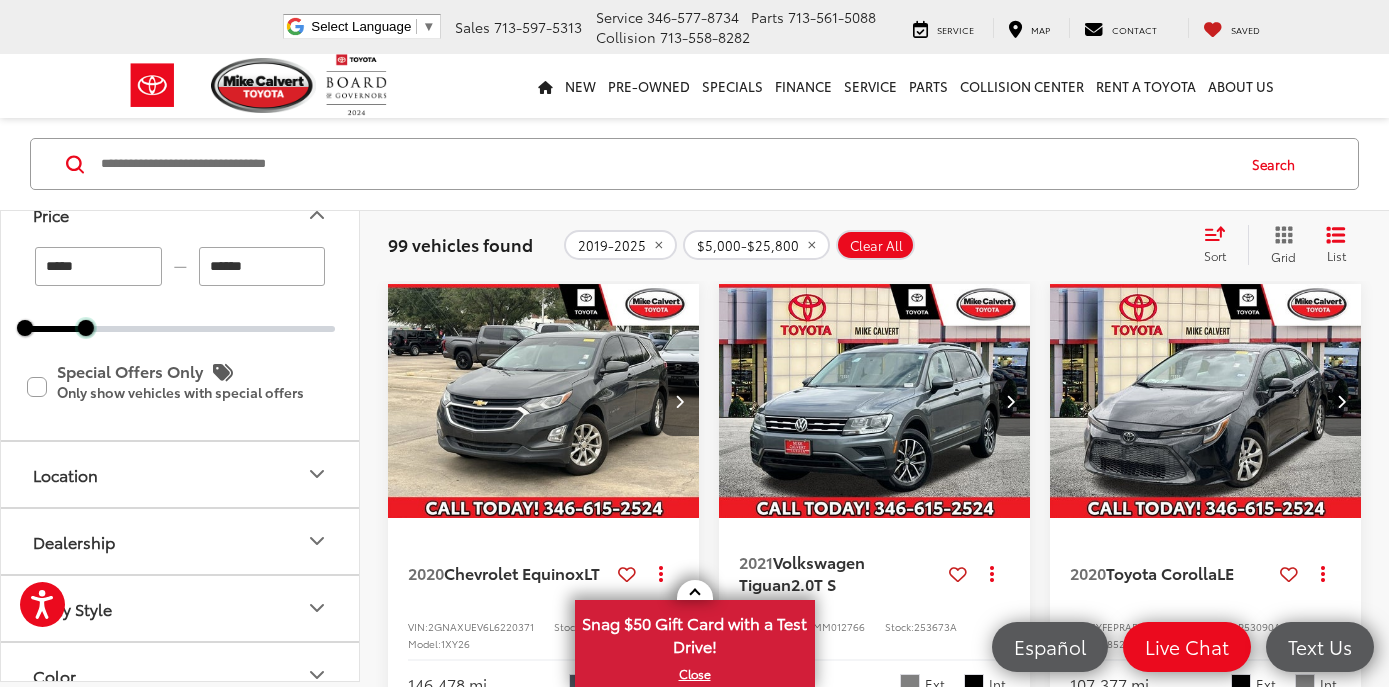 type on "******" 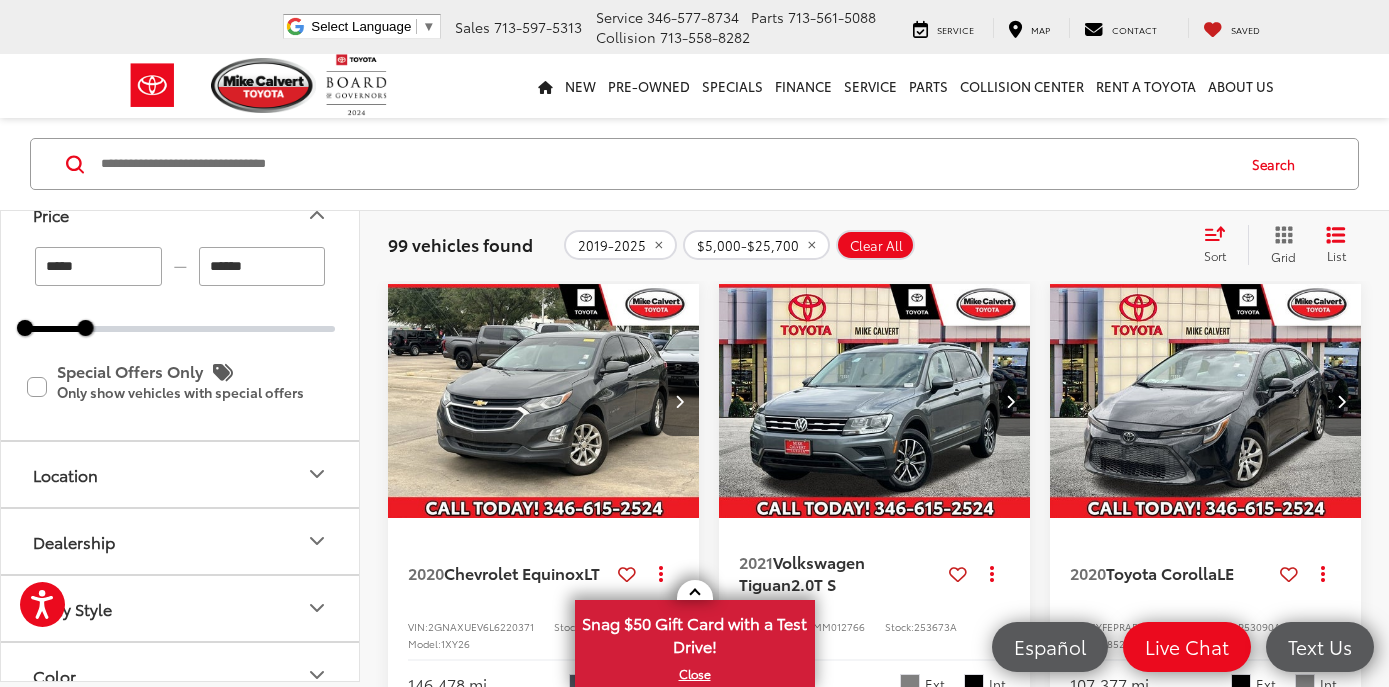 click at bounding box center [875, 402] 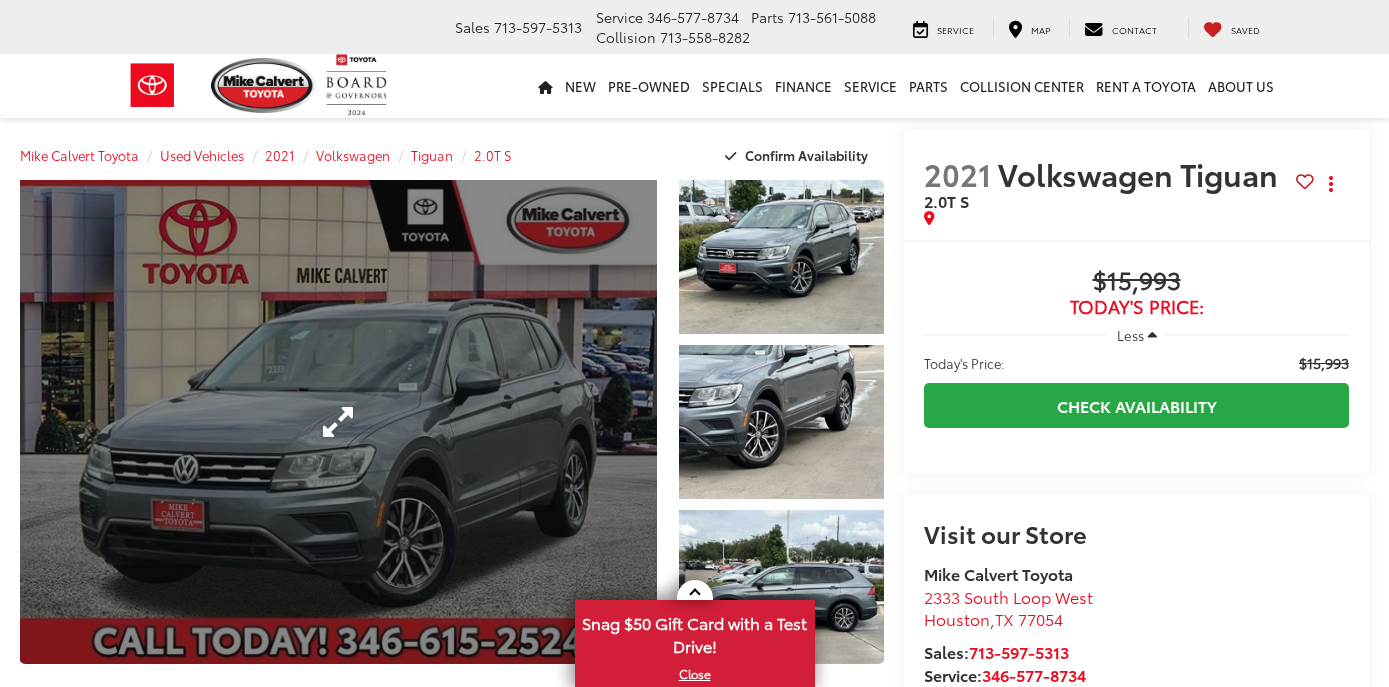 scroll, scrollTop: 0, scrollLeft: 0, axis: both 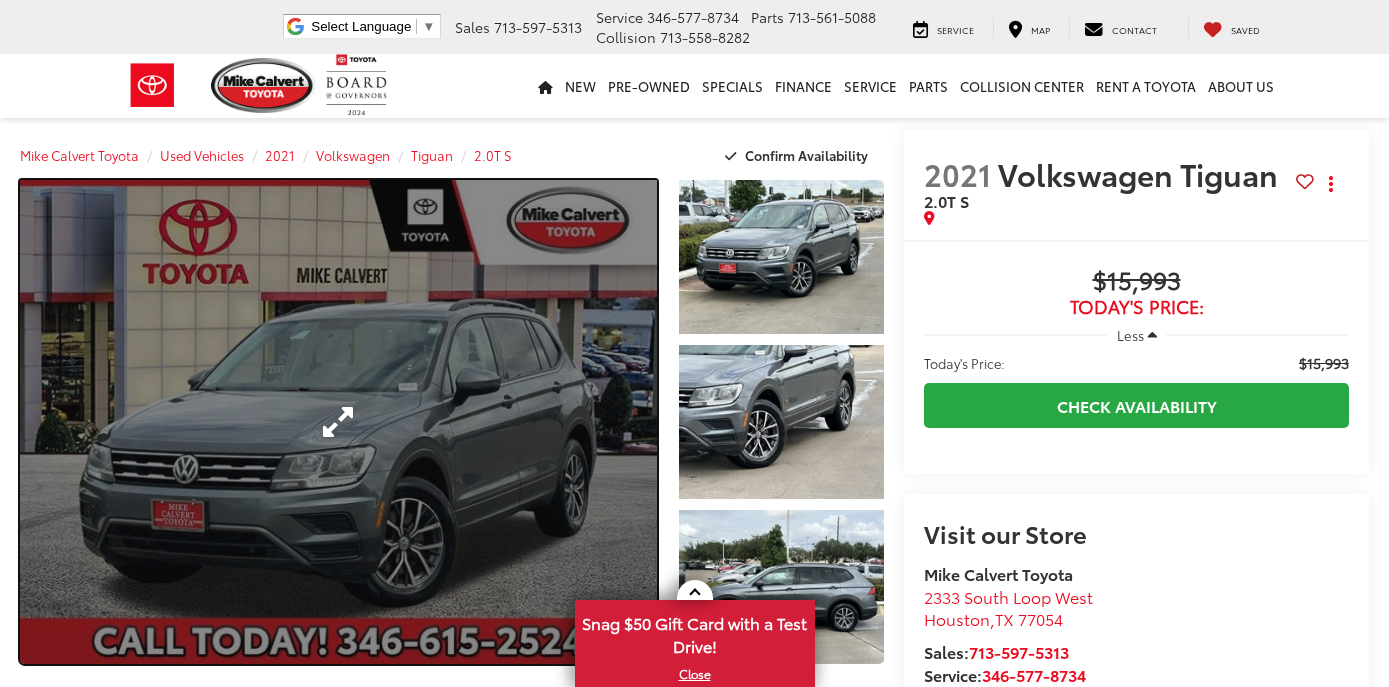 click at bounding box center [338, 422] 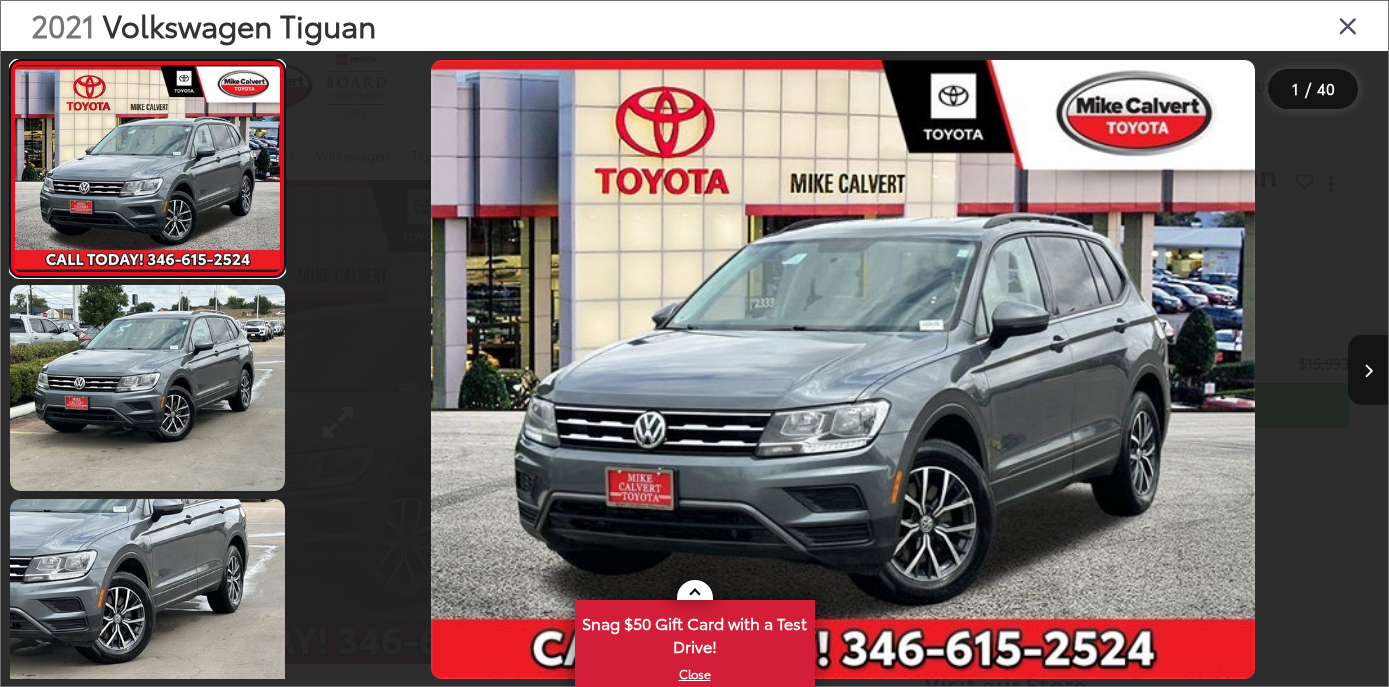 scroll, scrollTop: 0, scrollLeft: 0, axis: both 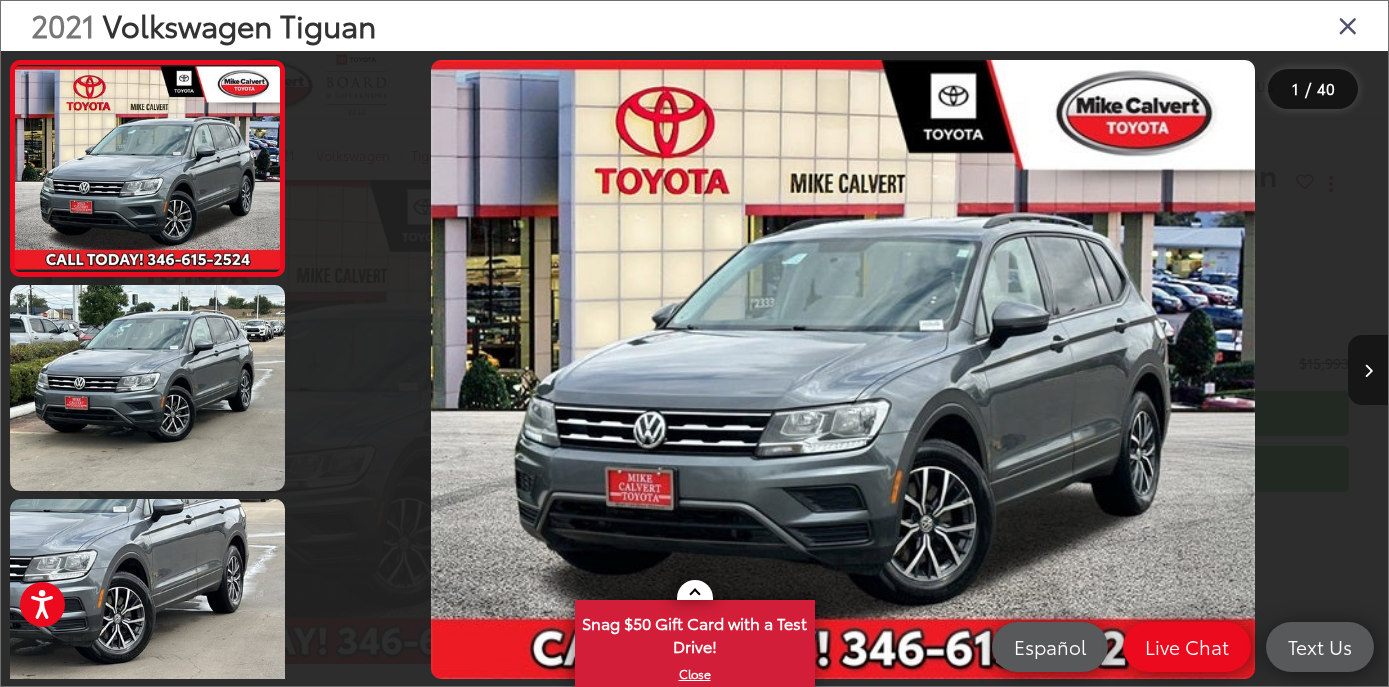 click at bounding box center (1368, 371) 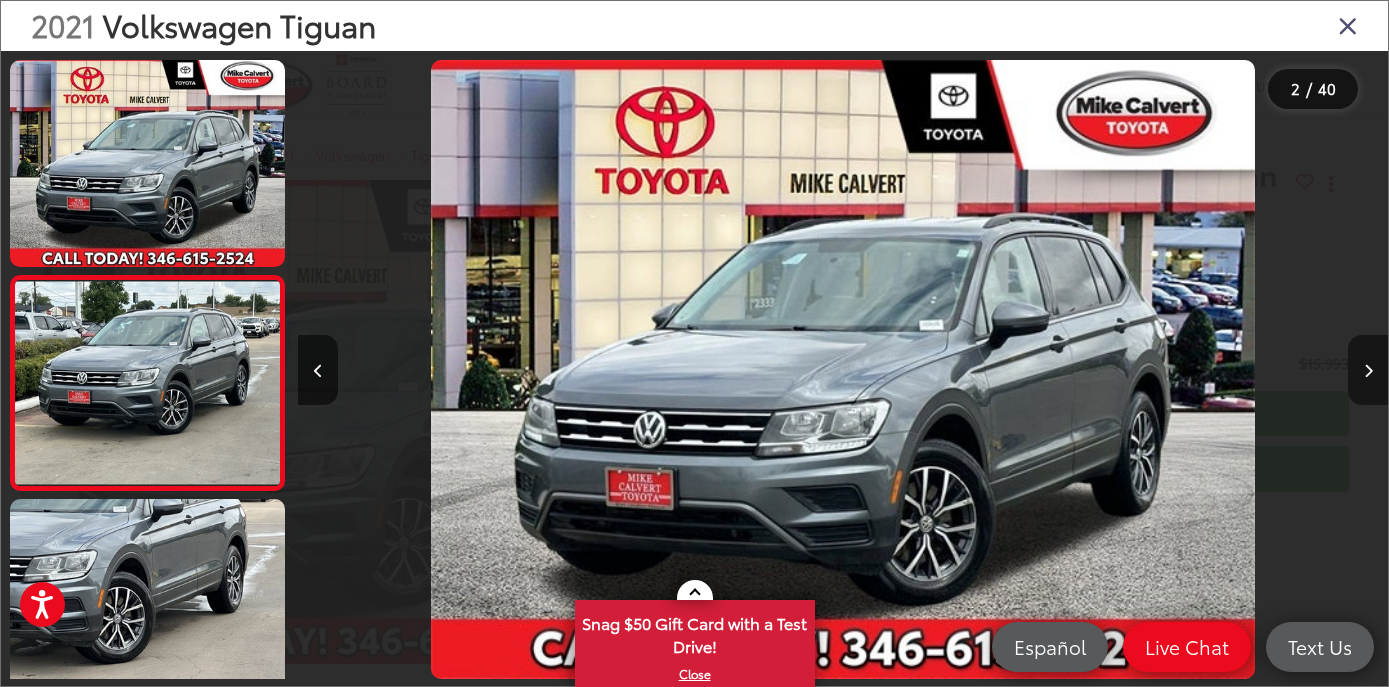 scroll, scrollTop: 0, scrollLeft: 289, axis: horizontal 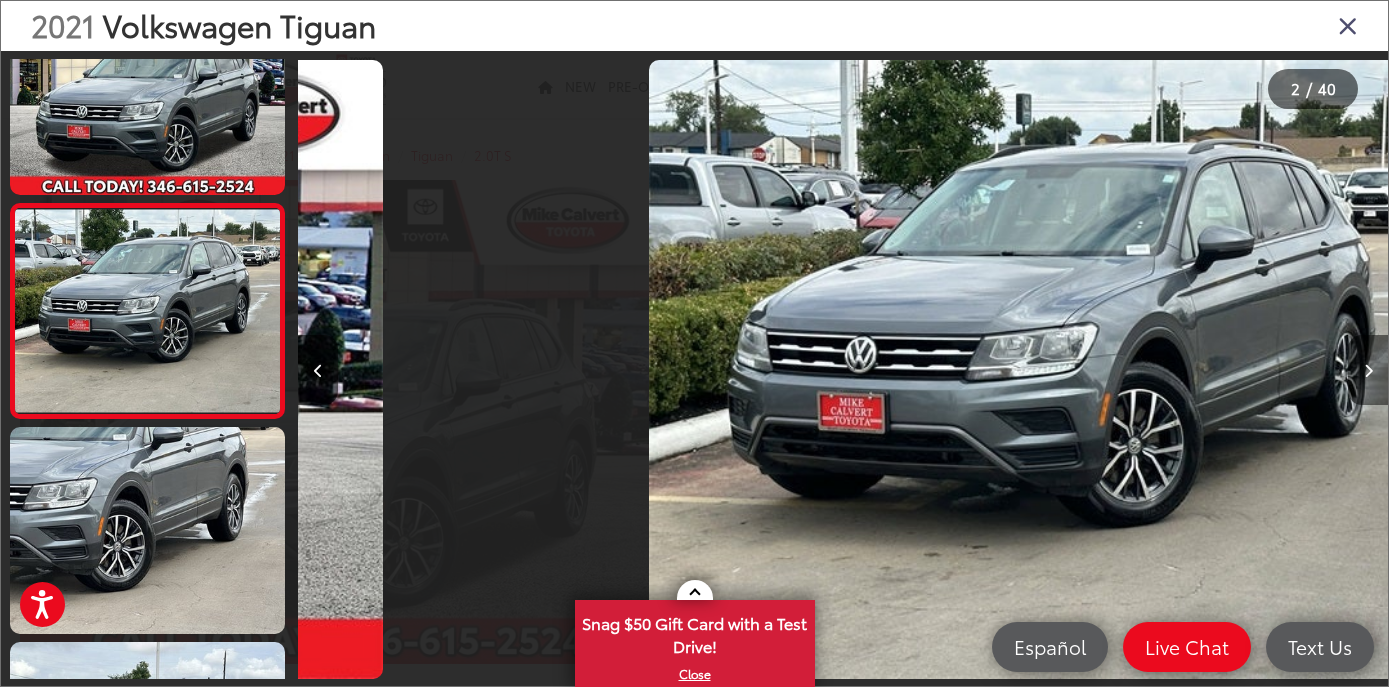 click at bounding box center [1368, 371] 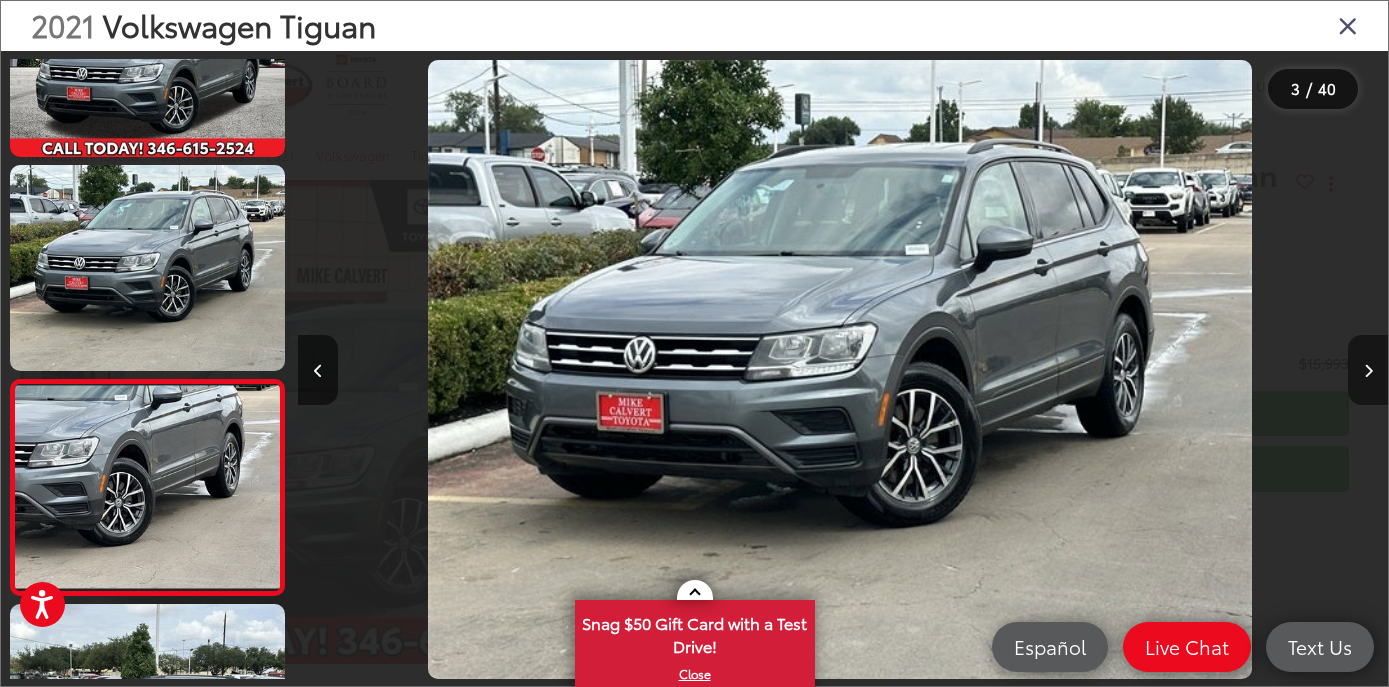 scroll, scrollTop: 286, scrollLeft: 0, axis: vertical 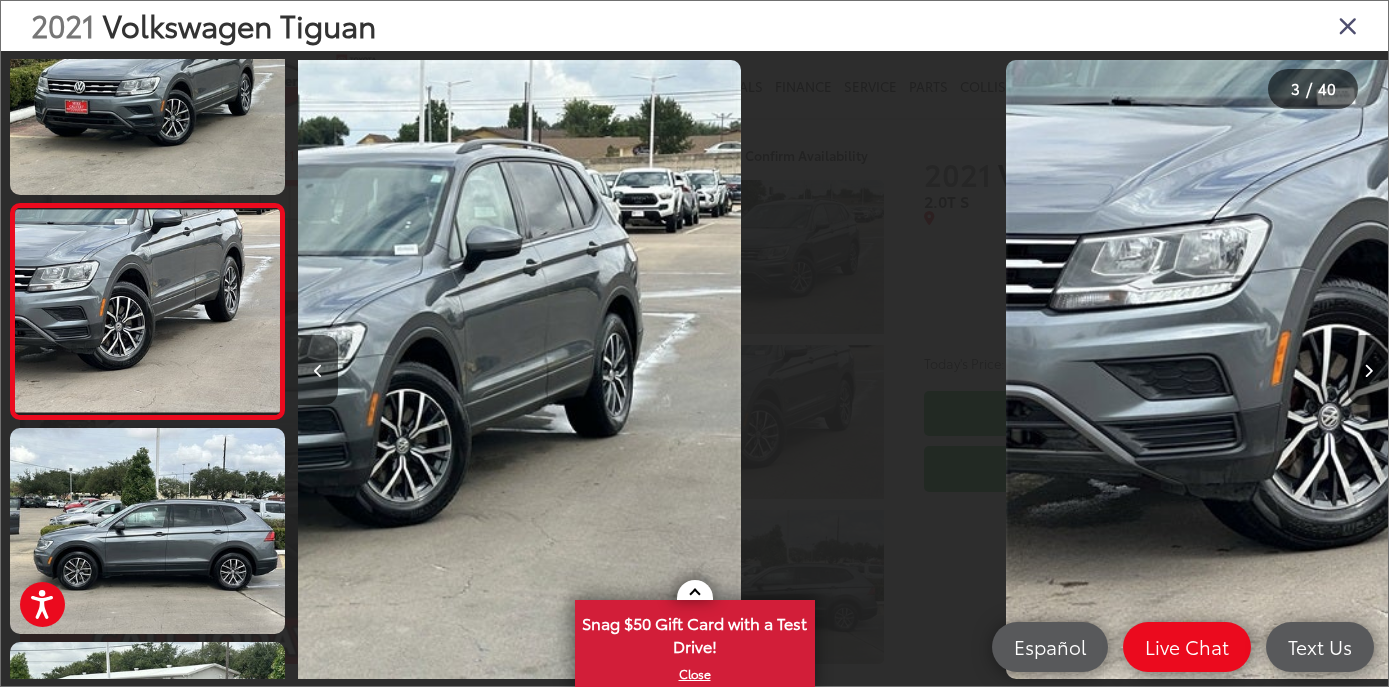 click at bounding box center (1368, 371) 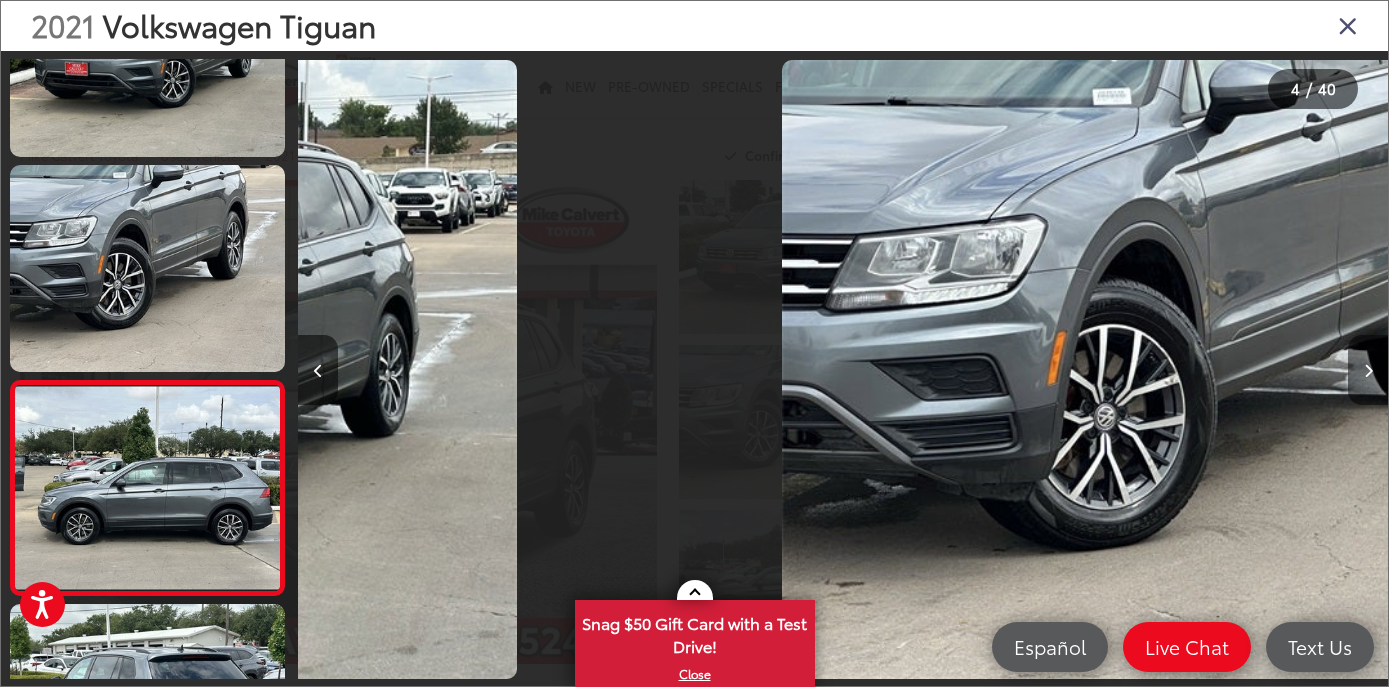 scroll, scrollTop: 498, scrollLeft: 0, axis: vertical 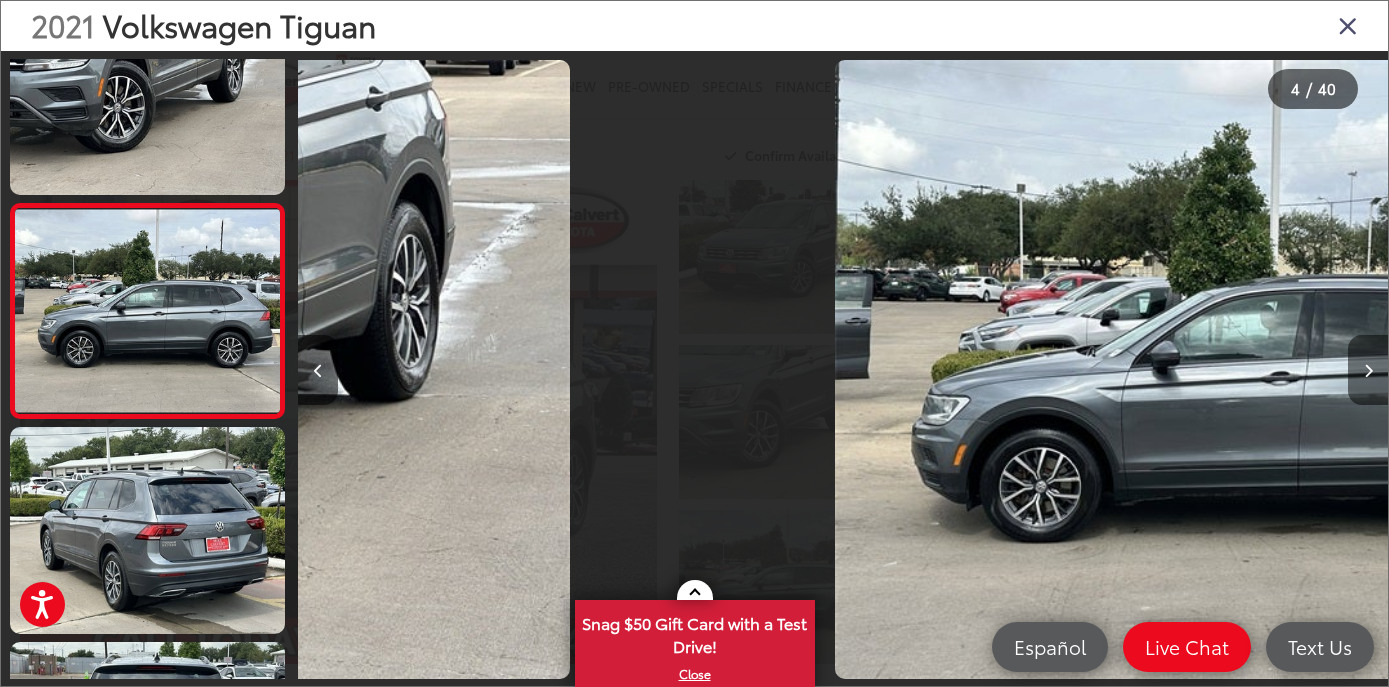 click at bounding box center [1368, 371] 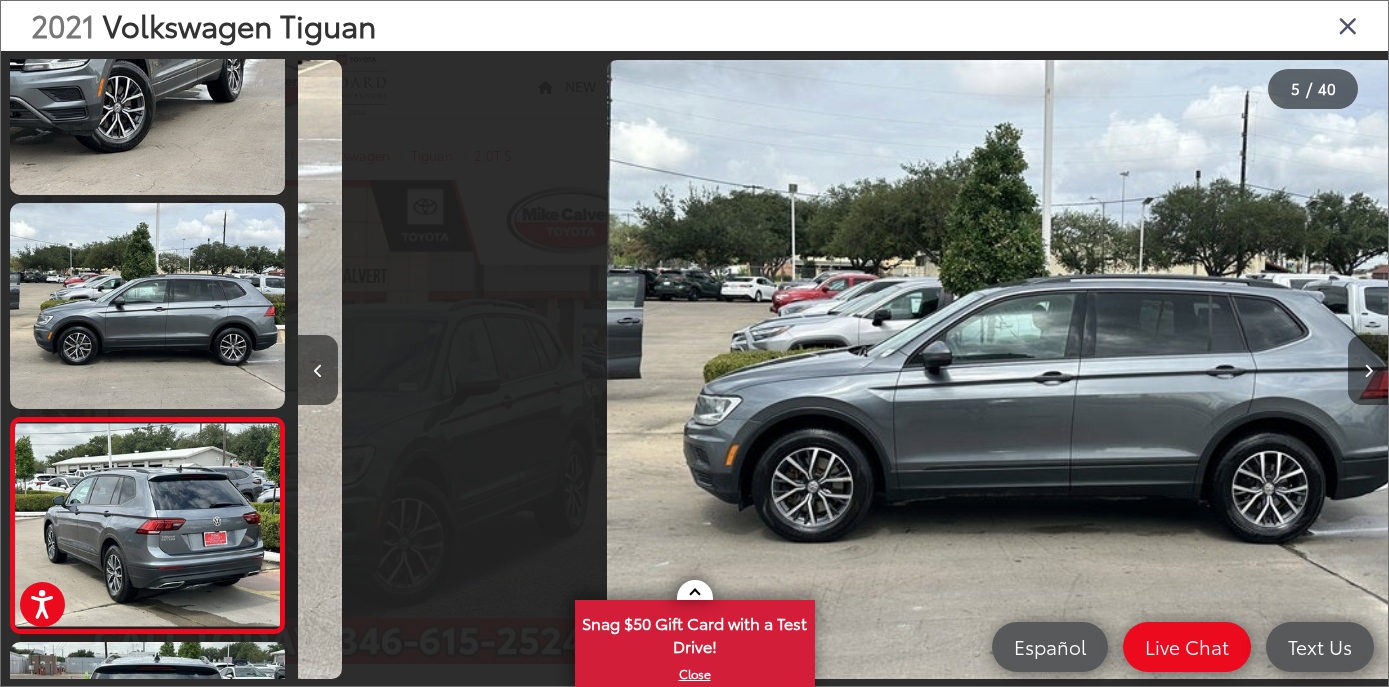 scroll, scrollTop: 552, scrollLeft: 0, axis: vertical 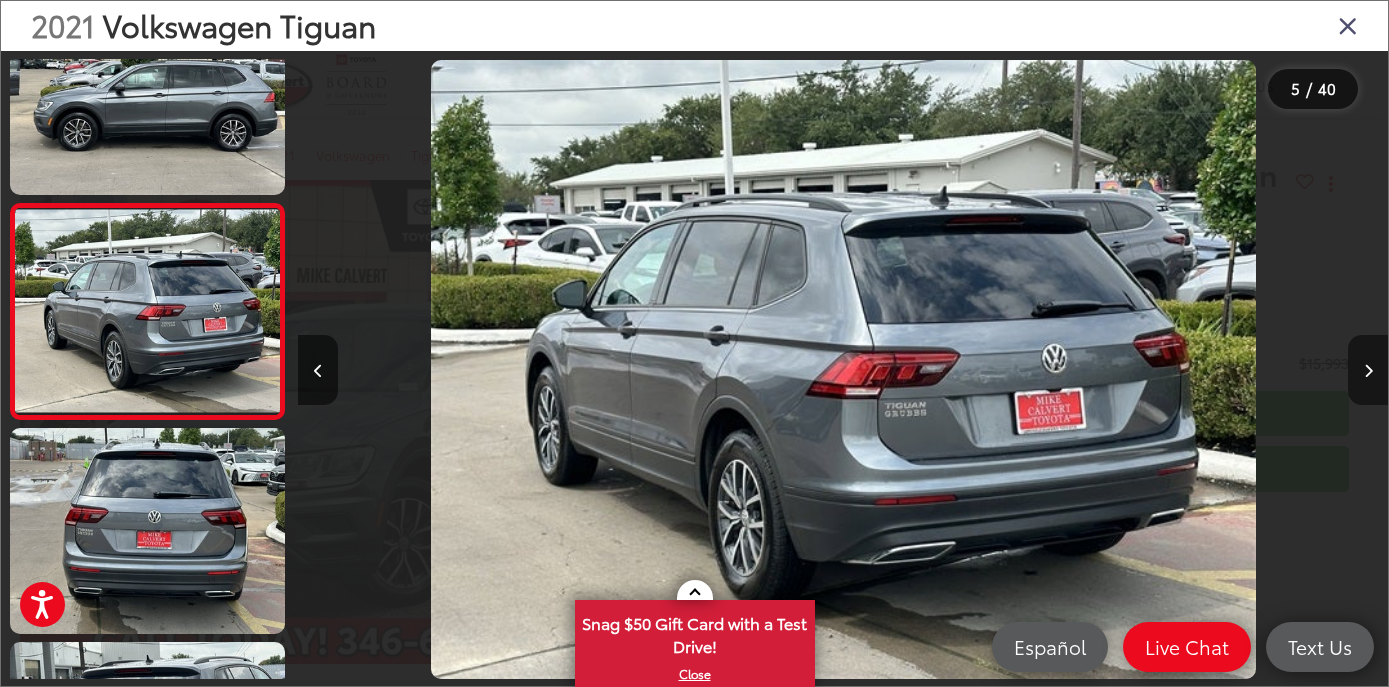 click at bounding box center (1368, 371) 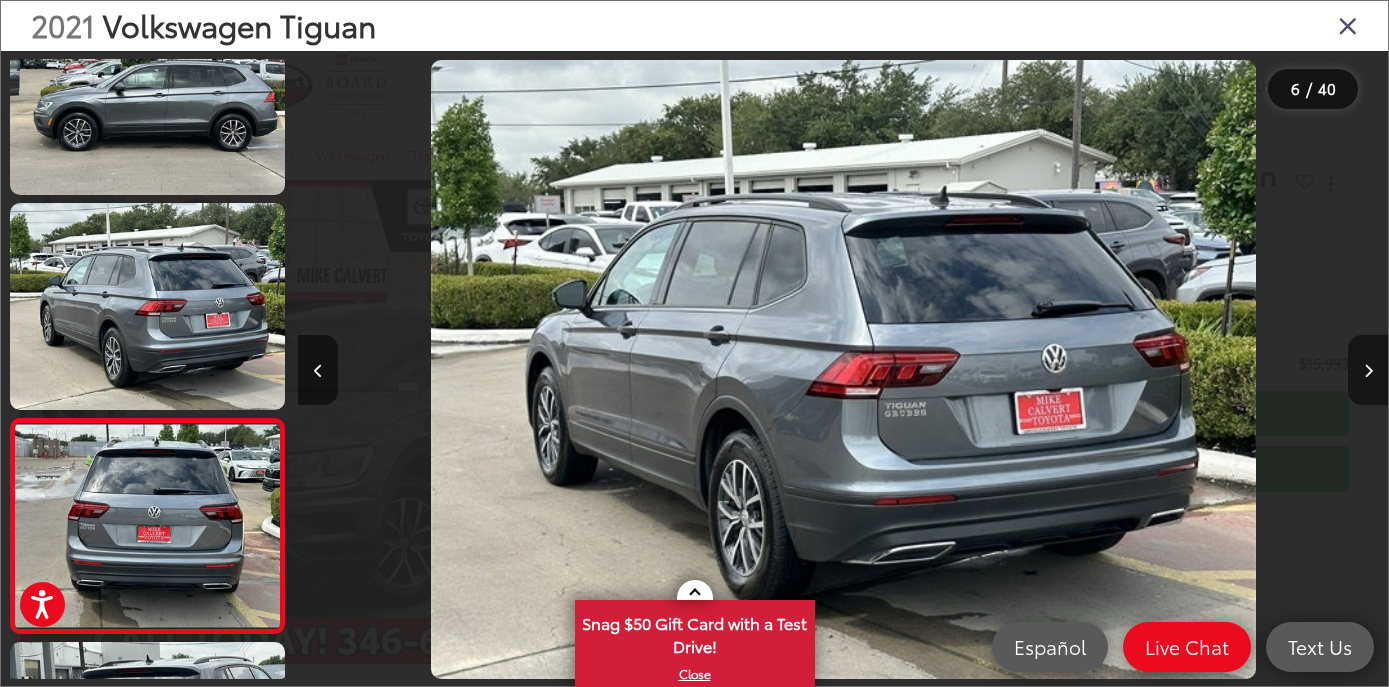 scroll, scrollTop: 0, scrollLeft: 4649, axis: horizontal 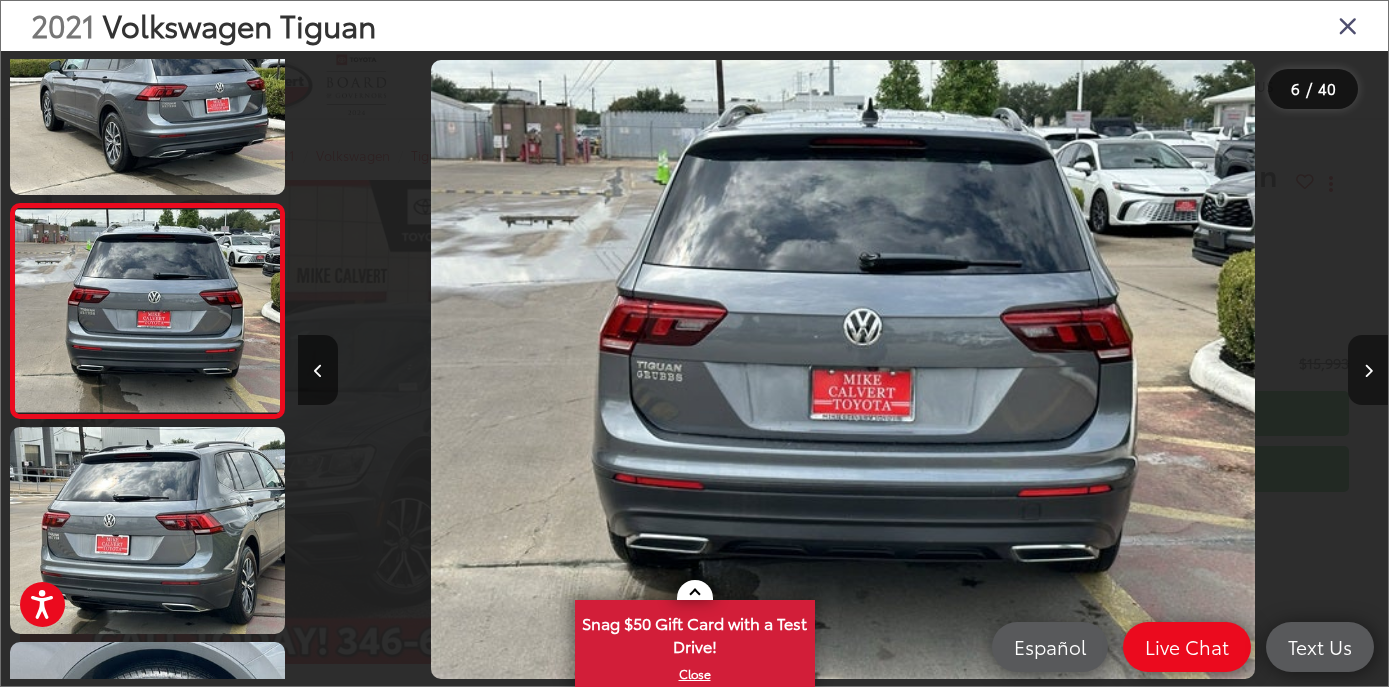 click at bounding box center (1368, 371) 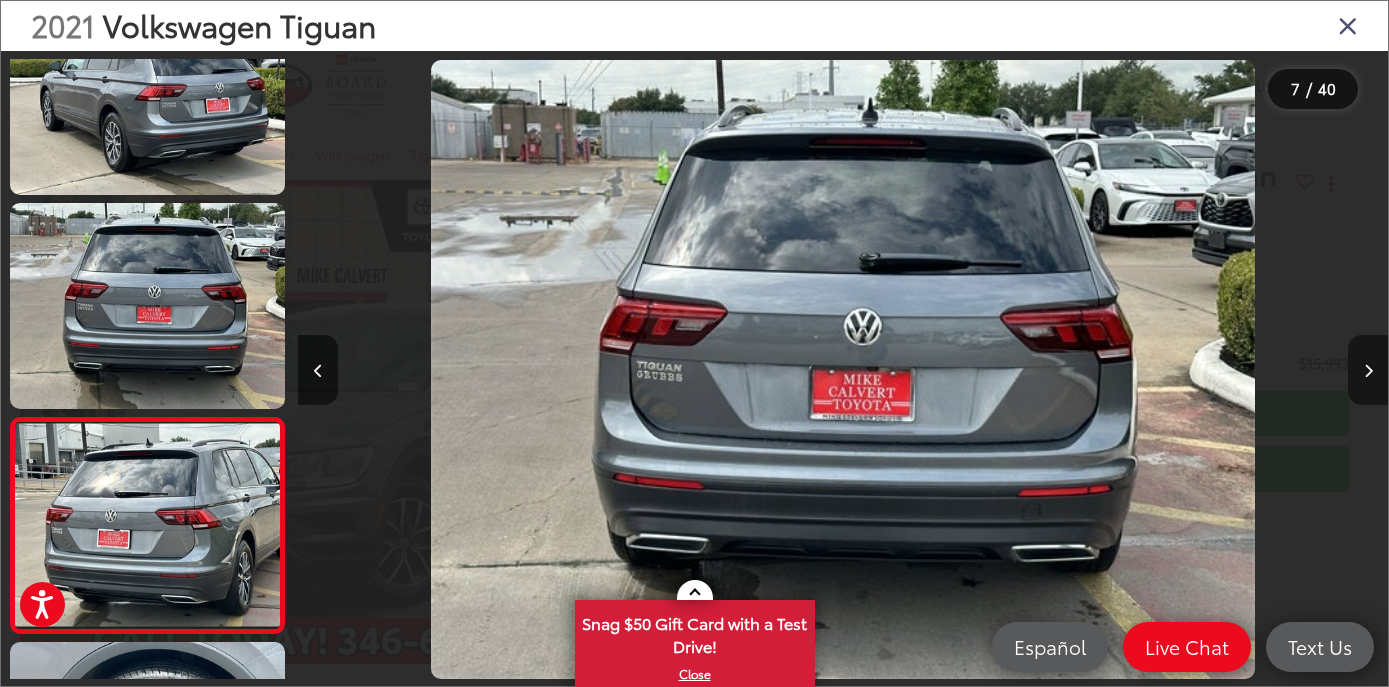 scroll, scrollTop: 0, scrollLeft: 5702, axis: horizontal 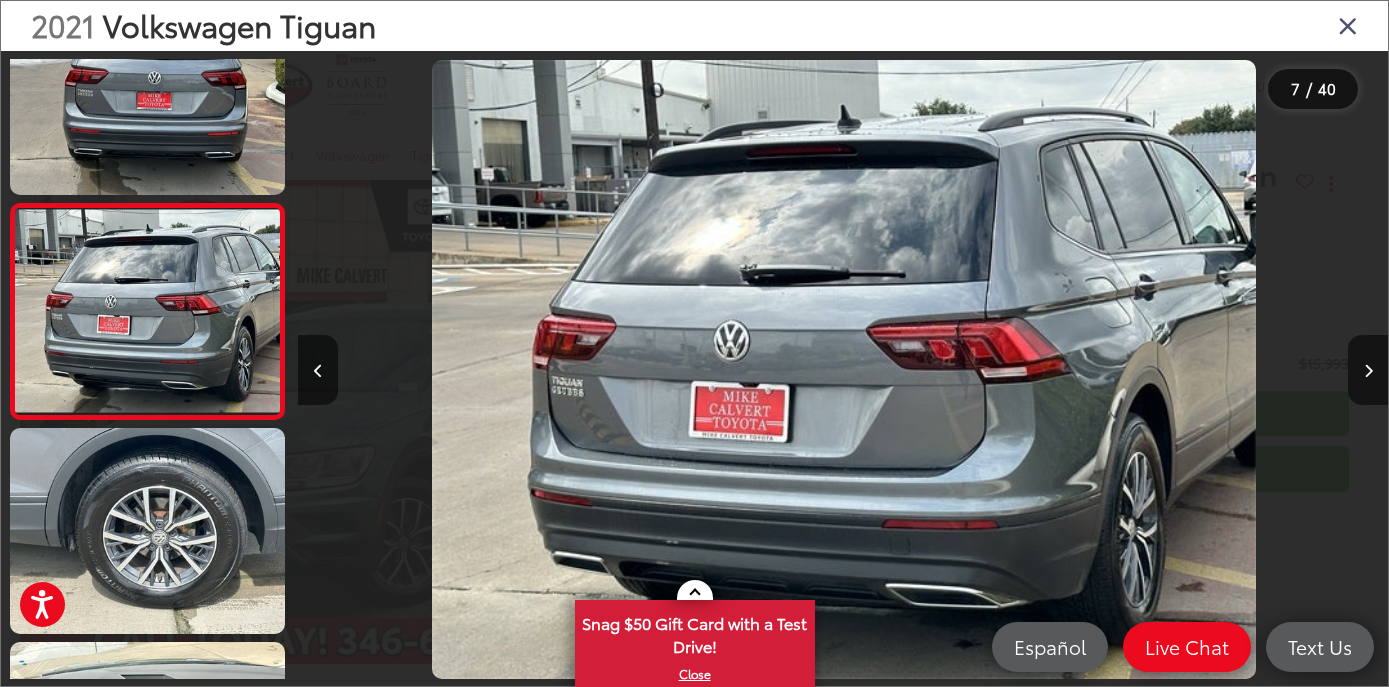 click at bounding box center [1348, 25] 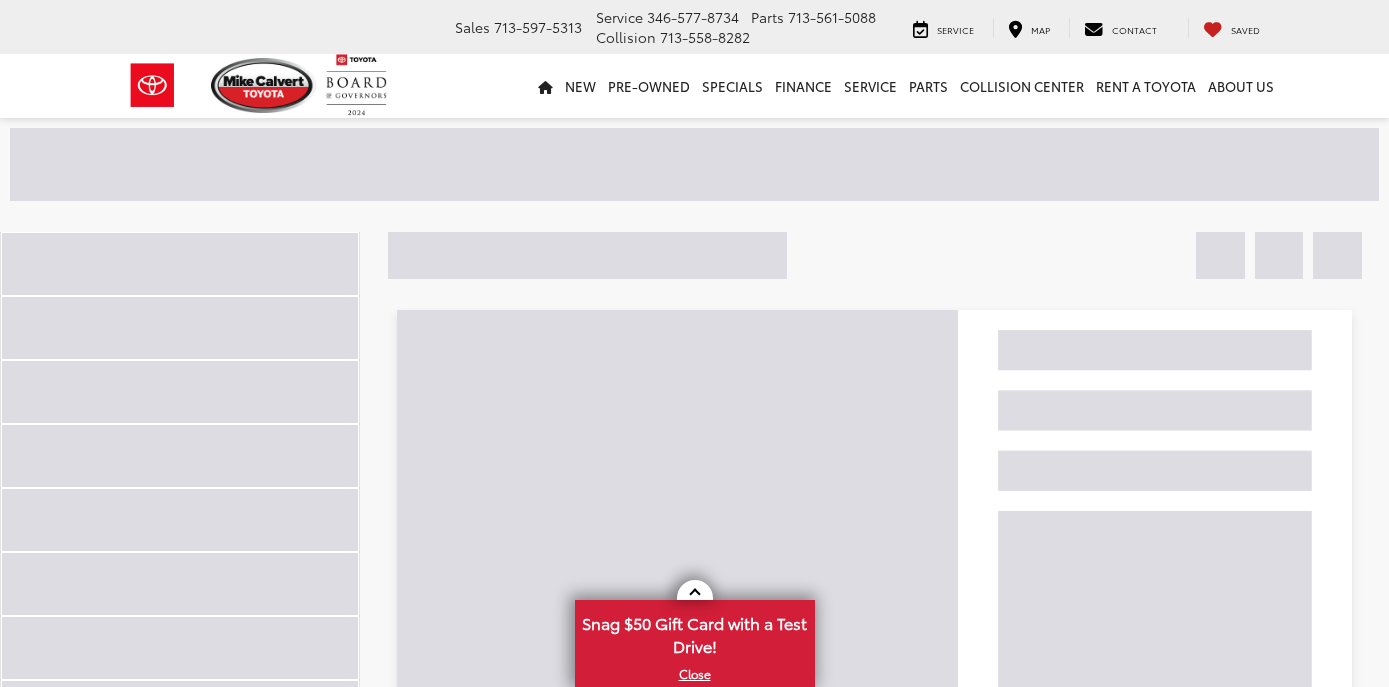 scroll, scrollTop: 129, scrollLeft: 0, axis: vertical 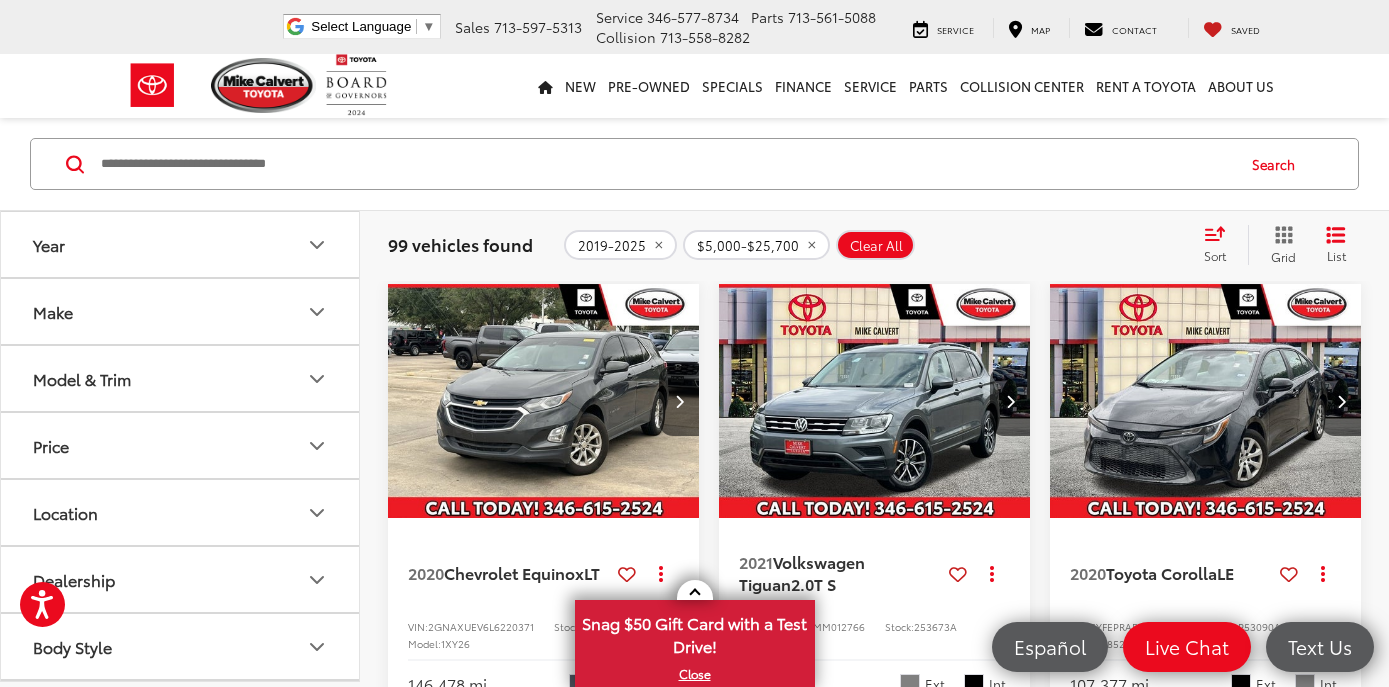 click 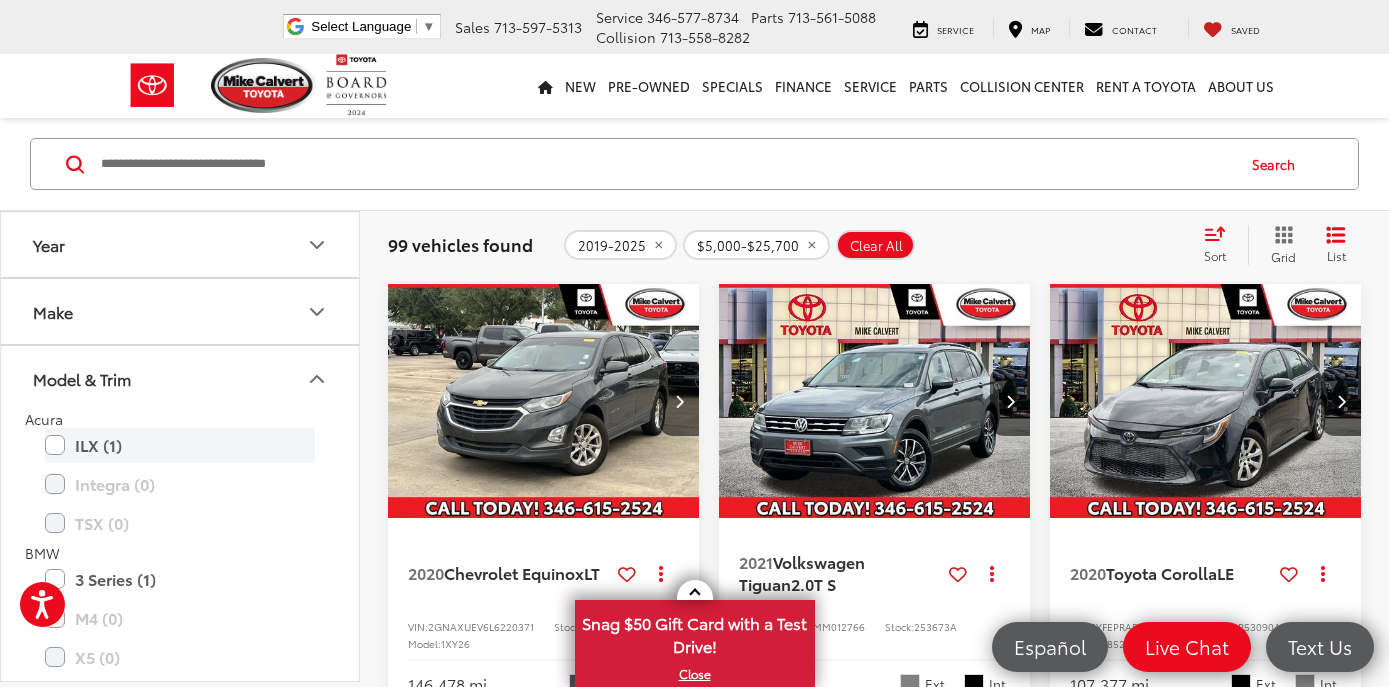 type 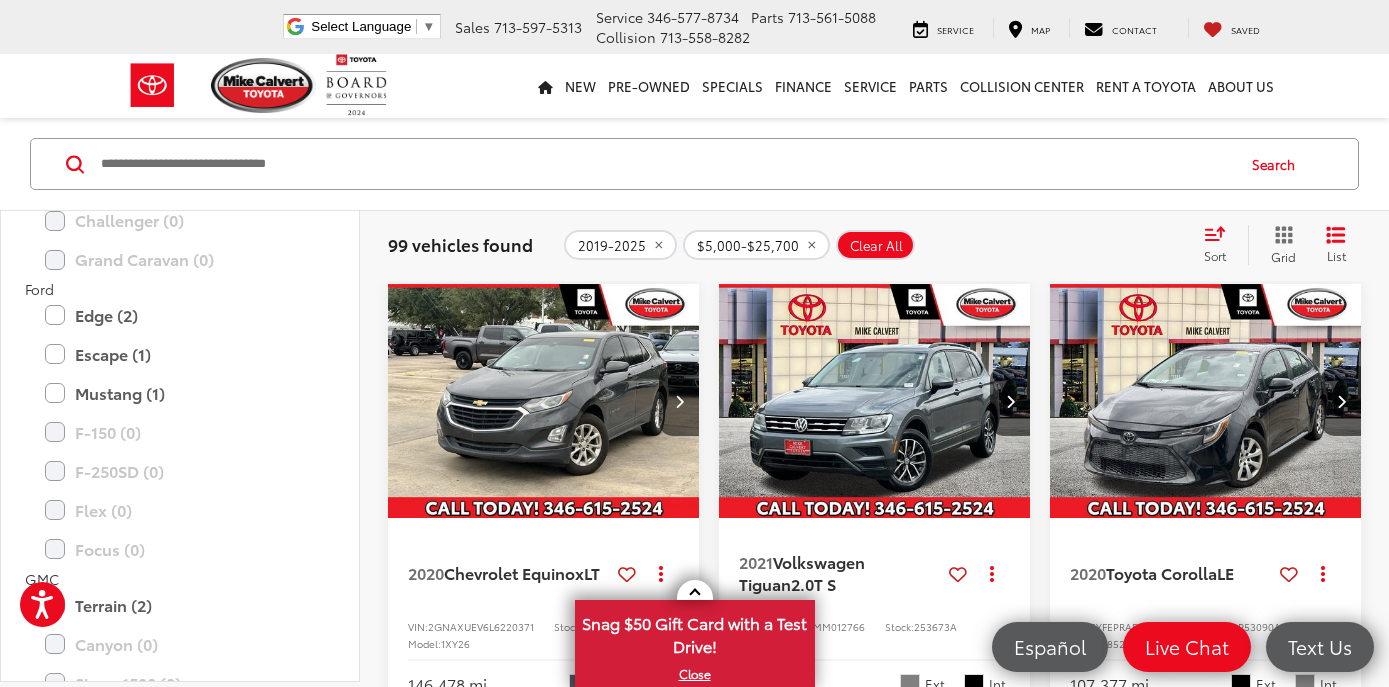 scroll, scrollTop: 800, scrollLeft: 0, axis: vertical 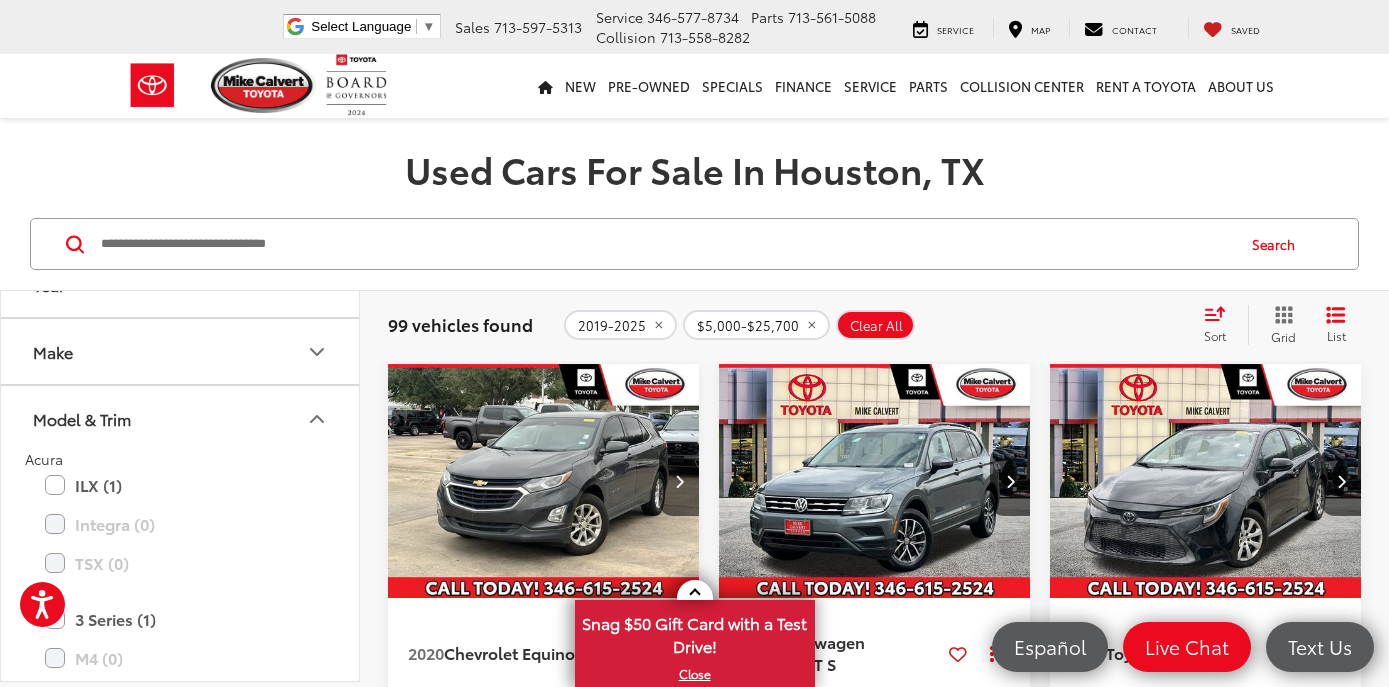 click 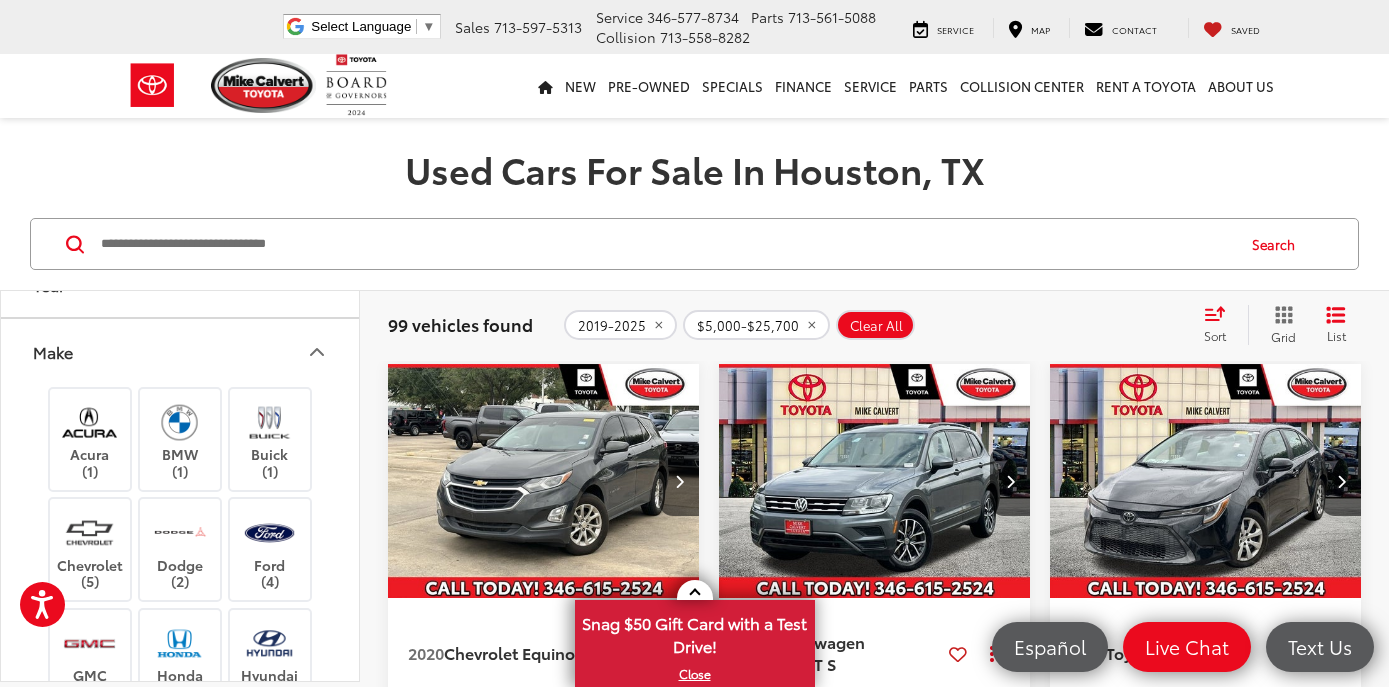 click 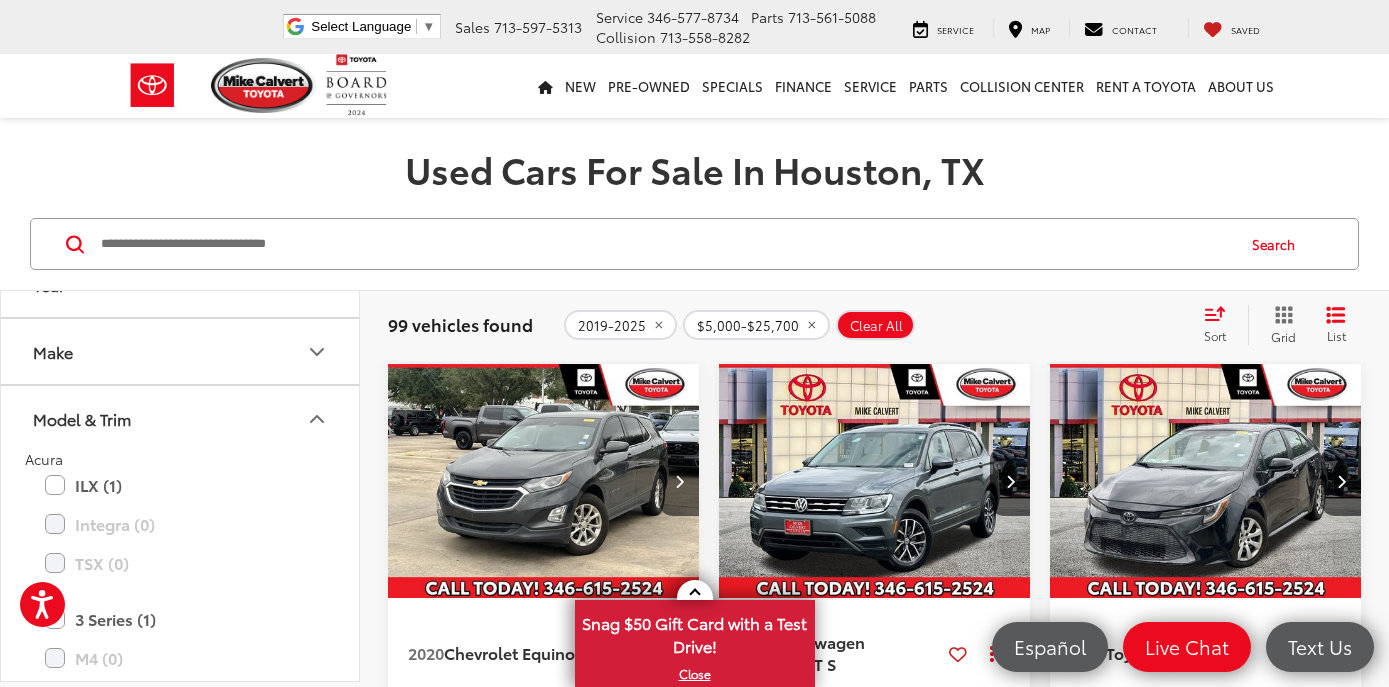 click on "2020  Chevrolet Equinox  LT
Copy Link Share Print View Details VIN:  2GNAXUEV6L6220371 Stock:  254400A Model:  1XY26 146,478 mi Ext. Int. Features Bluetooth® 4WD/AWD Android Auto Apple CarPlay Aux Input Keyless Entry Disclaimer More Details Comments Dealer Comments Mike Calvert Toyota has been here in Houston for 35 years. Family owned and operated we have again been Nationally Recognized for outstanding Customer Service, Sales and Service. From the moment you contact us, you'll know our commitment to Customer Service is second to none. We strive to make your experience with Mike Calvert Toyota a good one - for the life of your vehicle. Whether you need to Purchase, Finance, or Service a New or Pre-Owned car, you've come to the right place. It will be a pleasure to serve you. 25/30 City/Highway MPG Awards:   * 2020 IIHS Top Safety Pick with specific headlights More...   Track Price
$15,491
Today's Price:" at bounding box center [874, 2351] 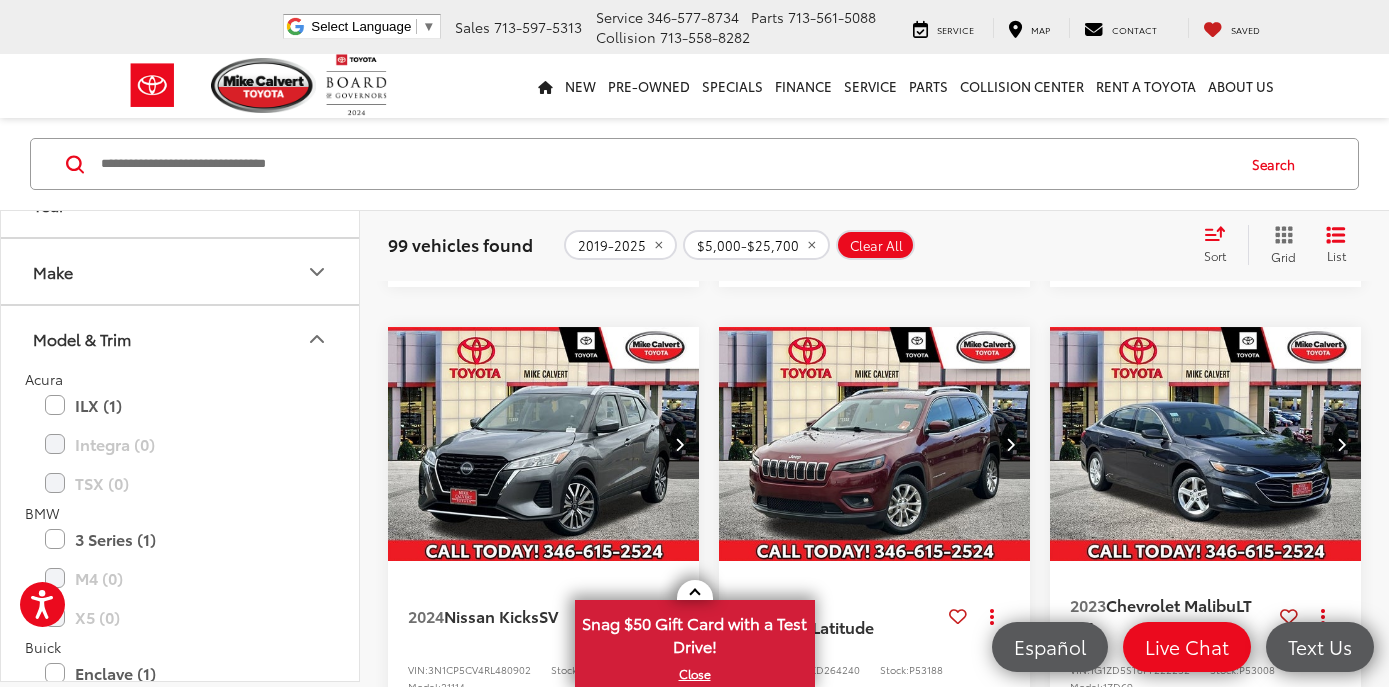 scroll, scrollTop: 2049, scrollLeft: 0, axis: vertical 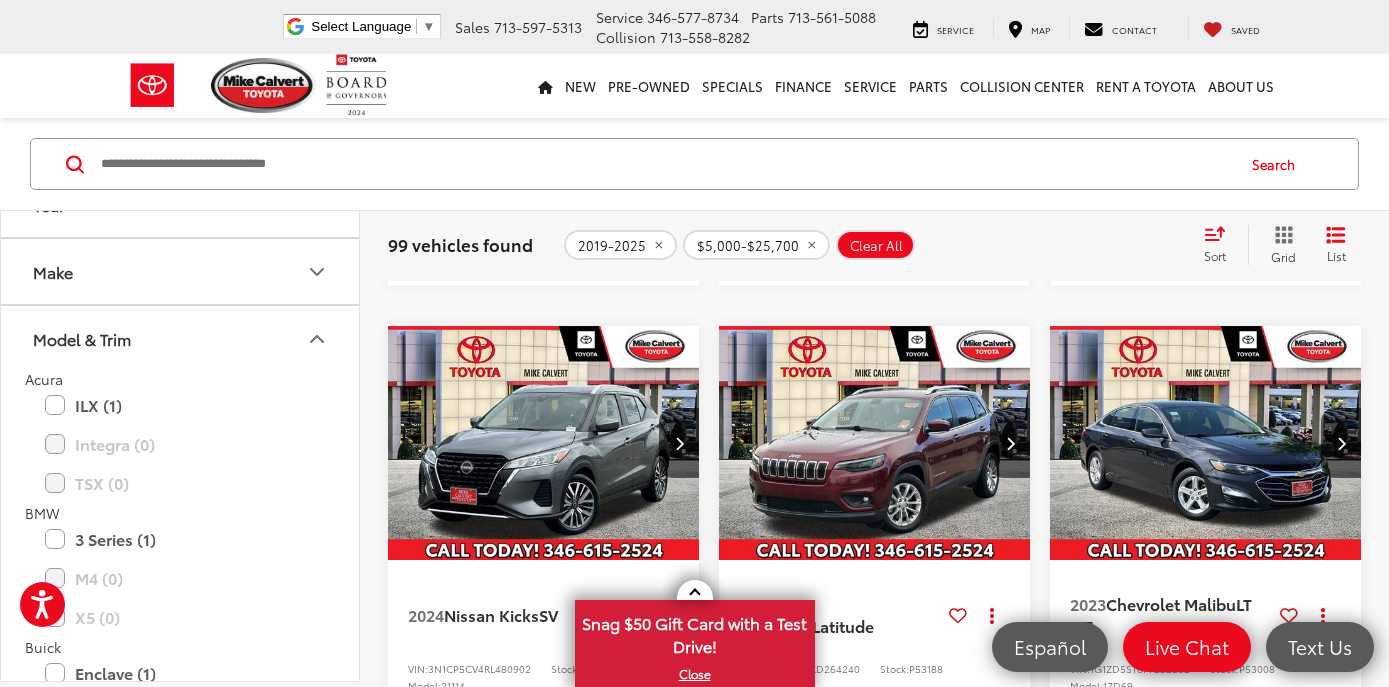 click on "Integra (0)  All Trims Or select individual trims Type S (0)" at bounding box center [180, 444] 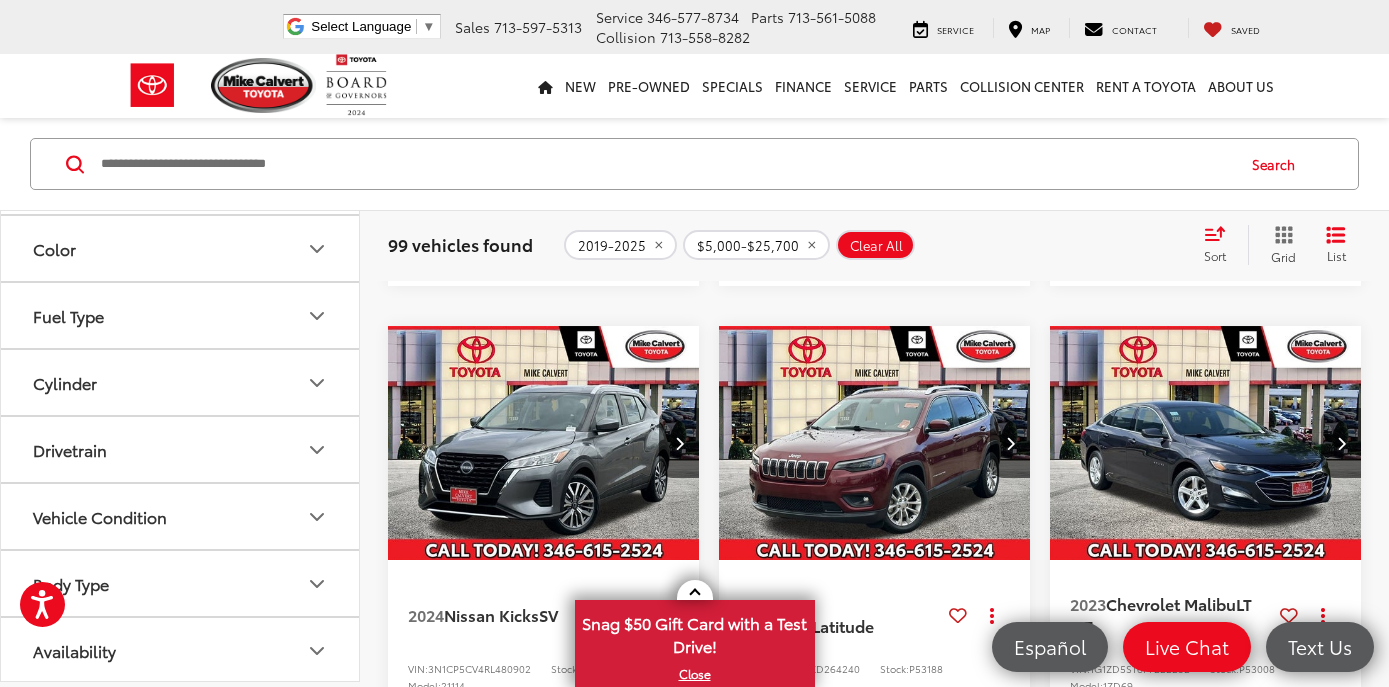 scroll, scrollTop: 4923, scrollLeft: 0, axis: vertical 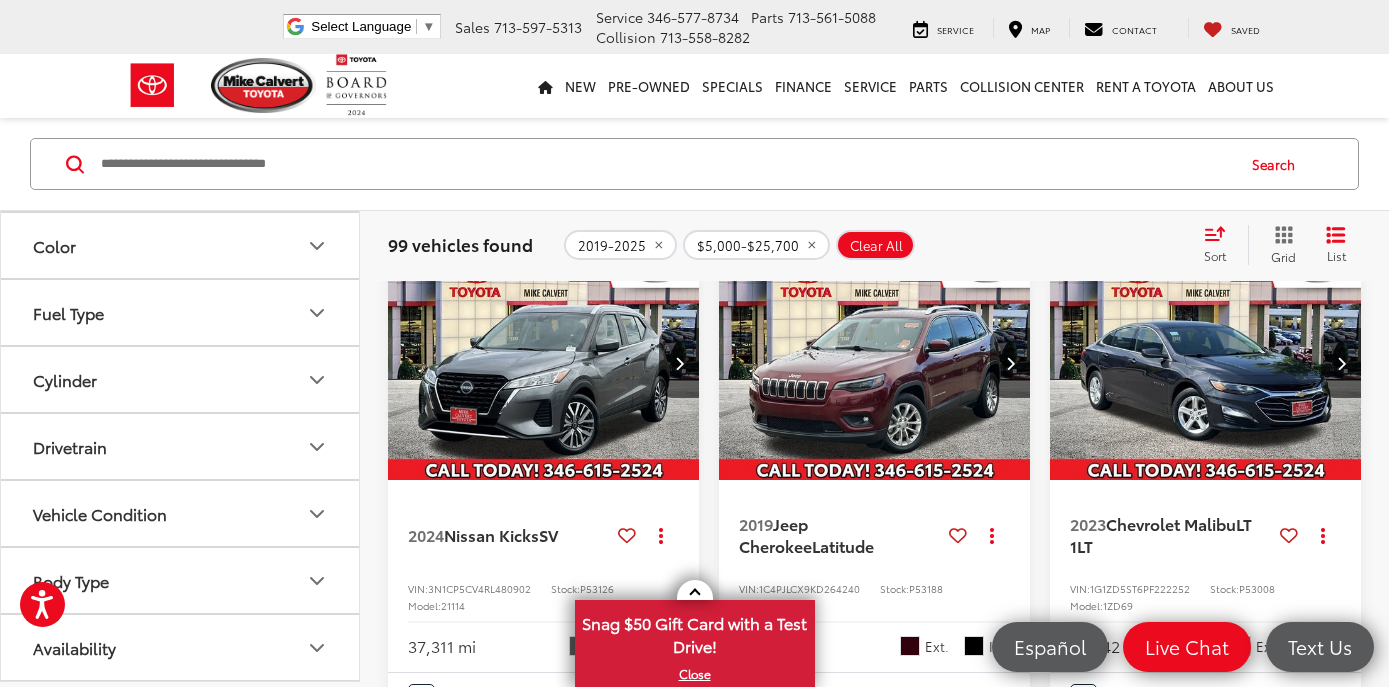 click 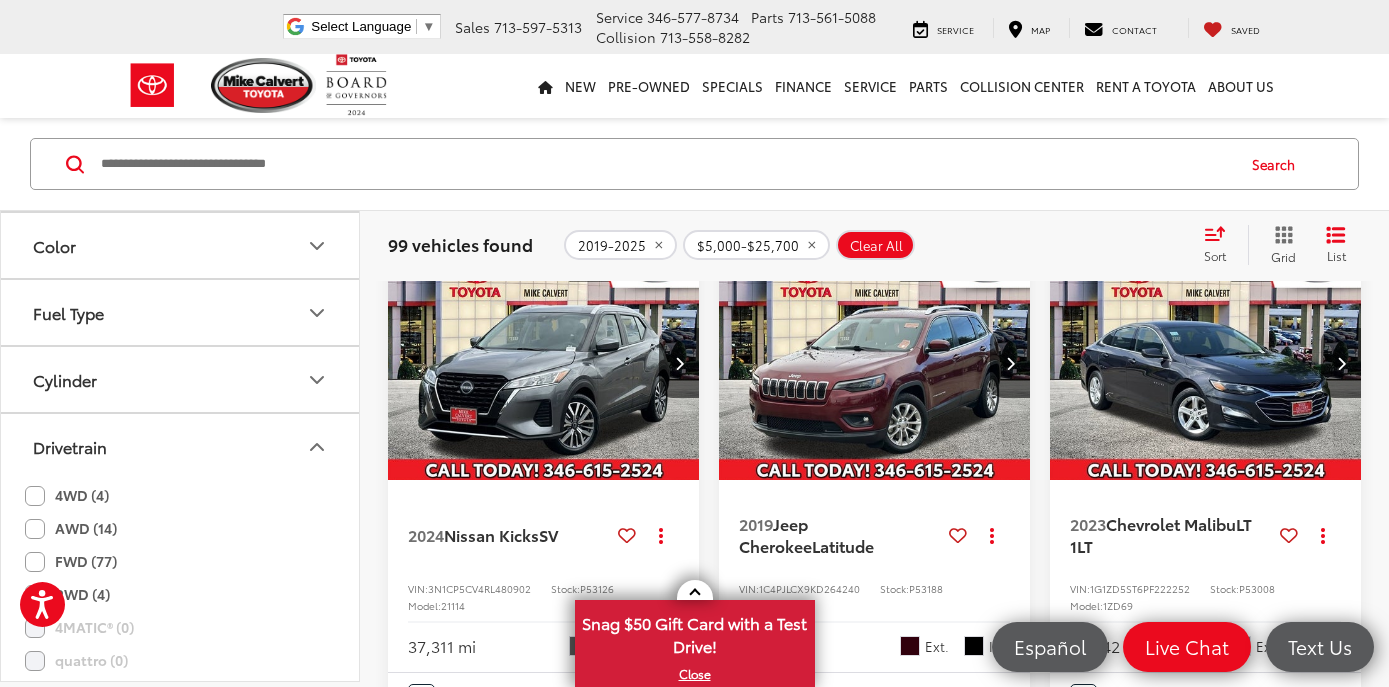 type 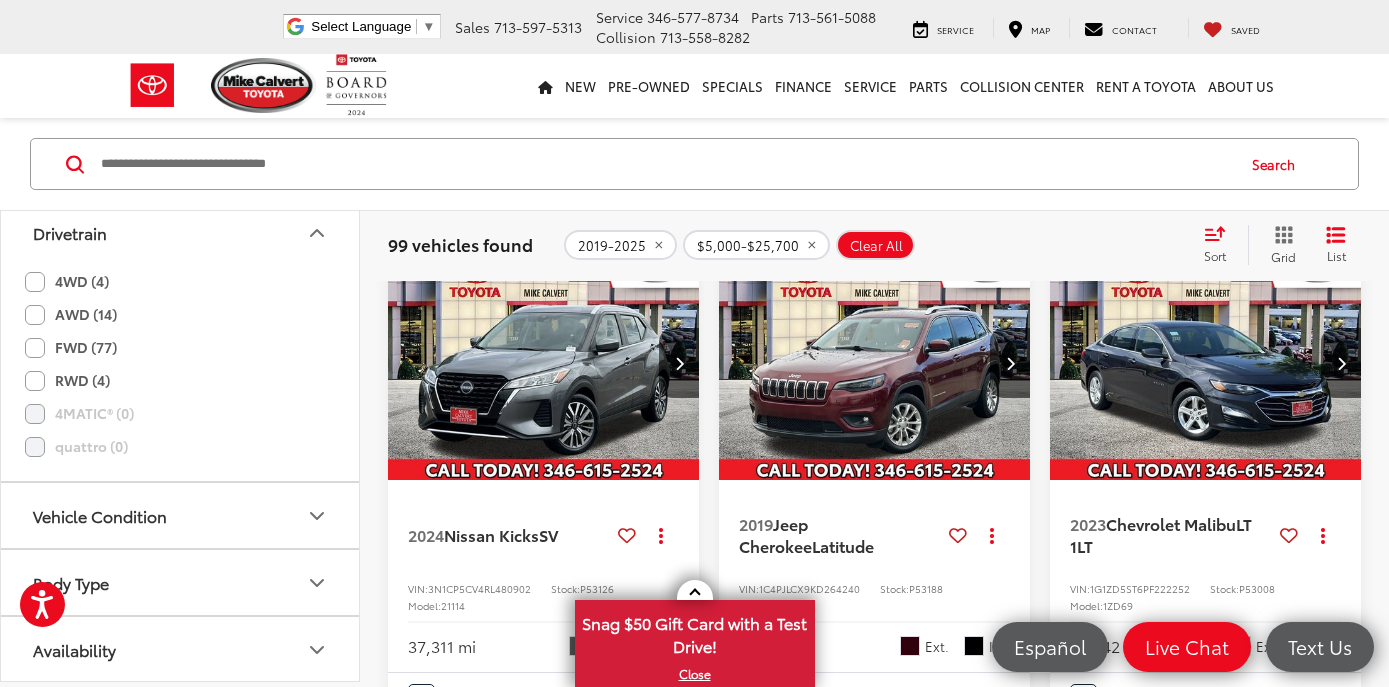 scroll, scrollTop: 5139, scrollLeft: 0, axis: vertical 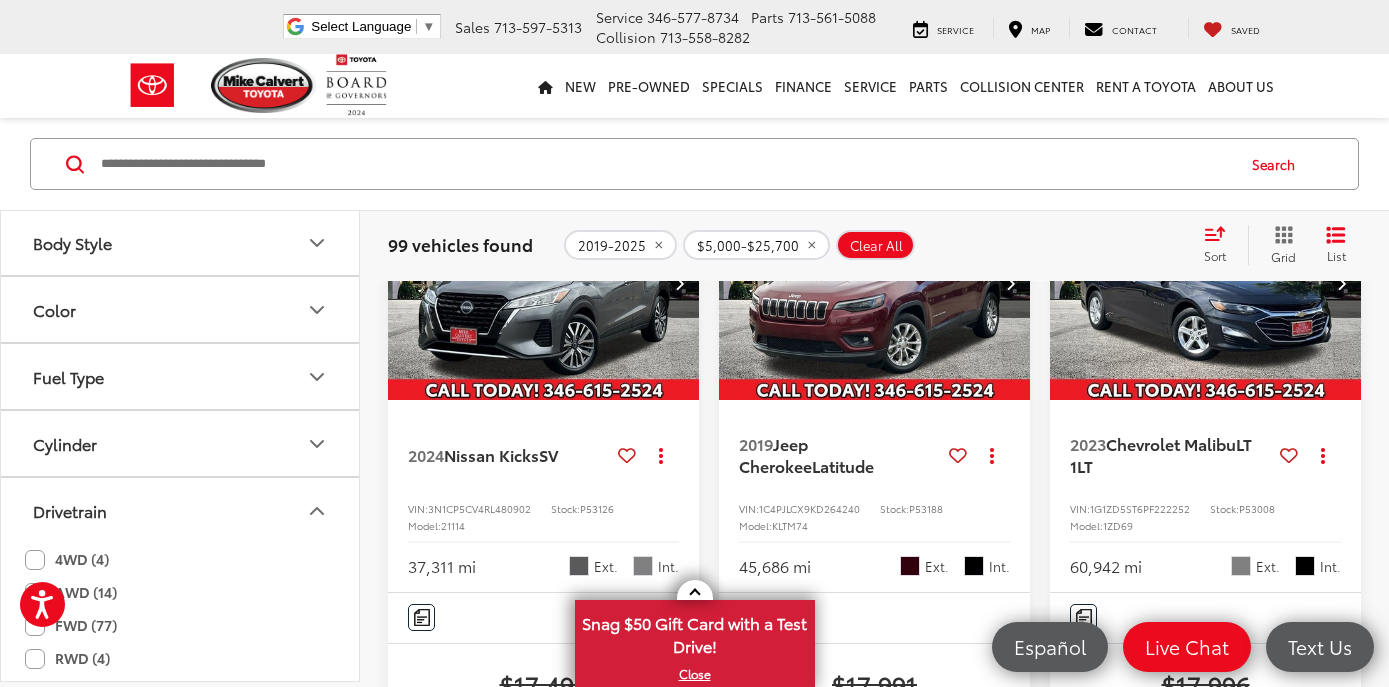 click 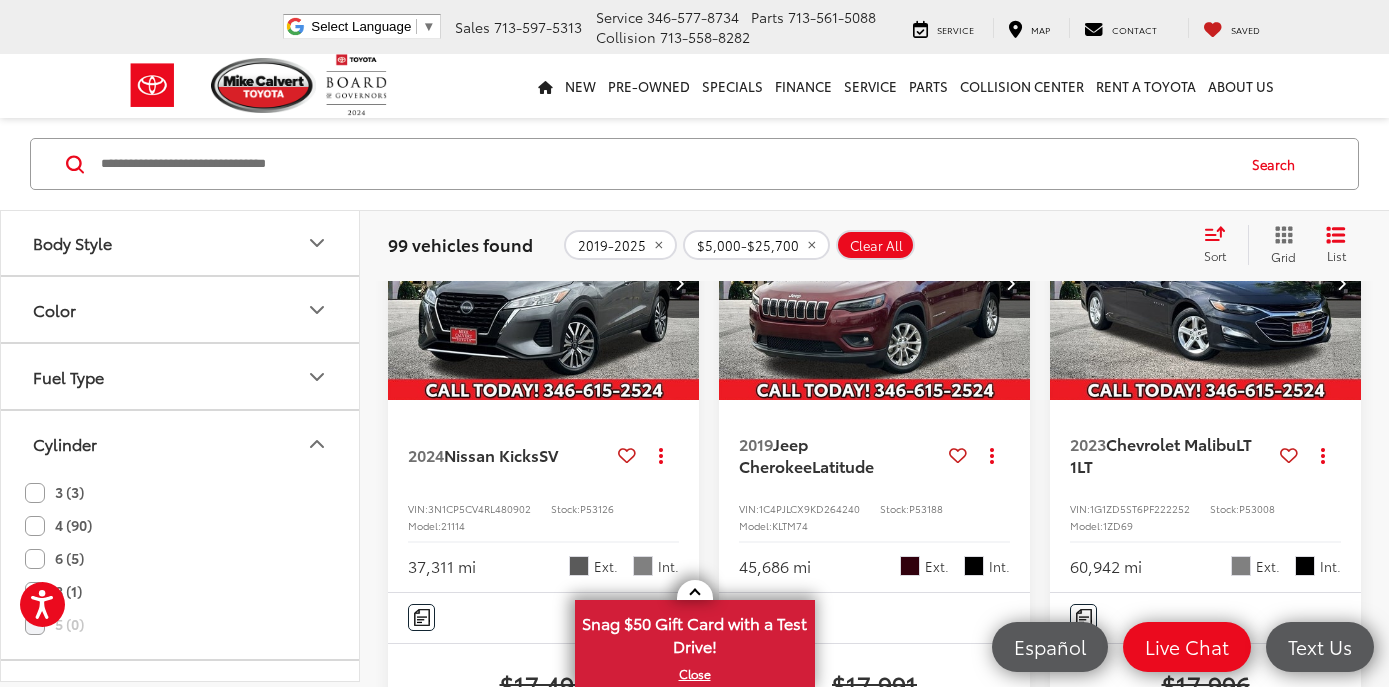 type 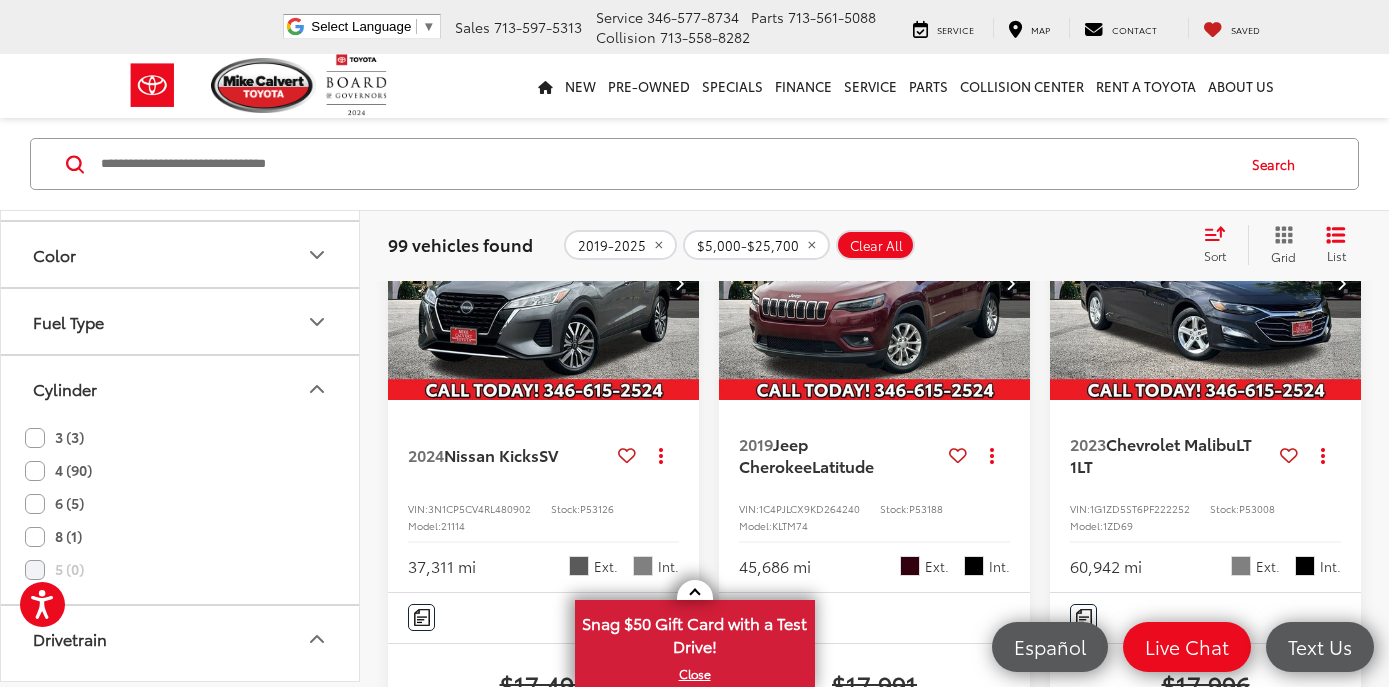 scroll, scrollTop: 4819, scrollLeft: 0, axis: vertical 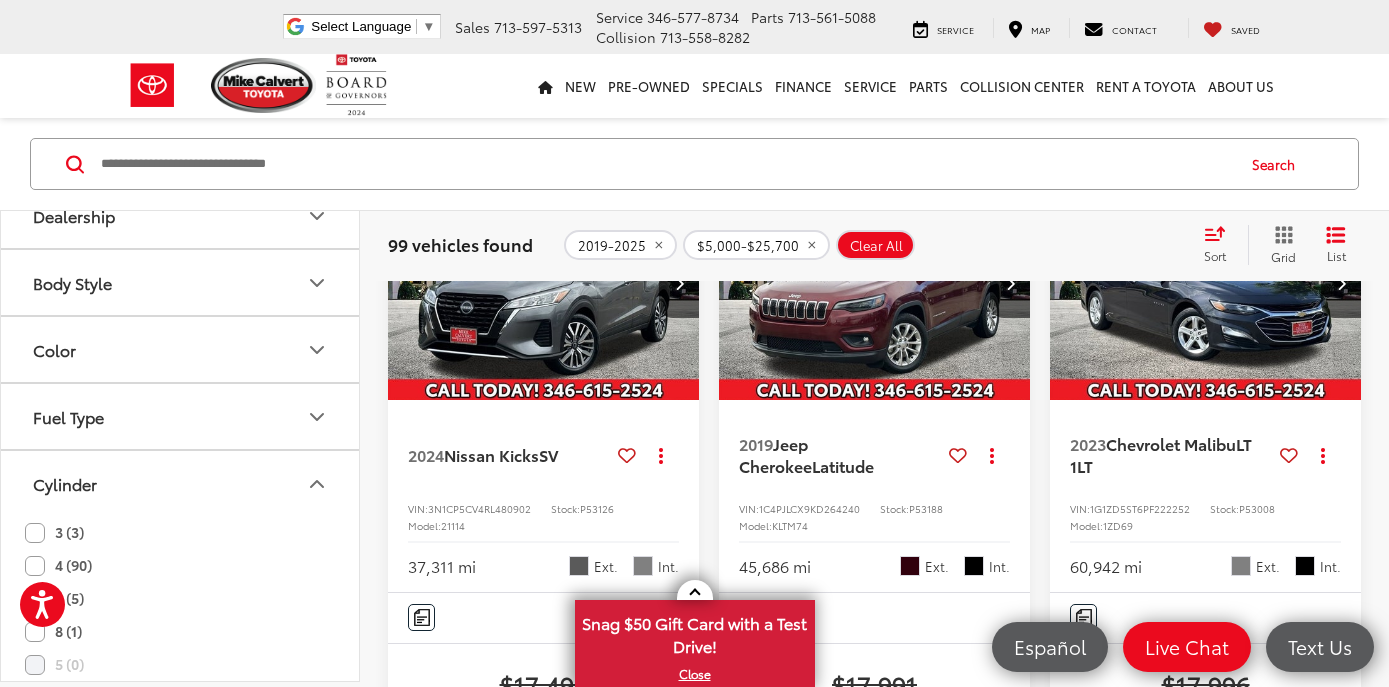 click 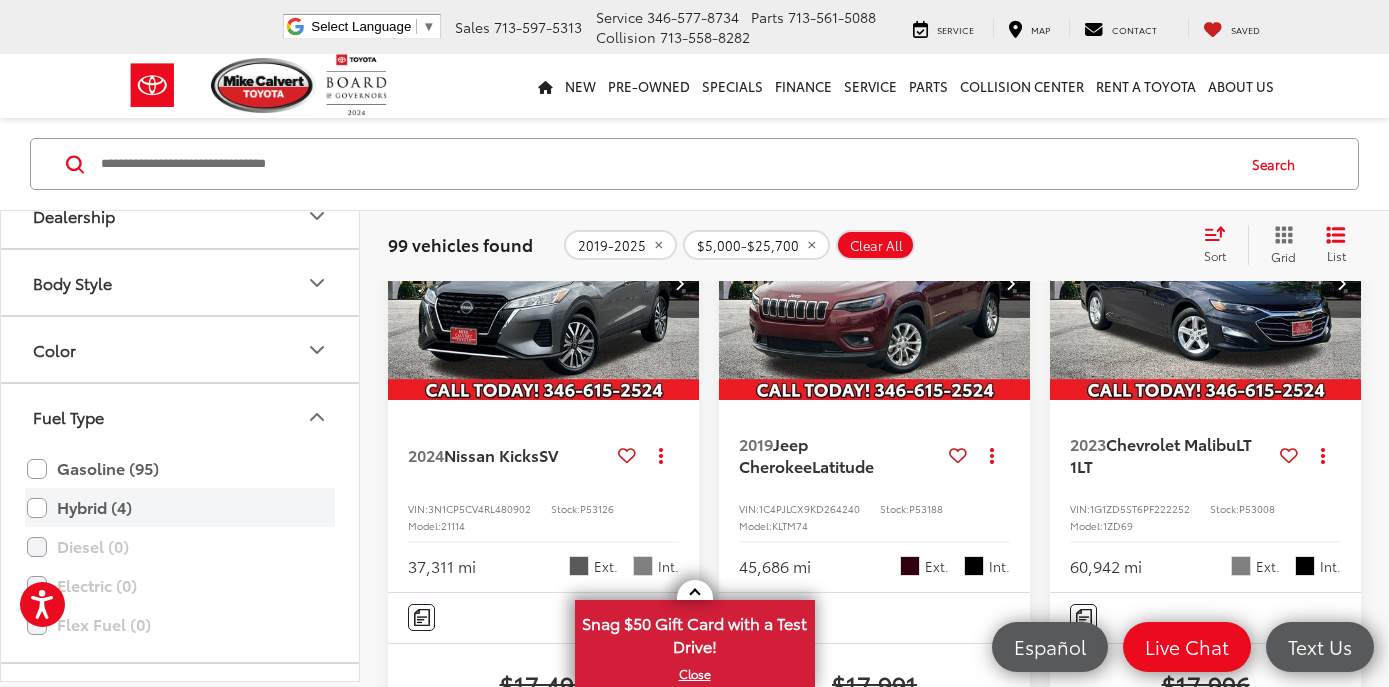 click on "Hybrid (4)" at bounding box center (180, 507) 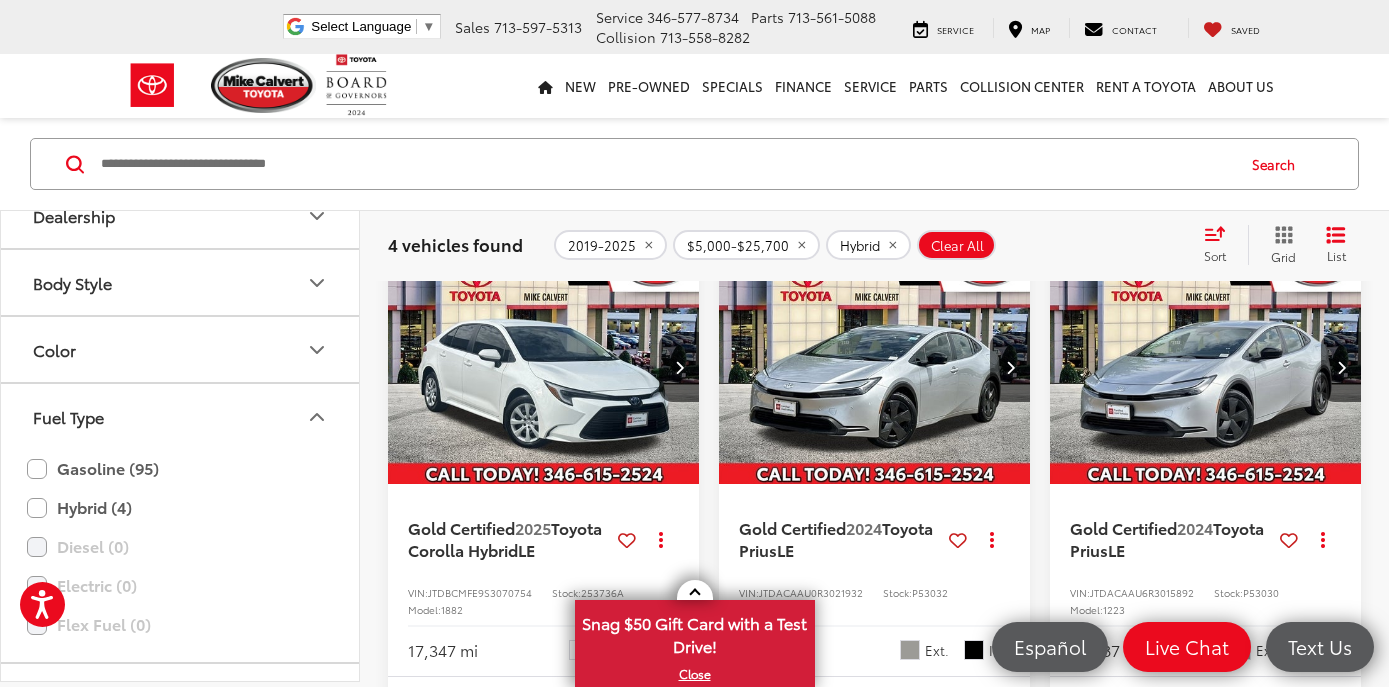 scroll, scrollTop: 160, scrollLeft: 0, axis: vertical 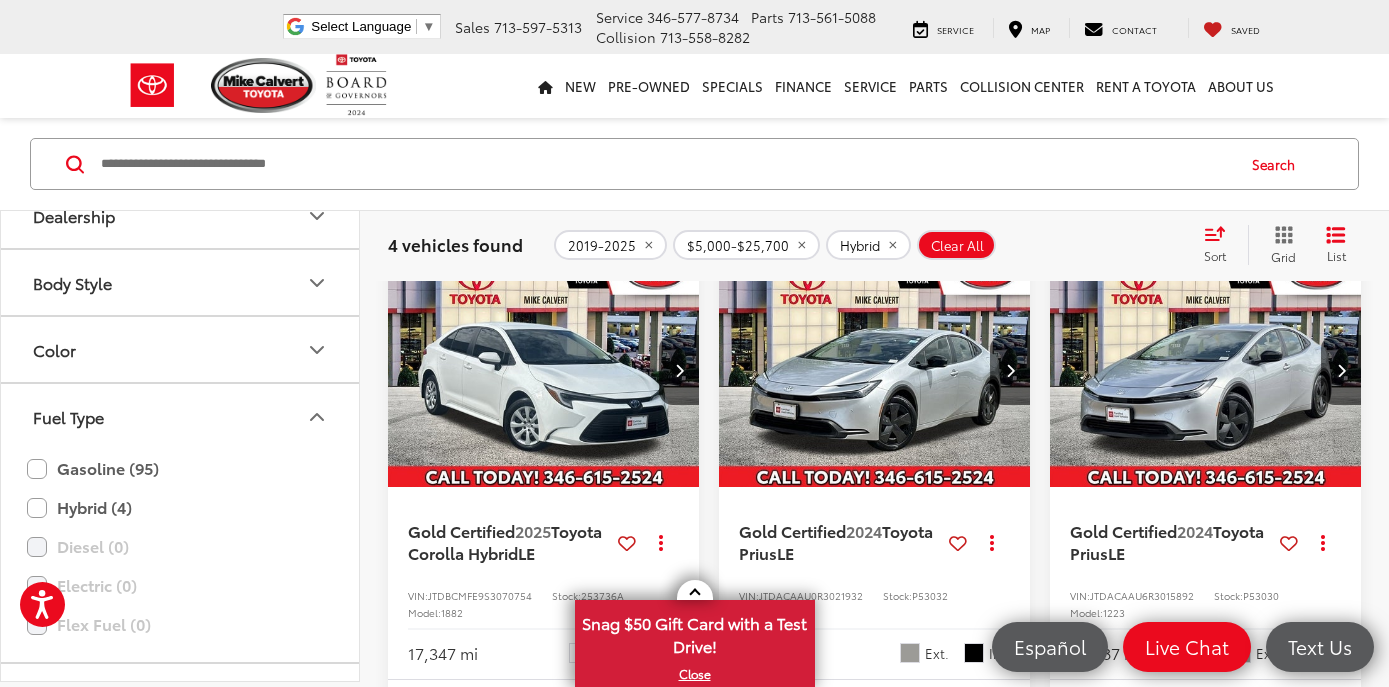click at bounding box center [875, 371] 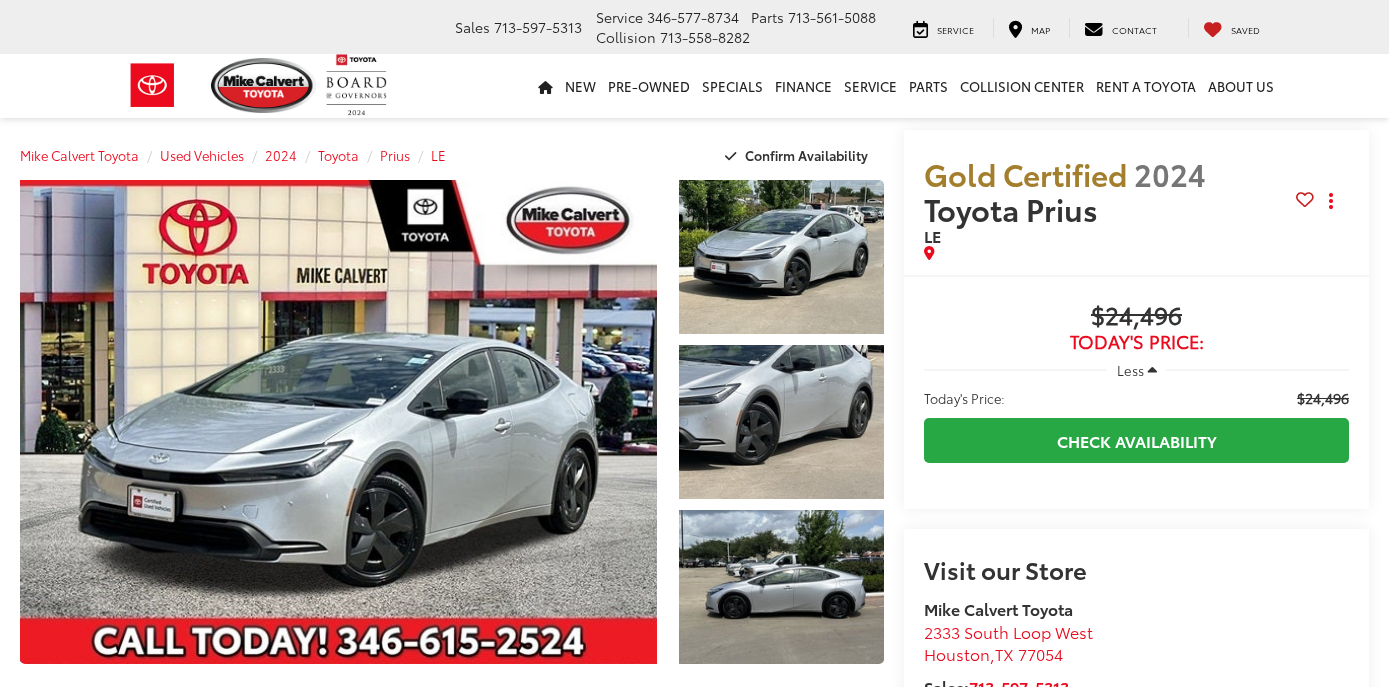 scroll, scrollTop: 0, scrollLeft: 0, axis: both 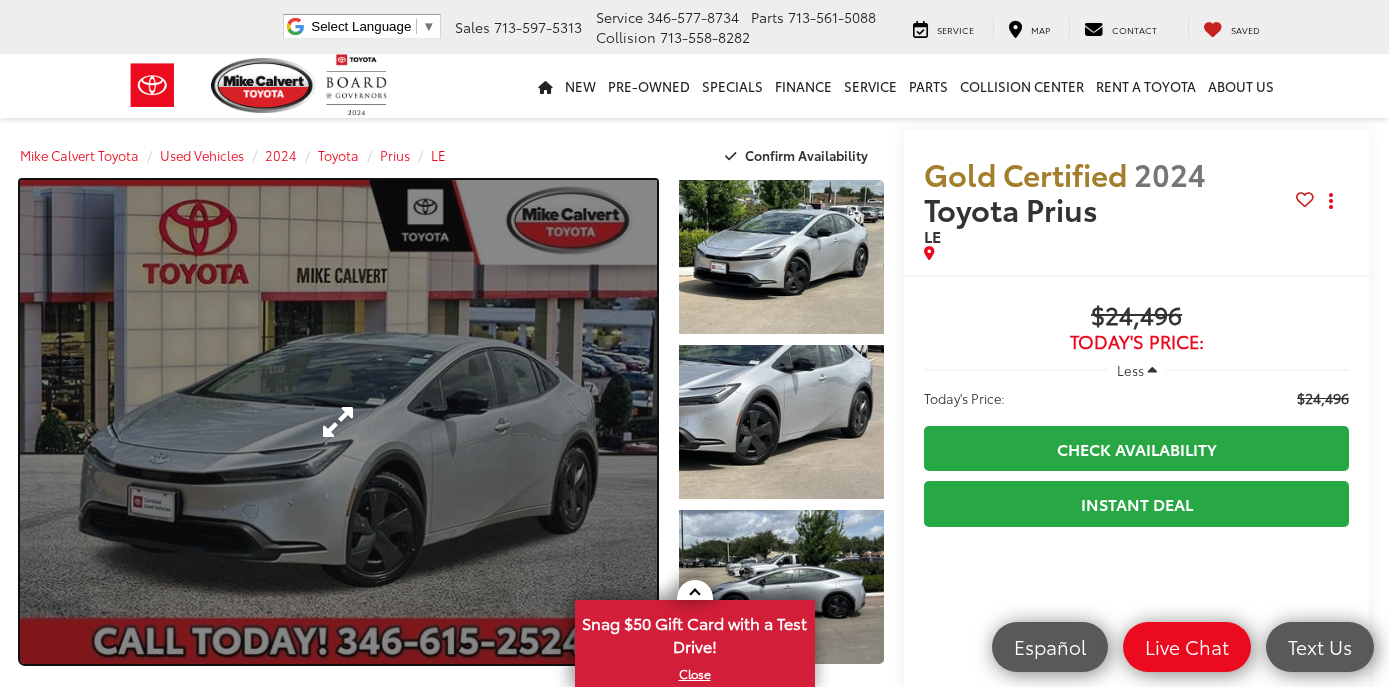 click at bounding box center (338, 422) 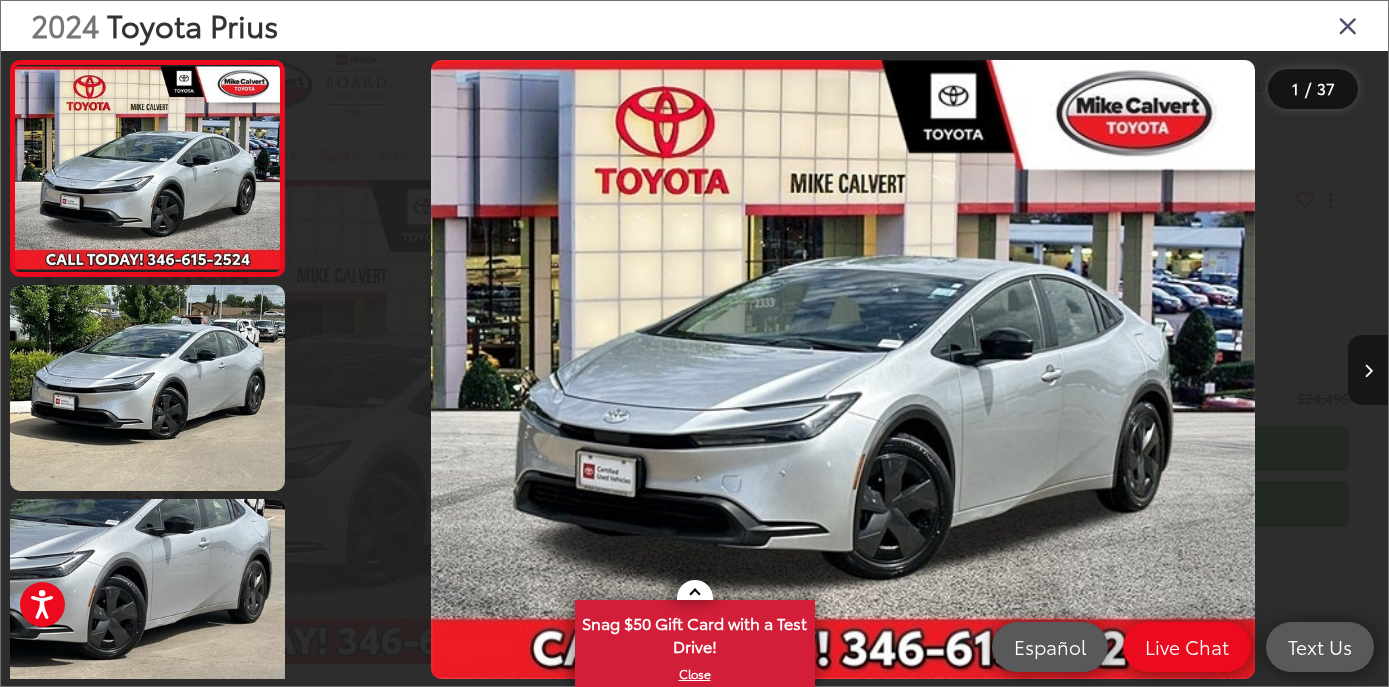 click at bounding box center (1368, 371) 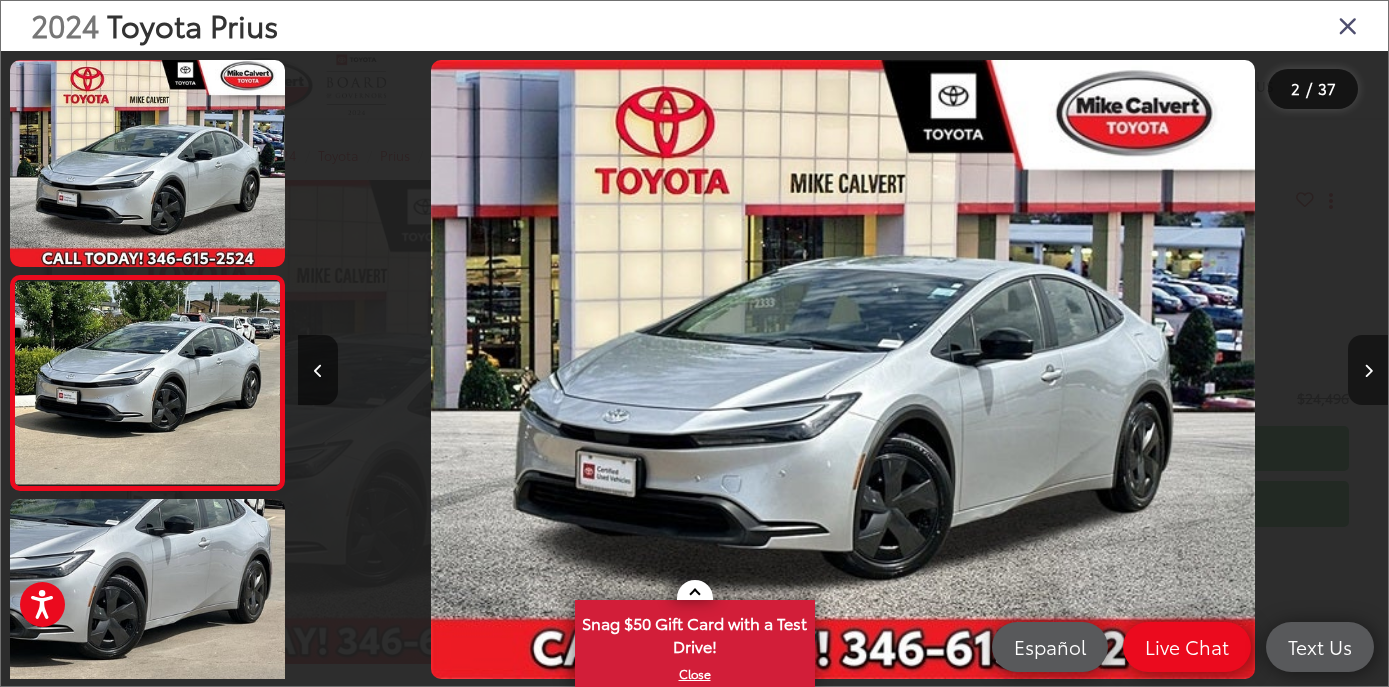 scroll, scrollTop: 0, scrollLeft: 253, axis: horizontal 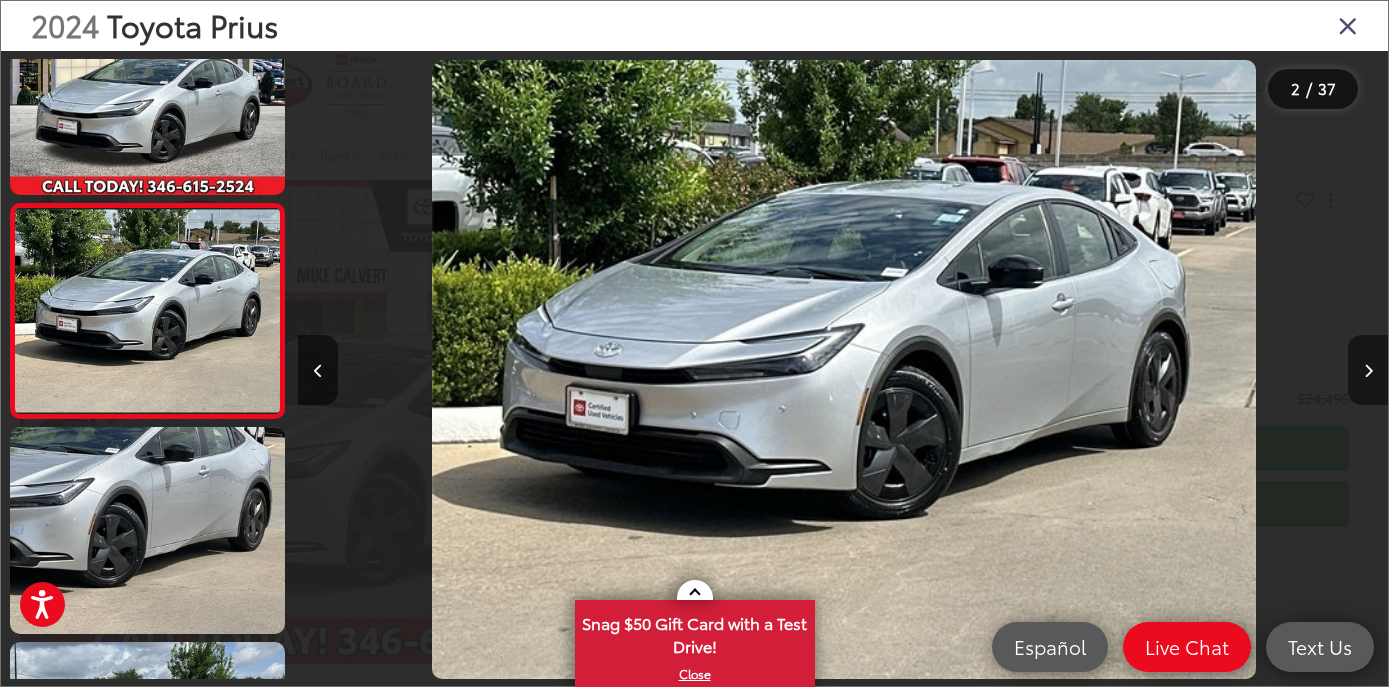 click at bounding box center [1368, 371] 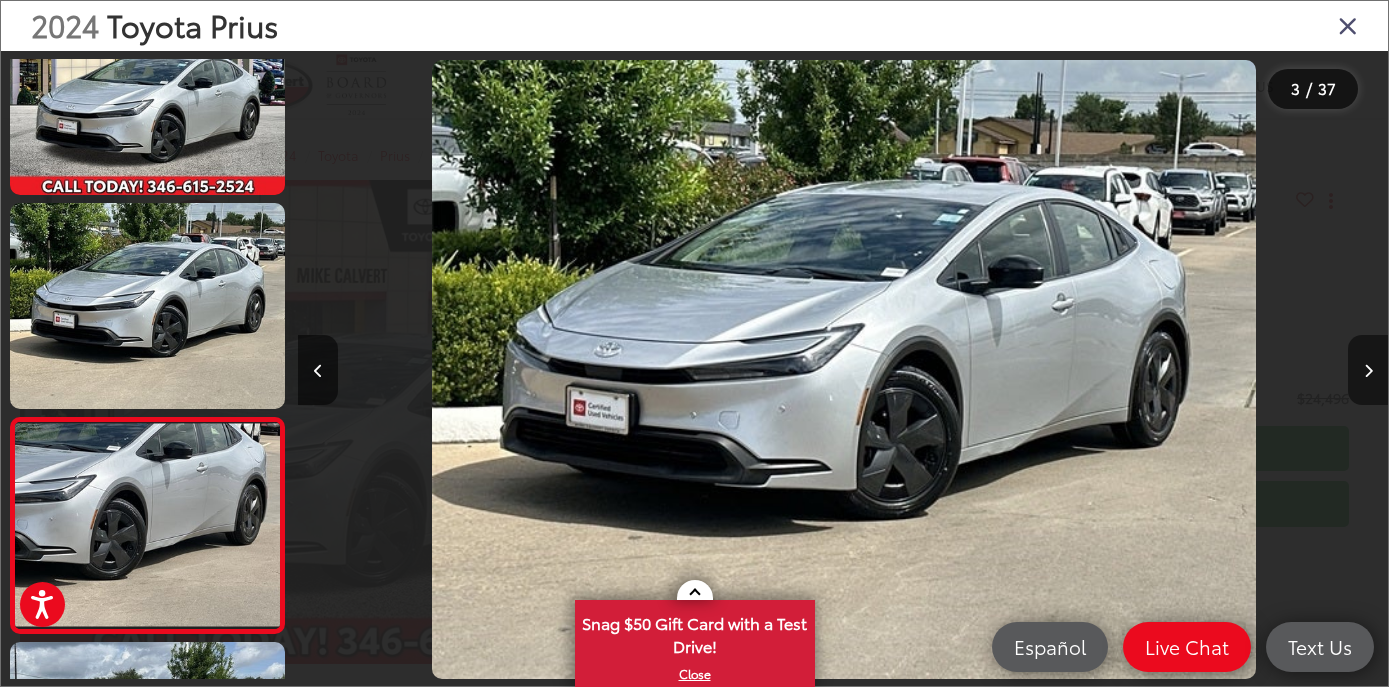 scroll, scrollTop: 0, scrollLeft: 1151, axis: horizontal 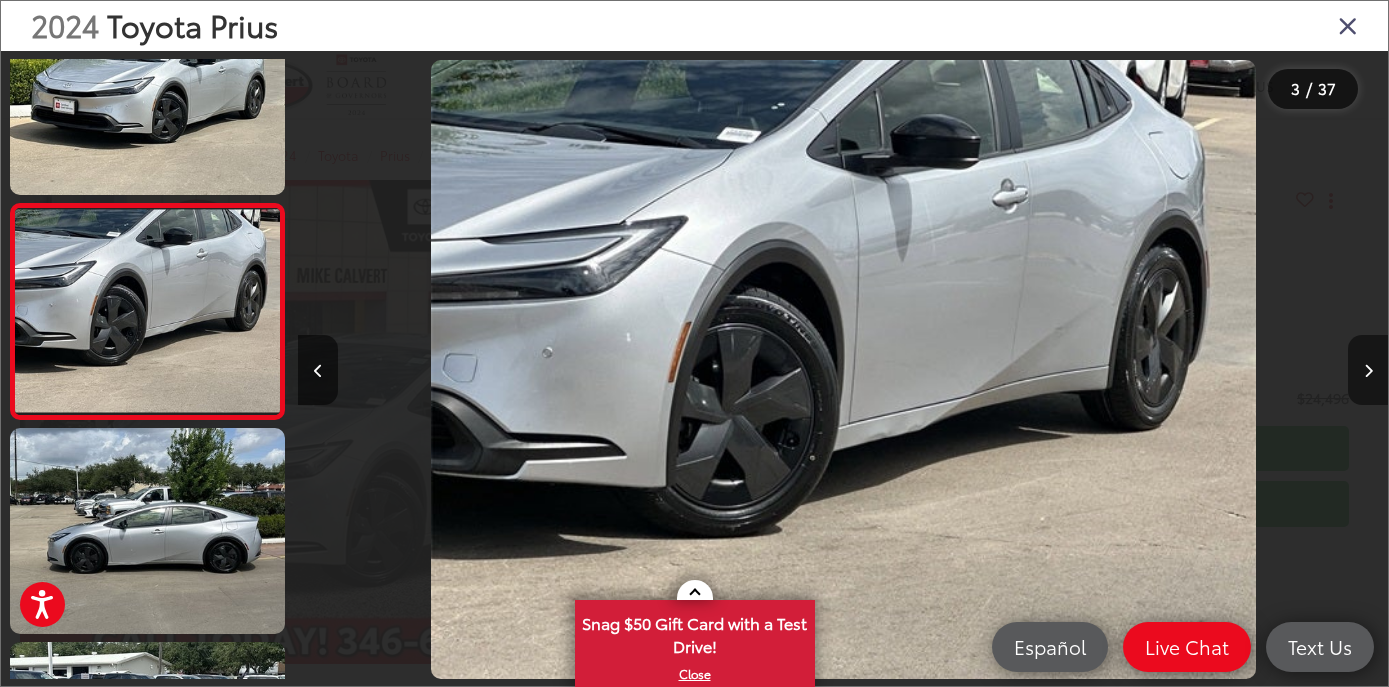 click at bounding box center (1368, 371) 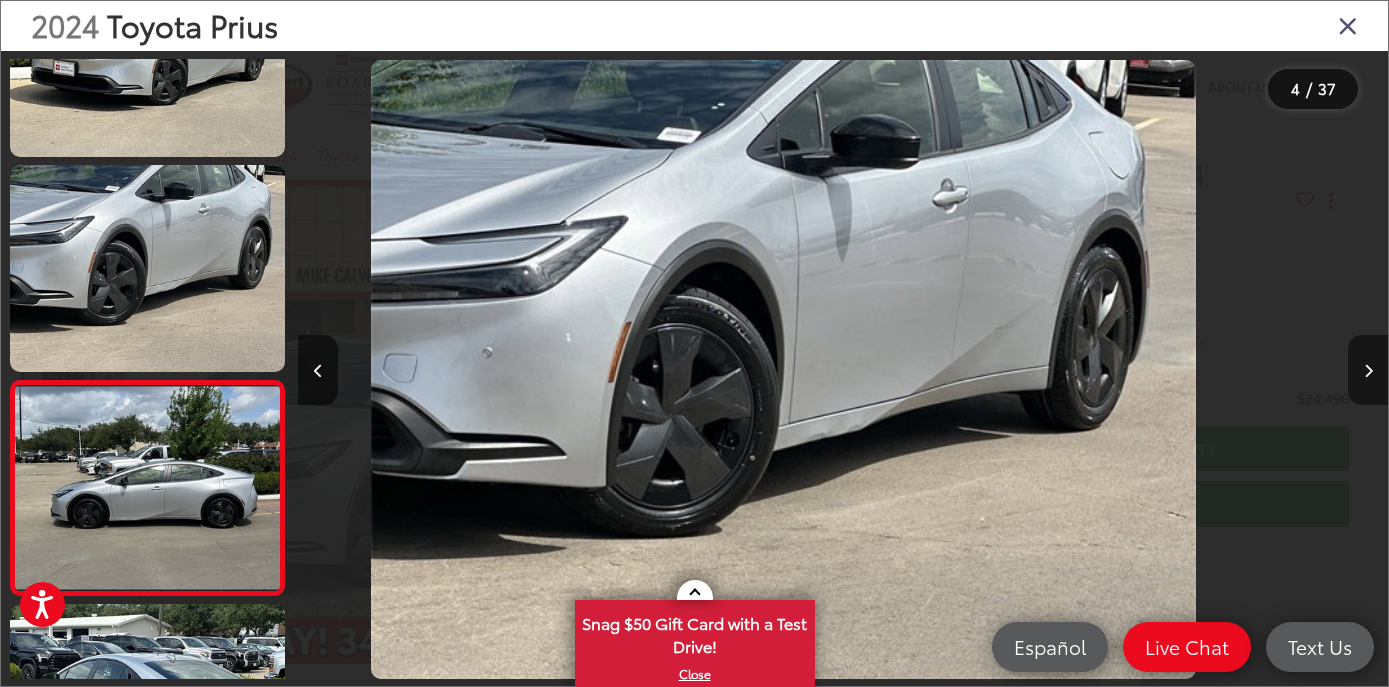 scroll, scrollTop: 405, scrollLeft: 0, axis: vertical 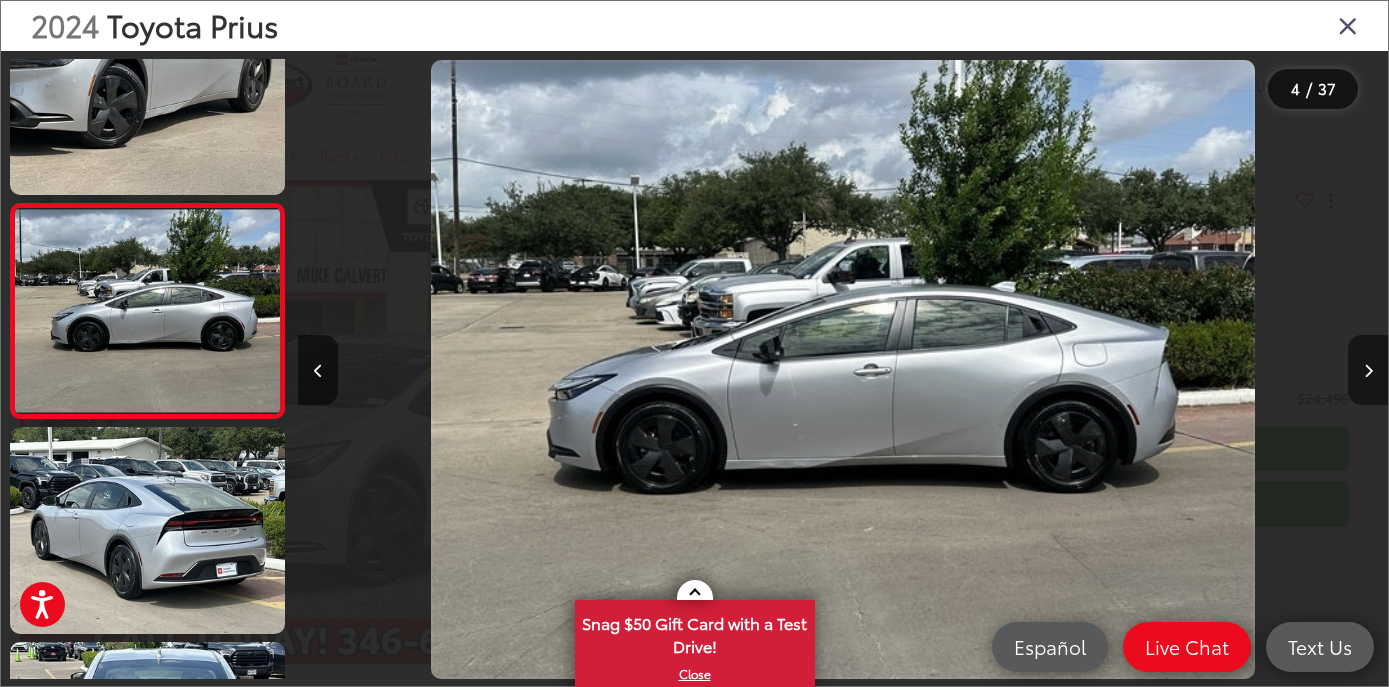 click at bounding box center [1368, 371] 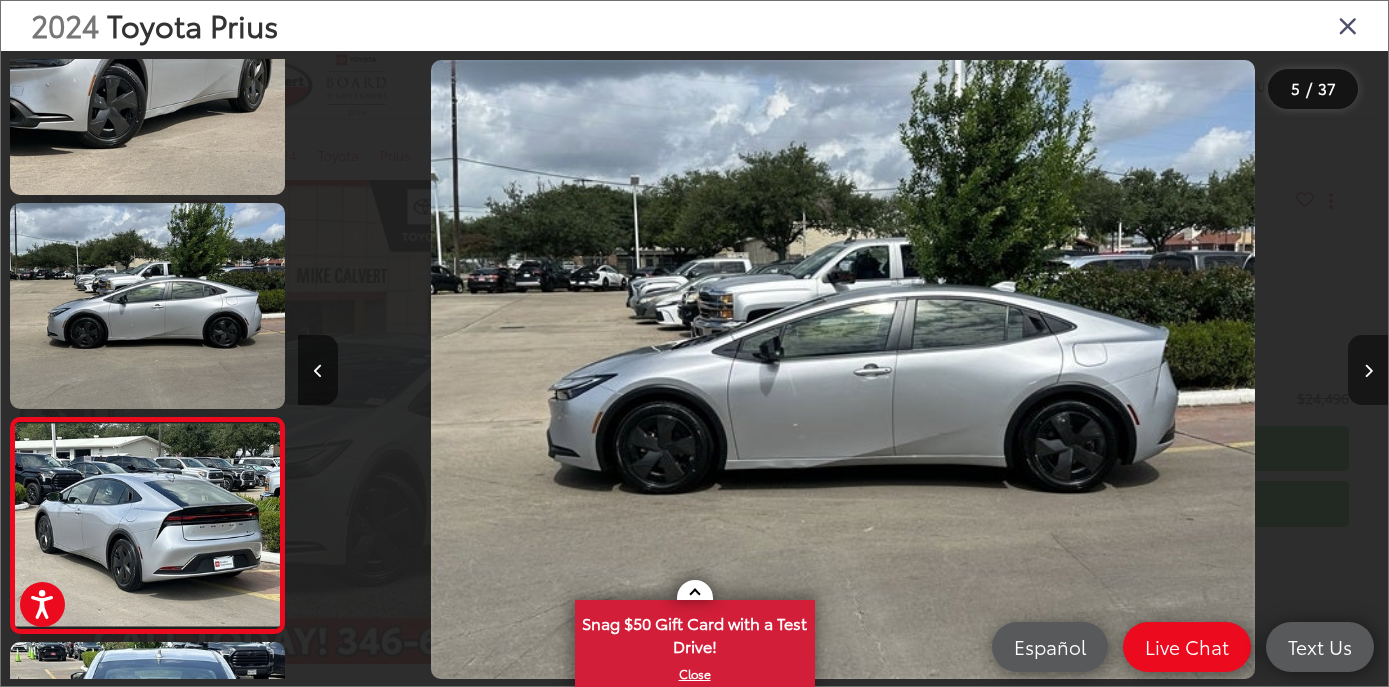 scroll, scrollTop: 0, scrollLeft: 3522, axis: horizontal 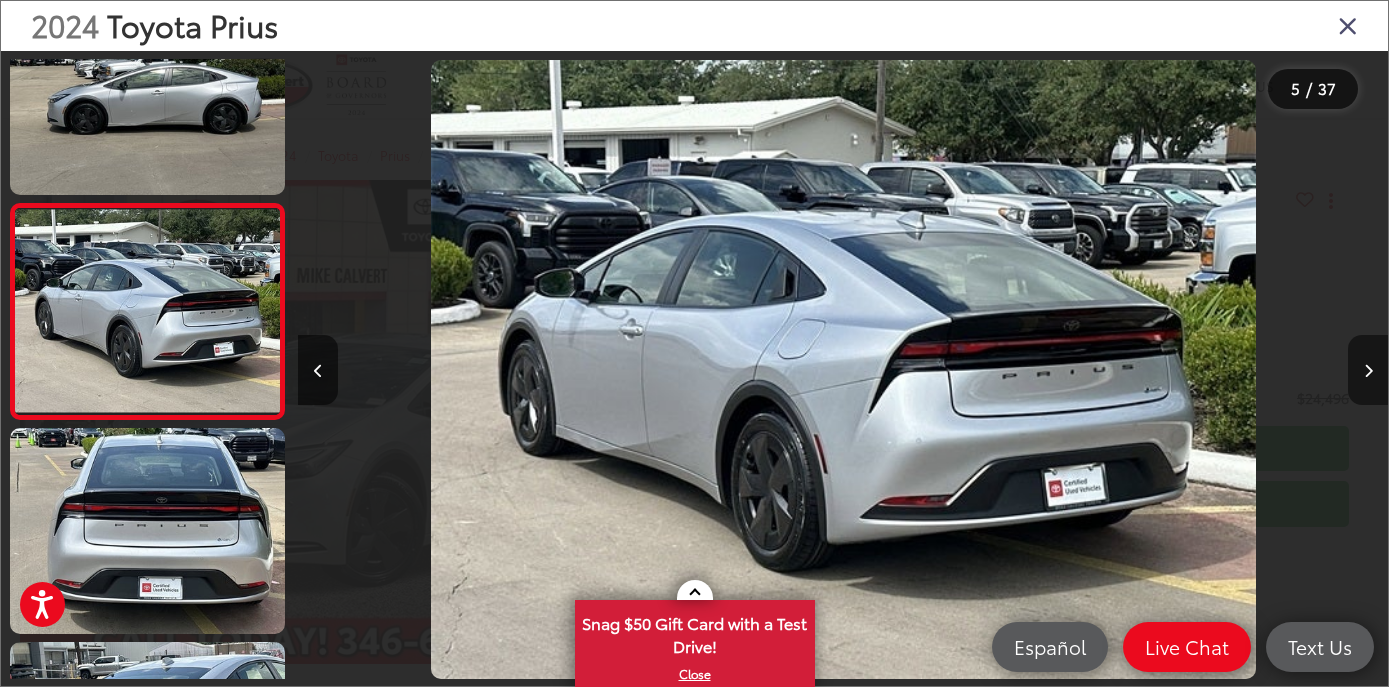click at bounding box center [1368, 371] 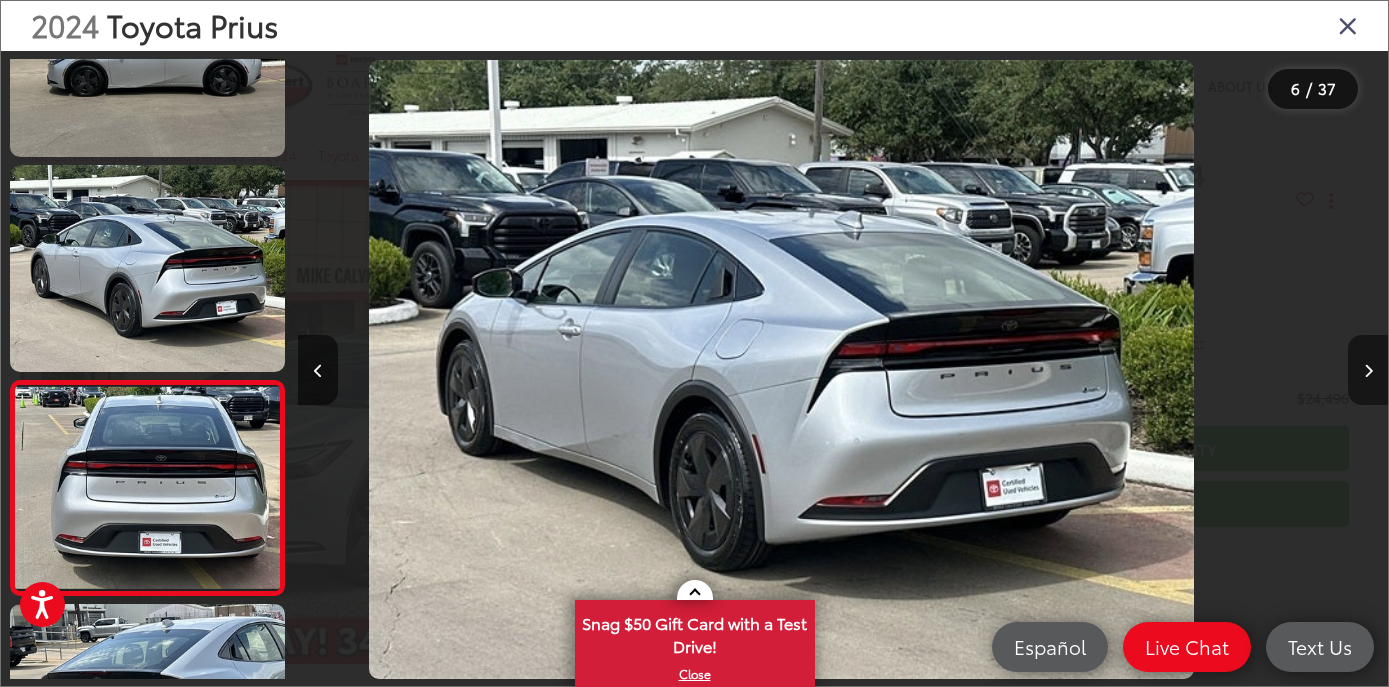 scroll, scrollTop: 851, scrollLeft: 0, axis: vertical 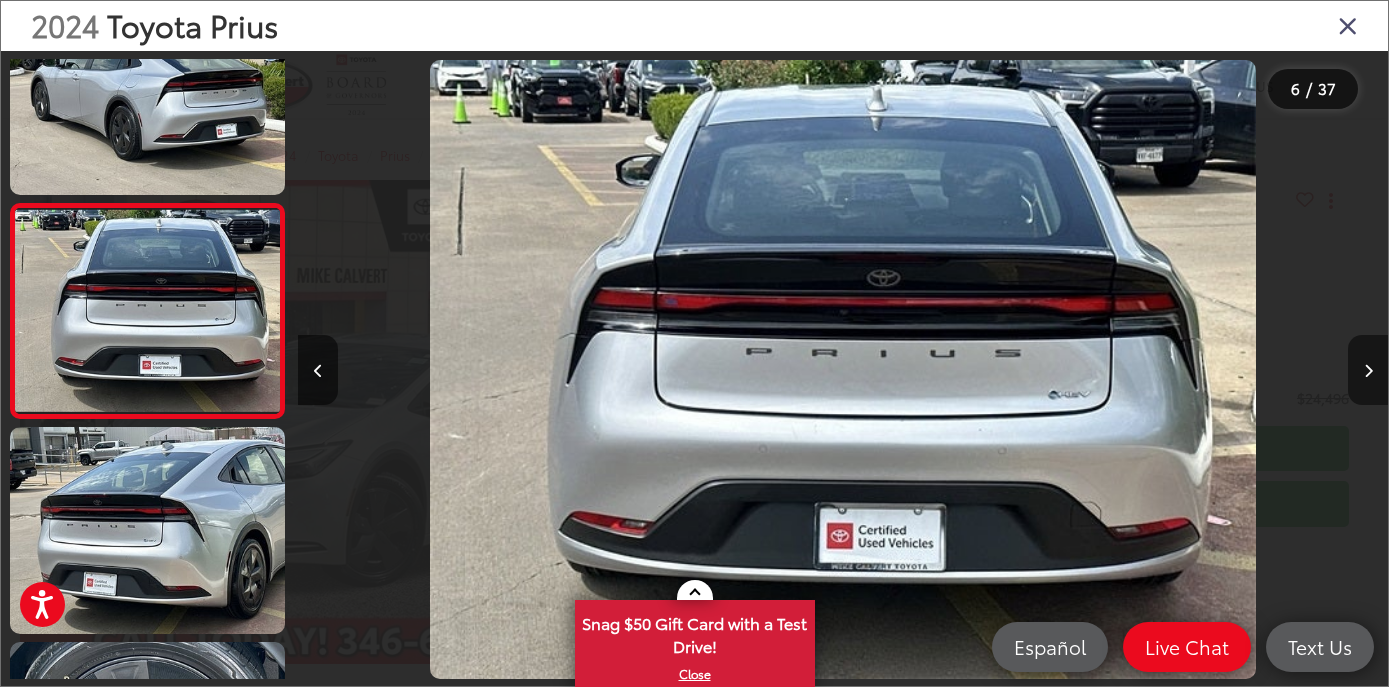 click at bounding box center (1368, 371) 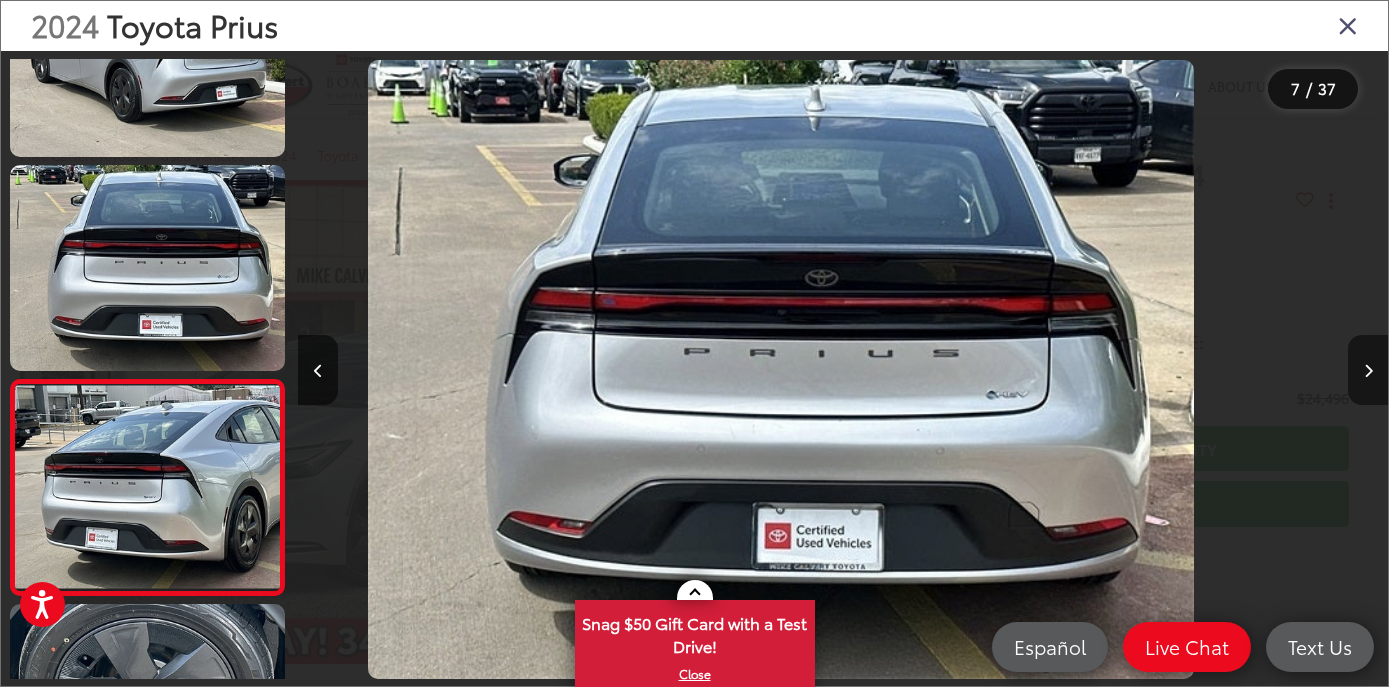 scroll, scrollTop: 1083, scrollLeft: 0, axis: vertical 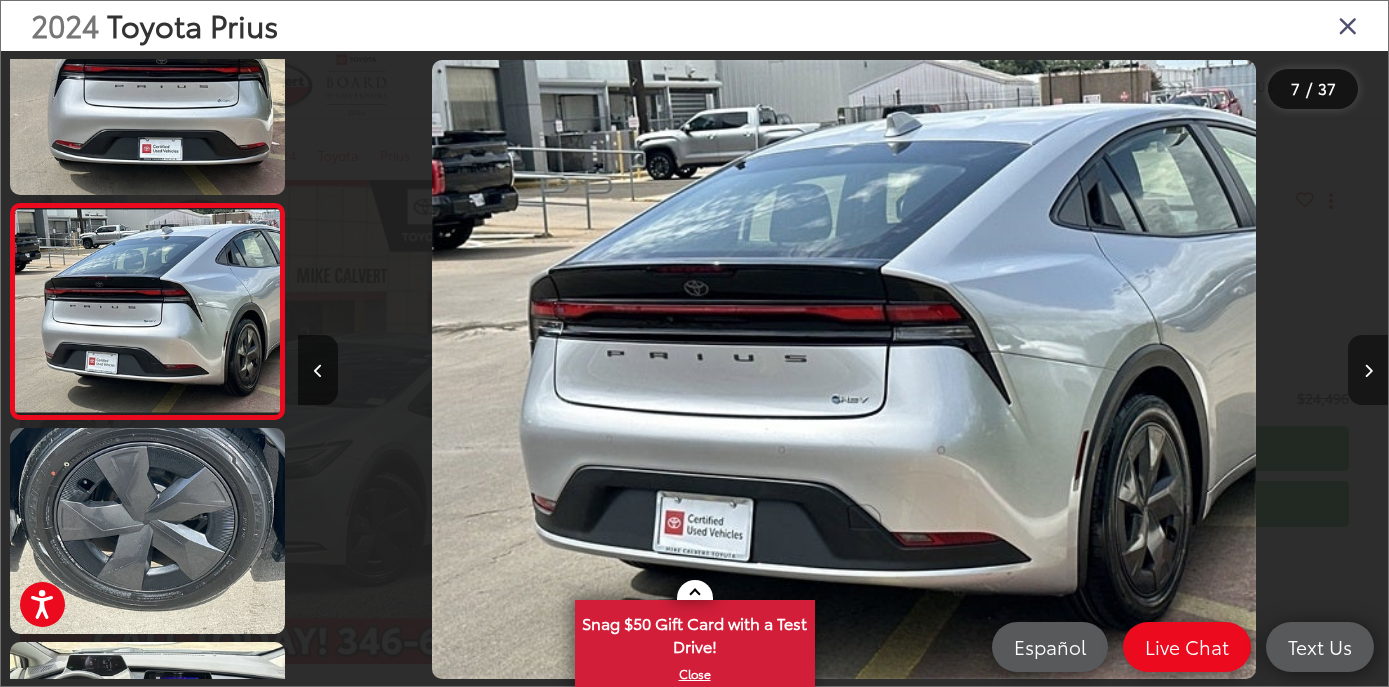click at bounding box center (1368, 371) 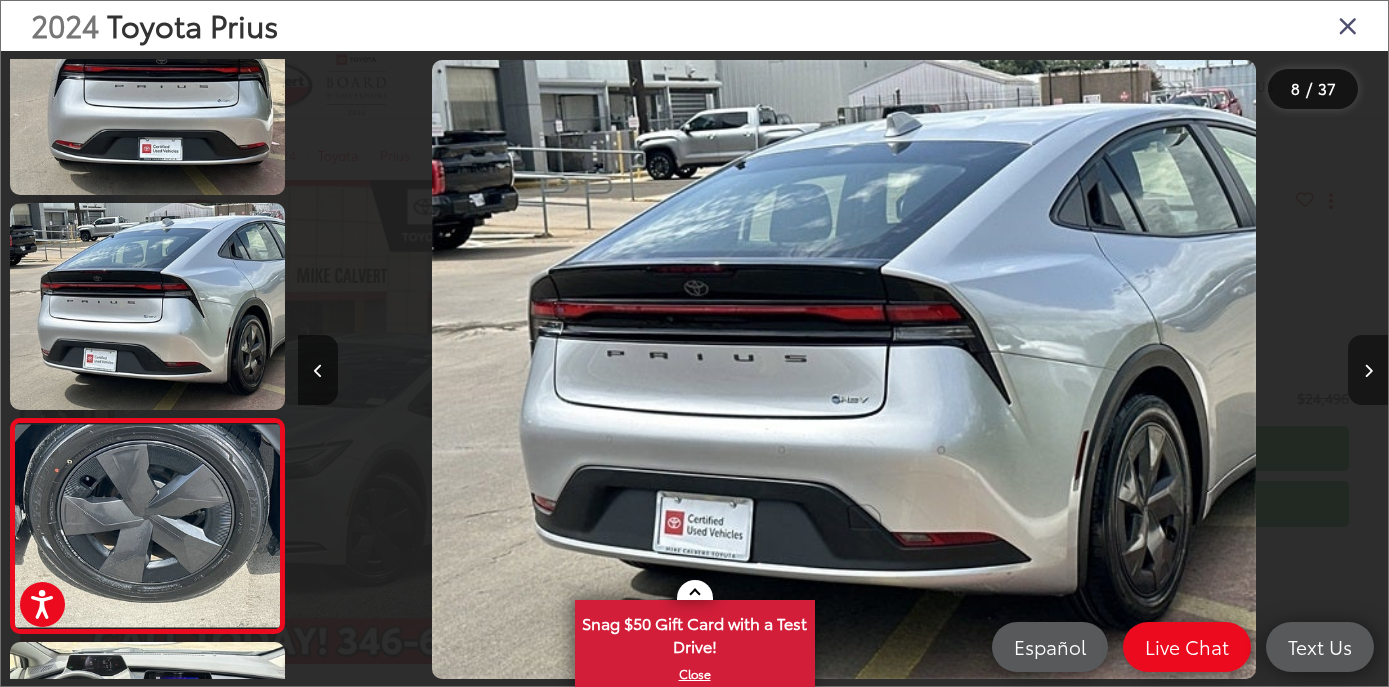 scroll, scrollTop: 0, scrollLeft: 6790, axis: horizontal 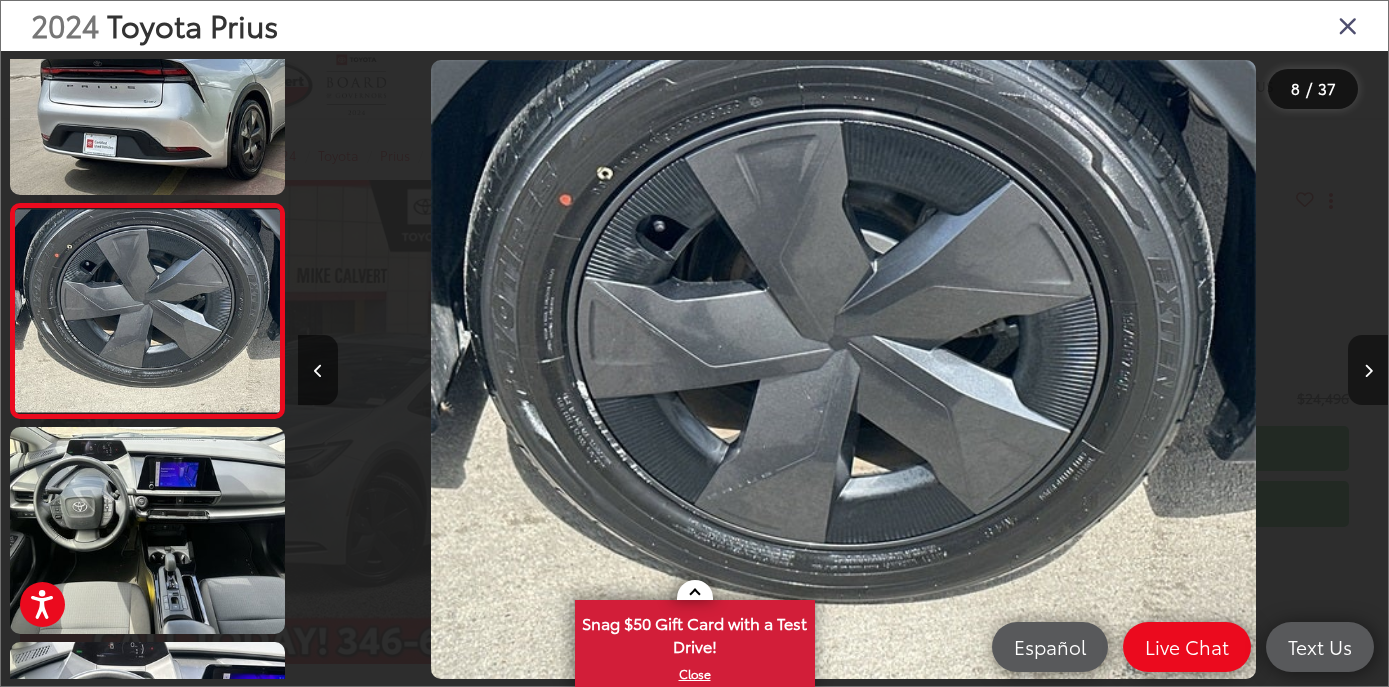 click at bounding box center [1368, 370] 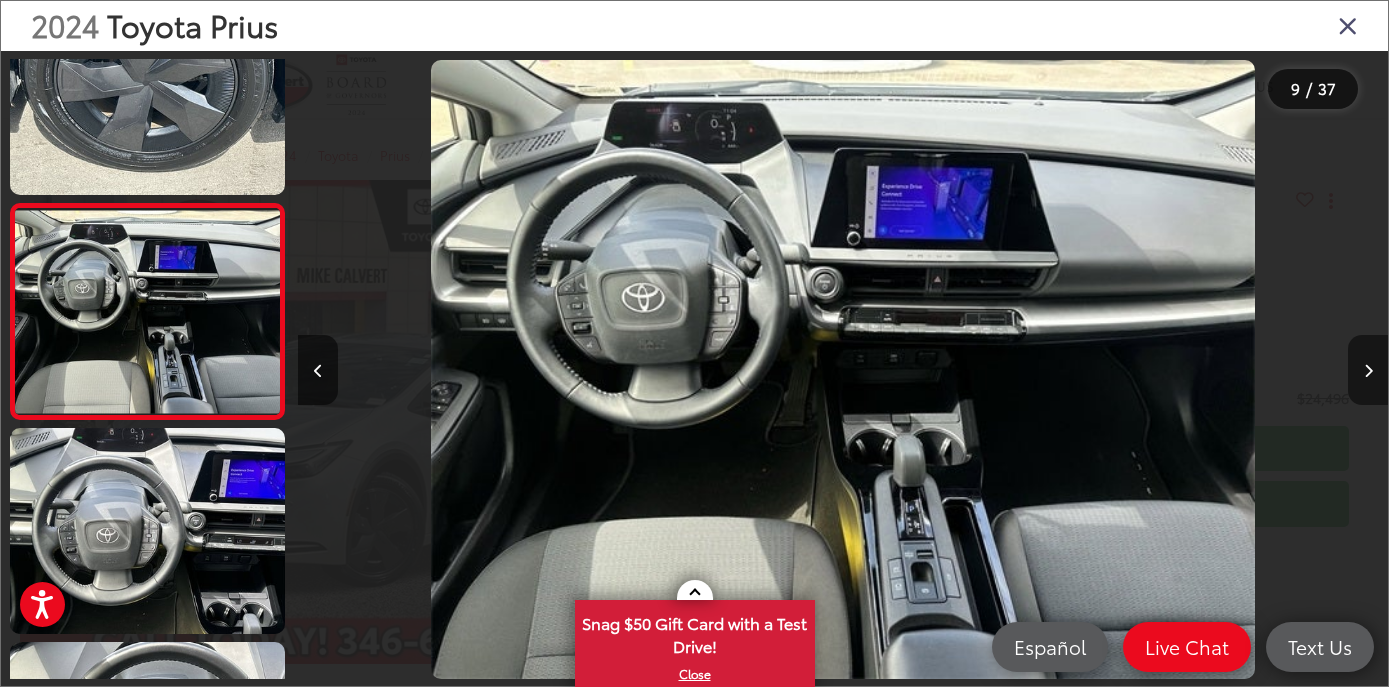 click at bounding box center (1368, 370) 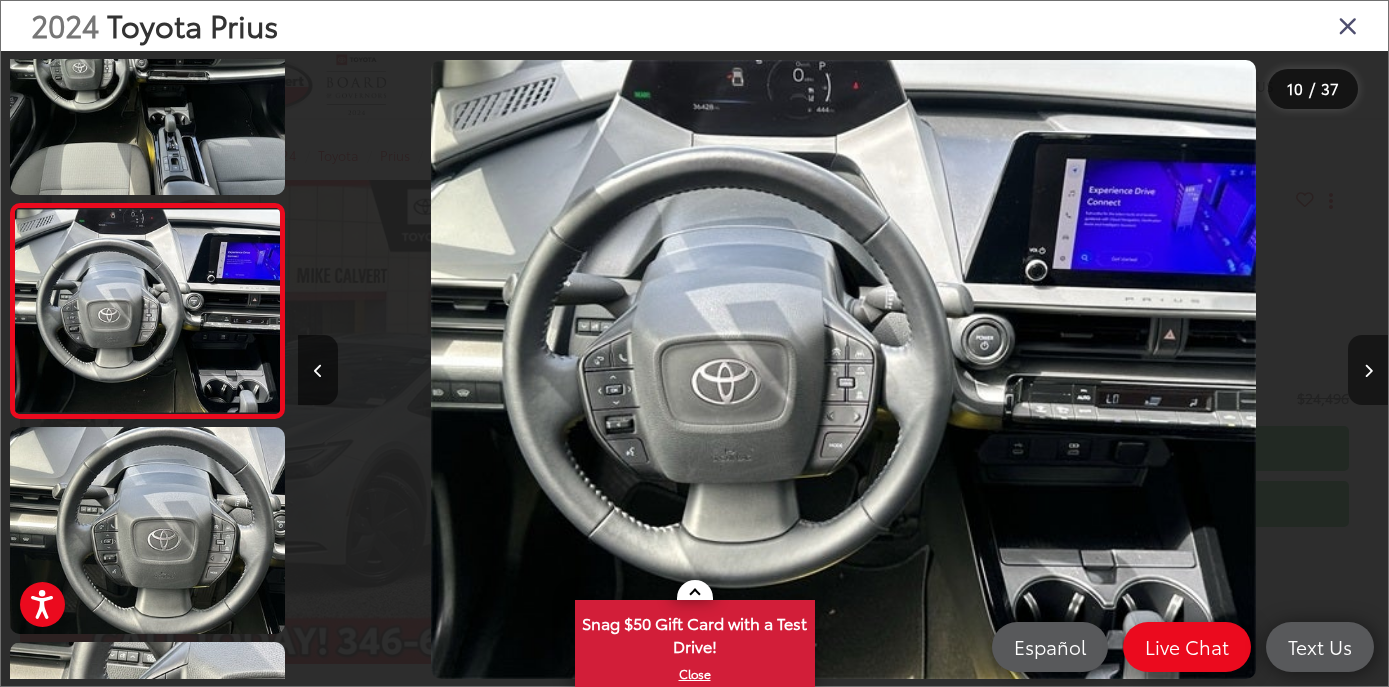 click at bounding box center [1368, 370] 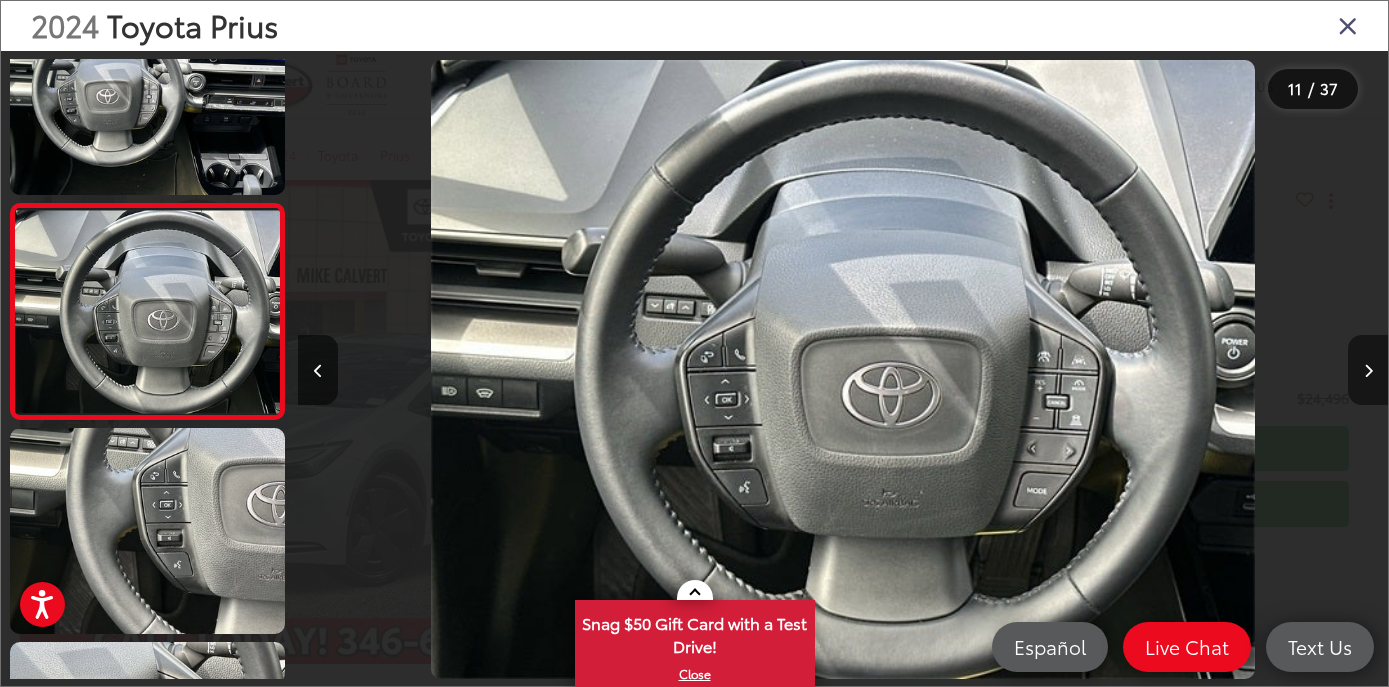 click at bounding box center [1368, 370] 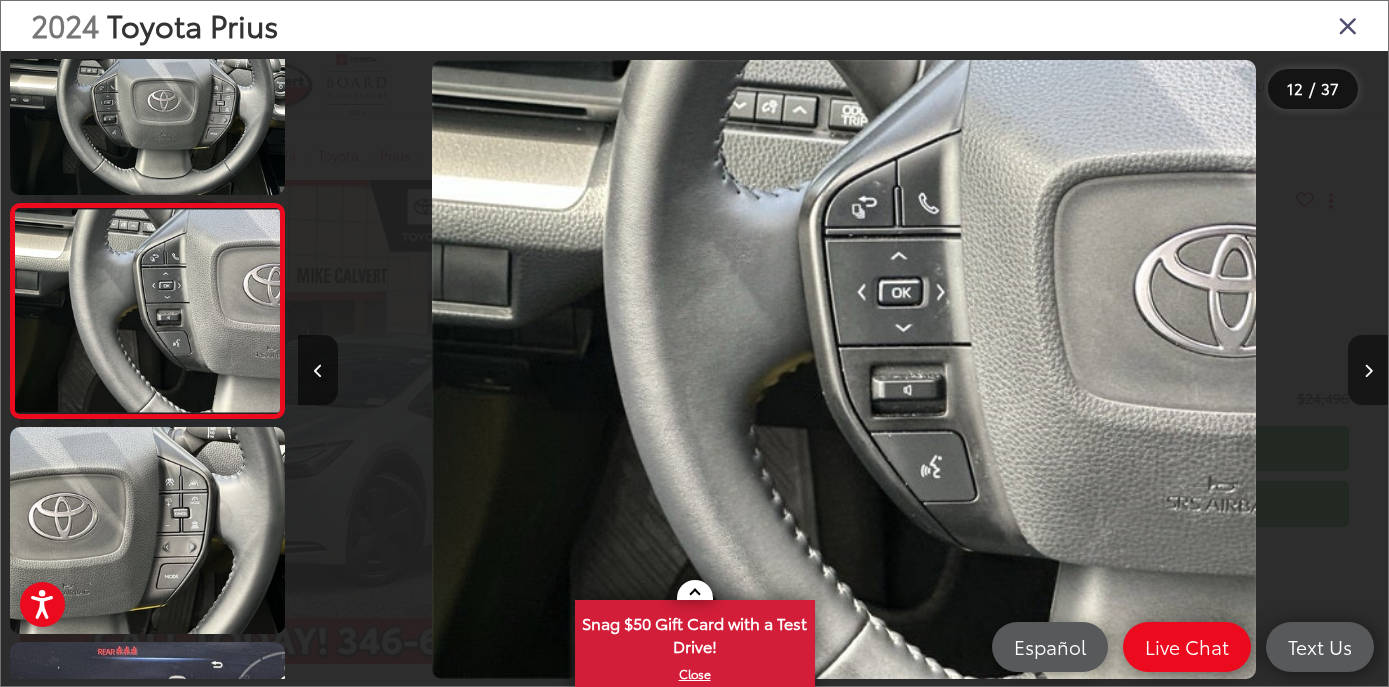 click at bounding box center [1368, 370] 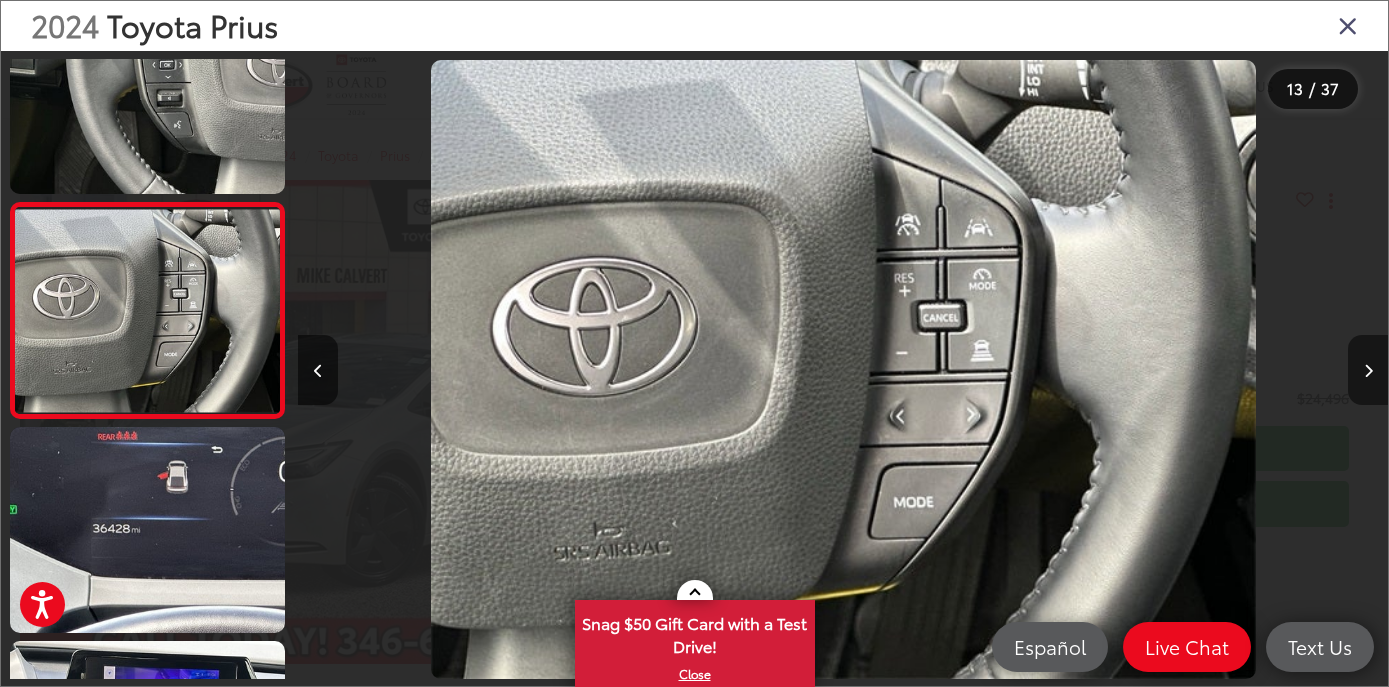 click at bounding box center (1368, 370) 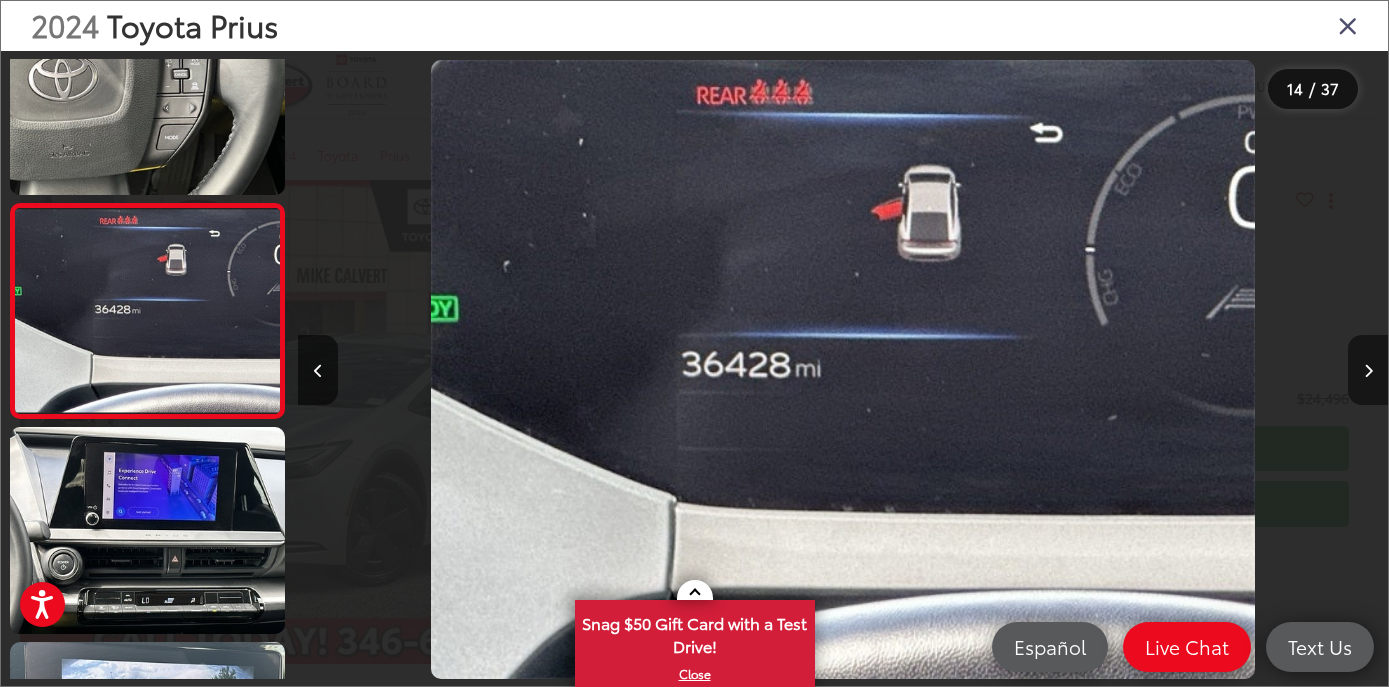 click at bounding box center (1368, 370) 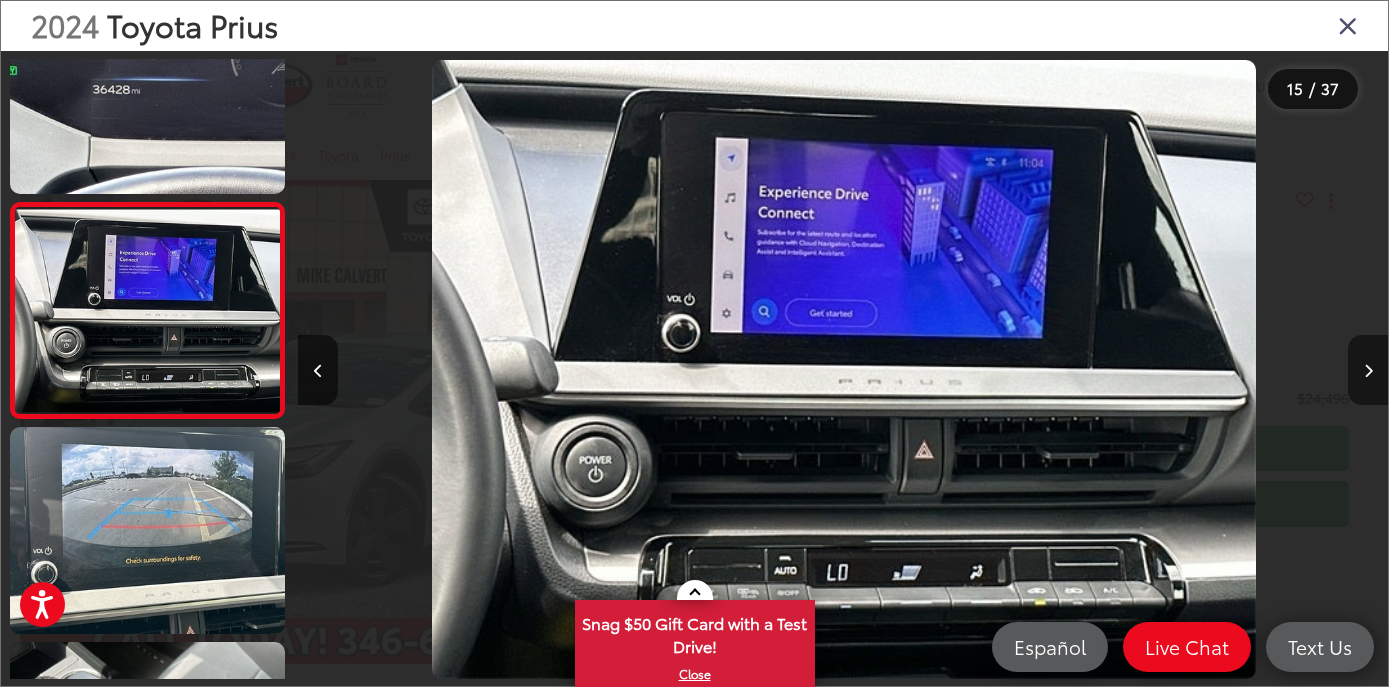click at bounding box center [1368, 370] 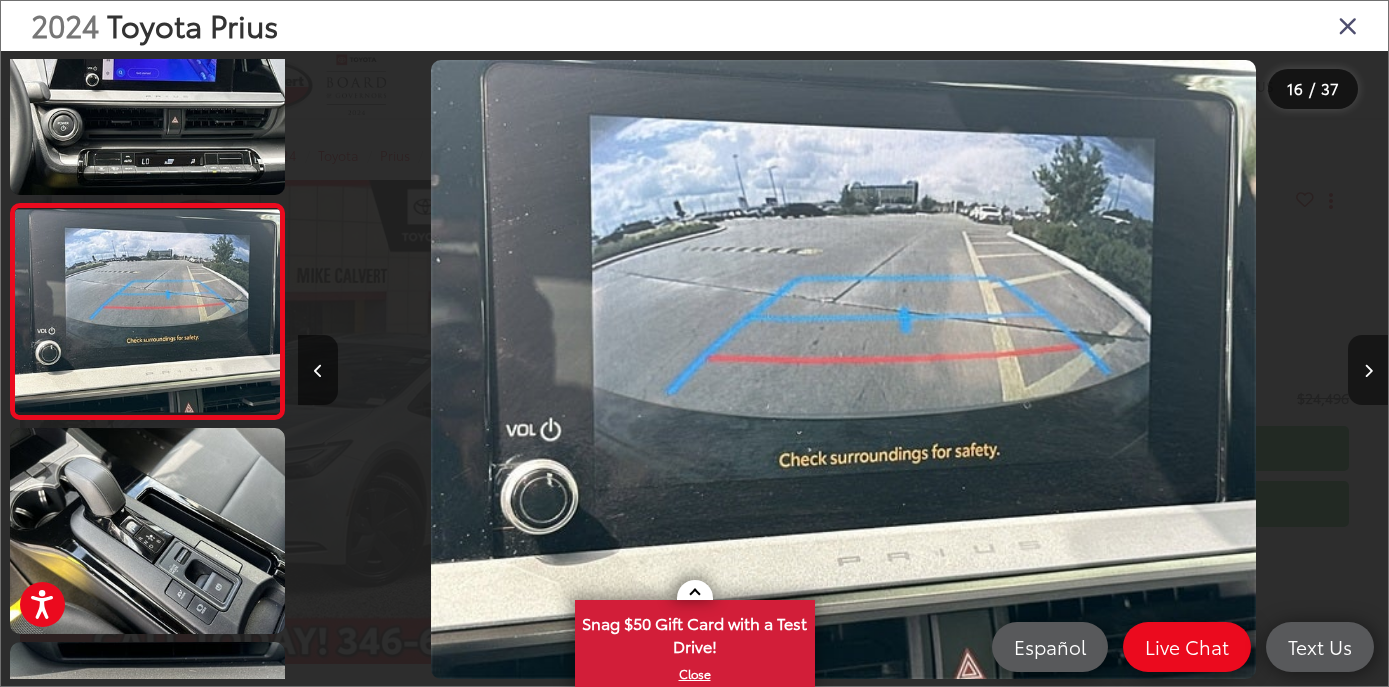 click at bounding box center (1368, 370) 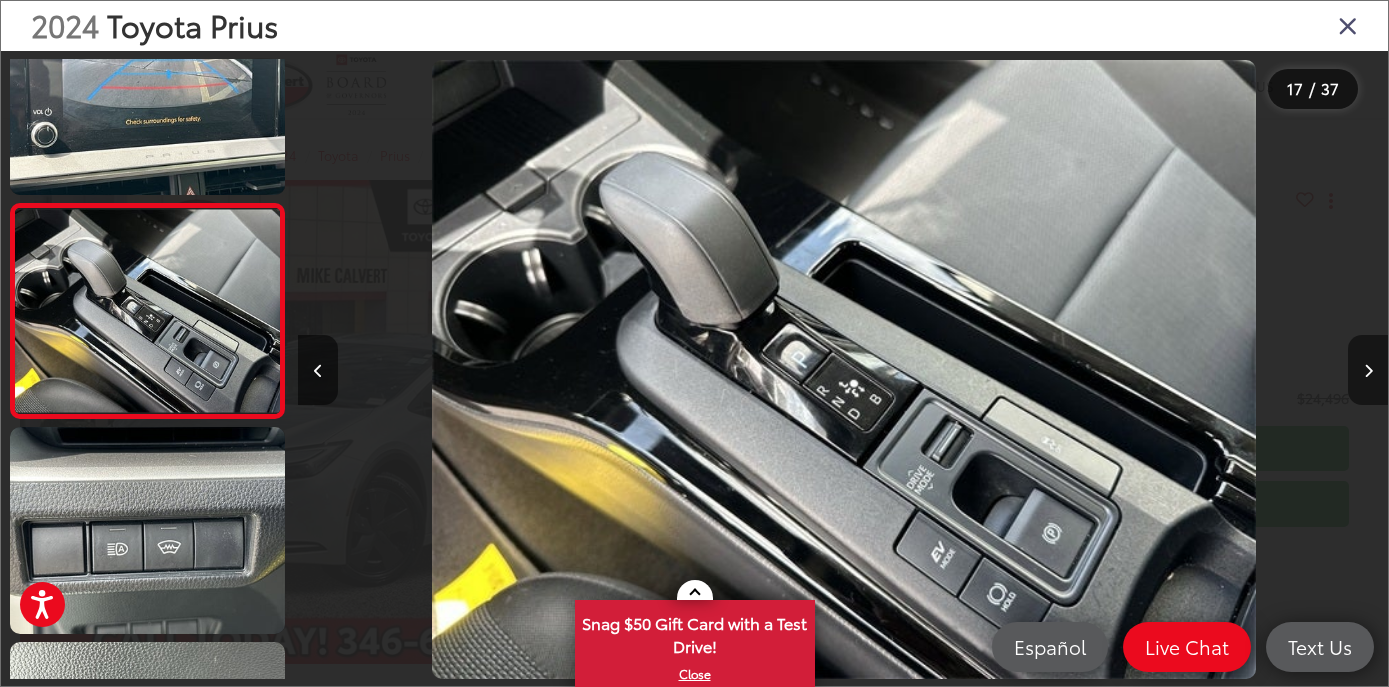 click at bounding box center [1368, 370] 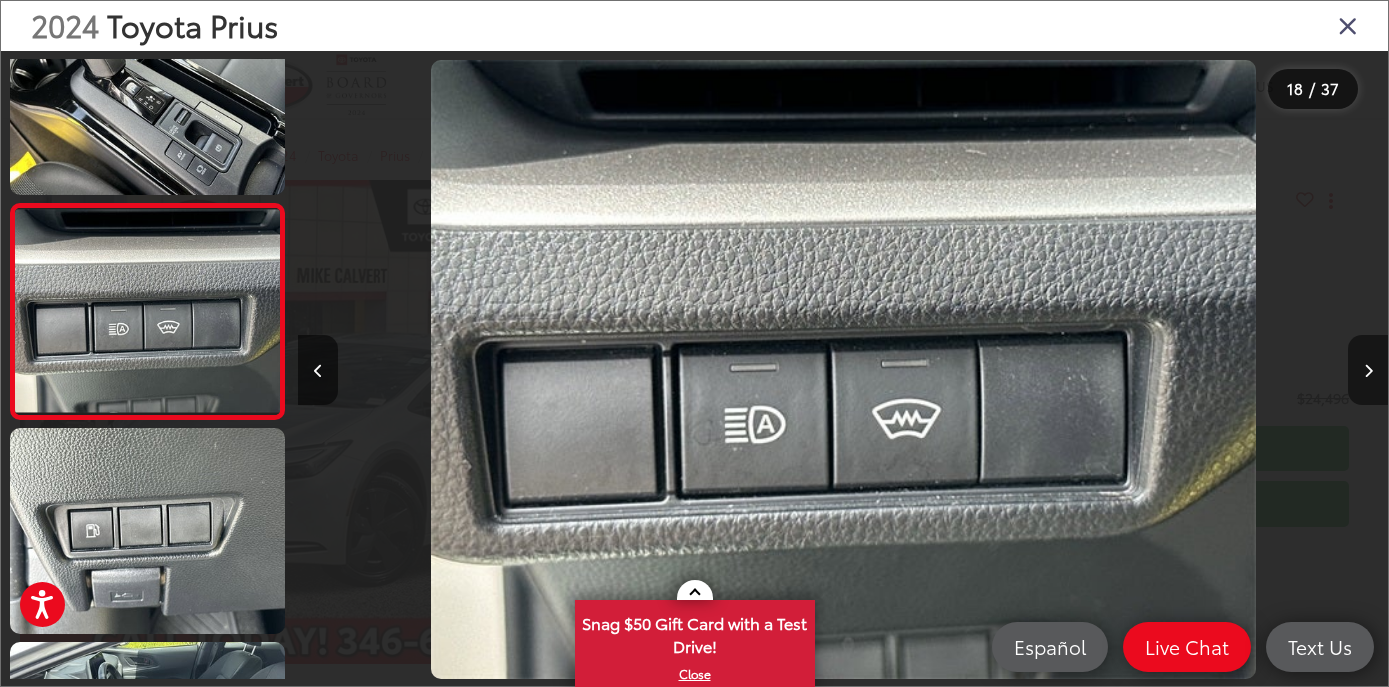 click at bounding box center [1368, 370] 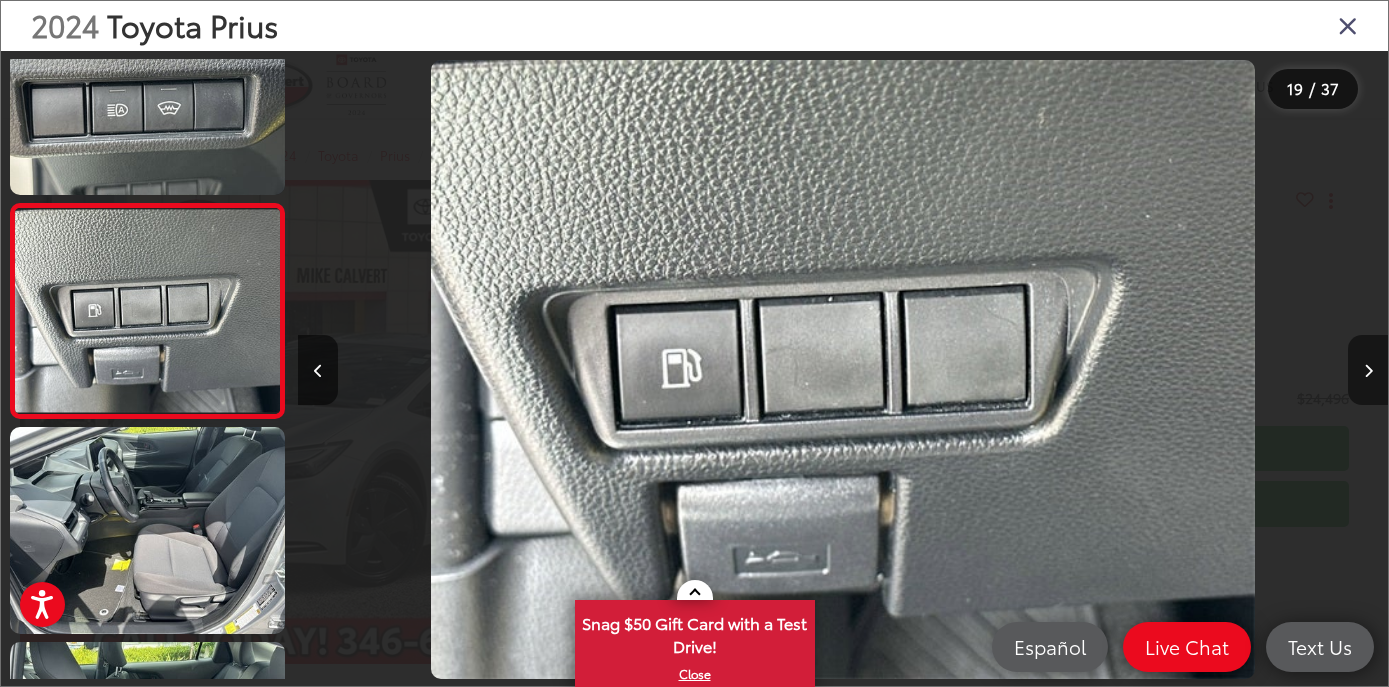 click at bounding box center (1368, 370) 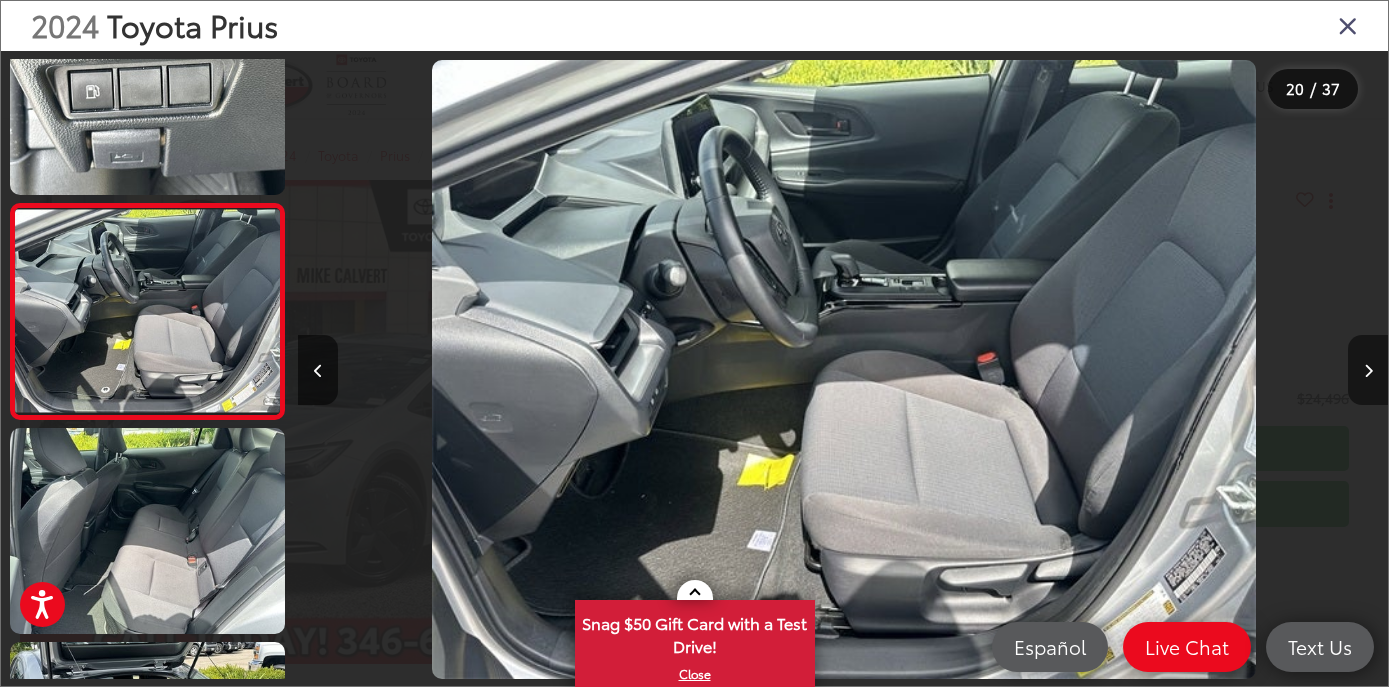 click at bounding box center [1368, 370] 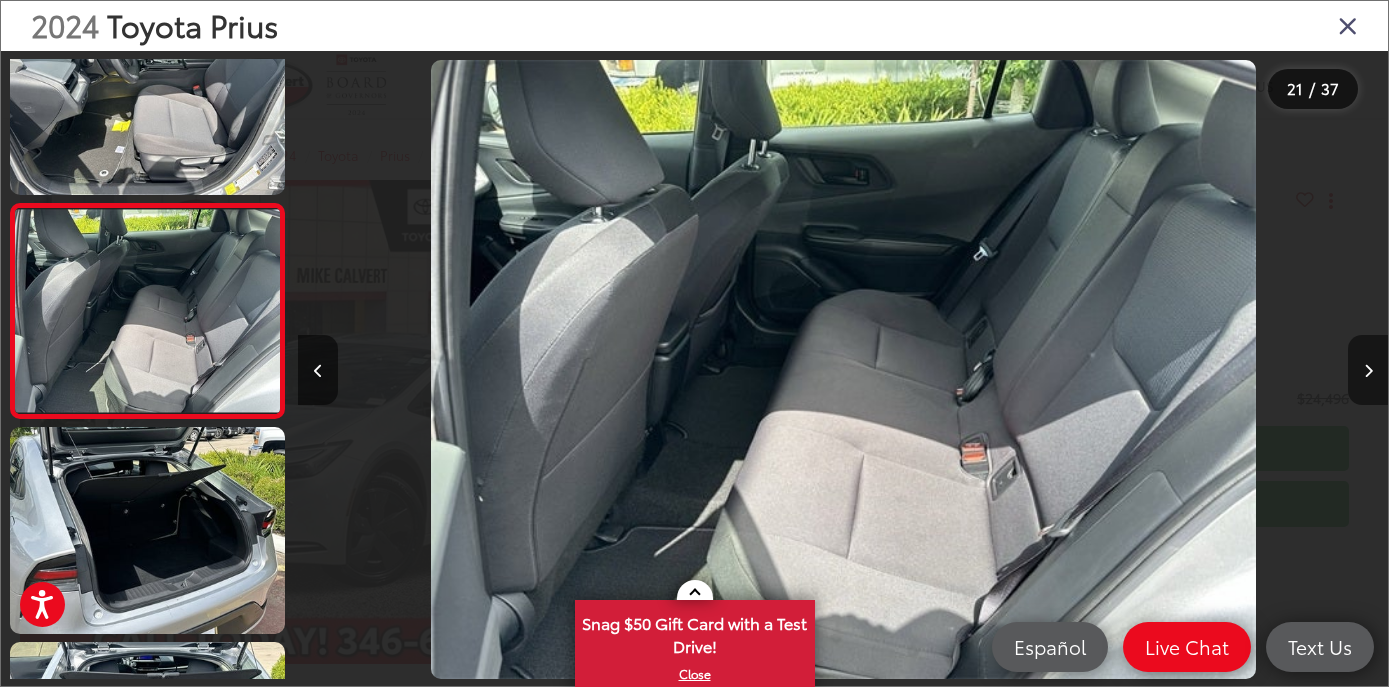 click at bounding box center (1368, 370) 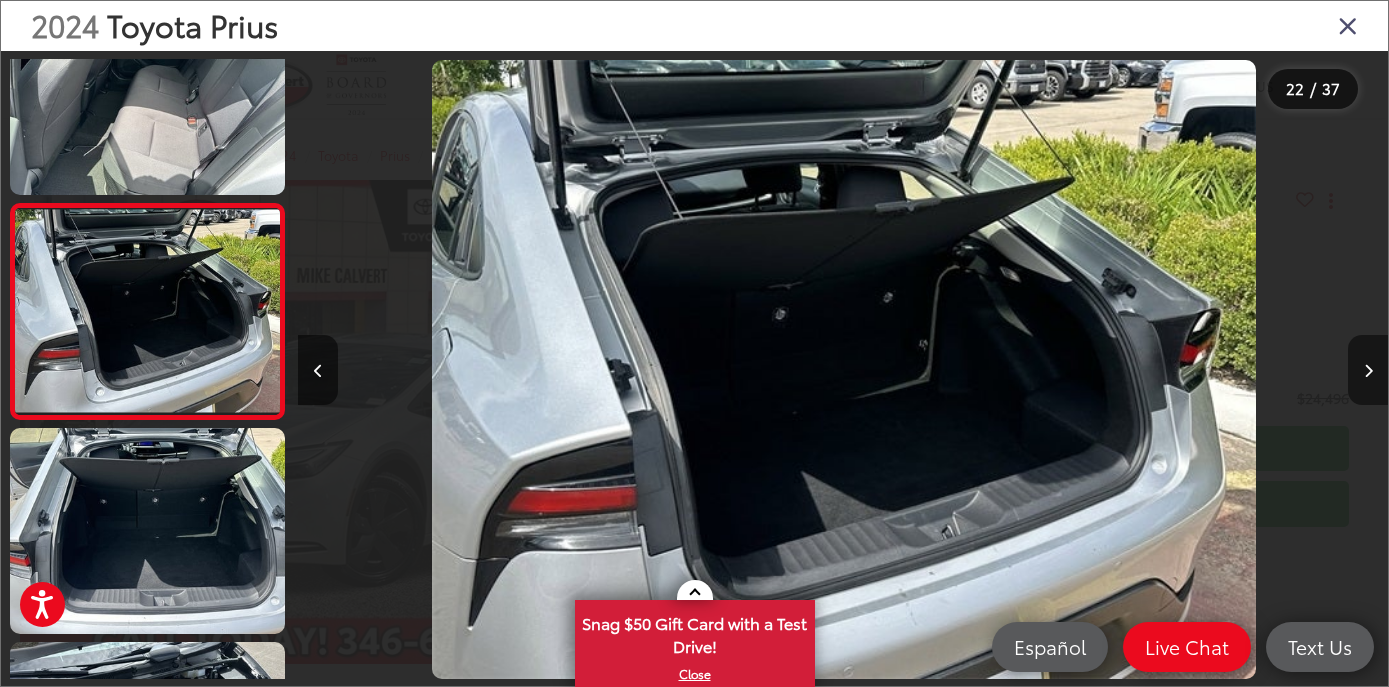 click at bounding box center [1368, 370] 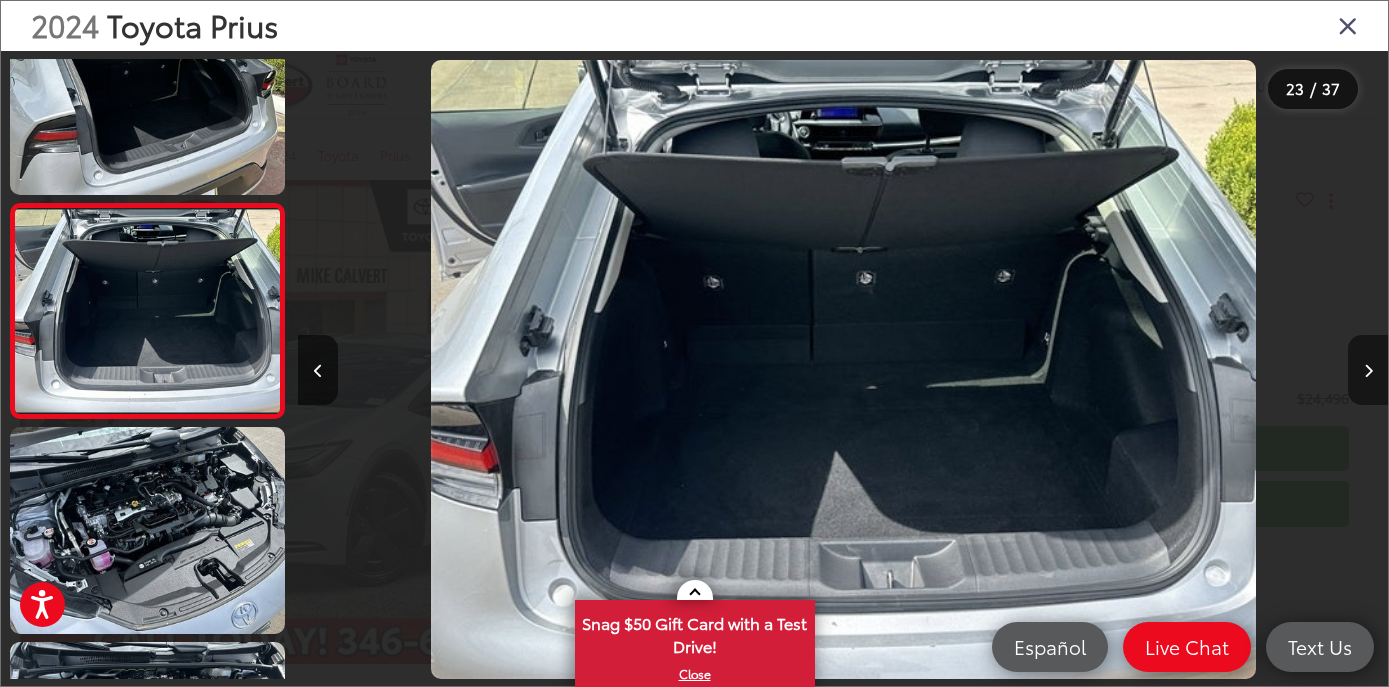 click at bounding box center [1368, 370] 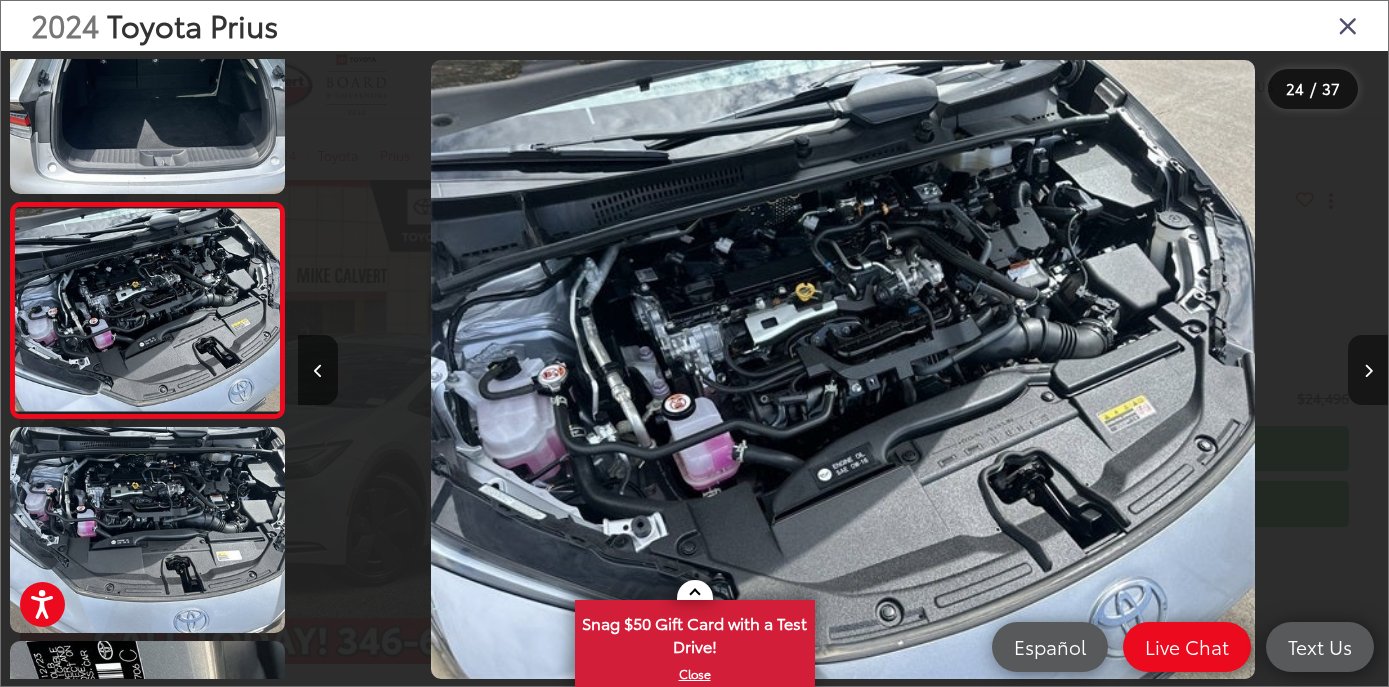 click at bounding box center [1368, 370] 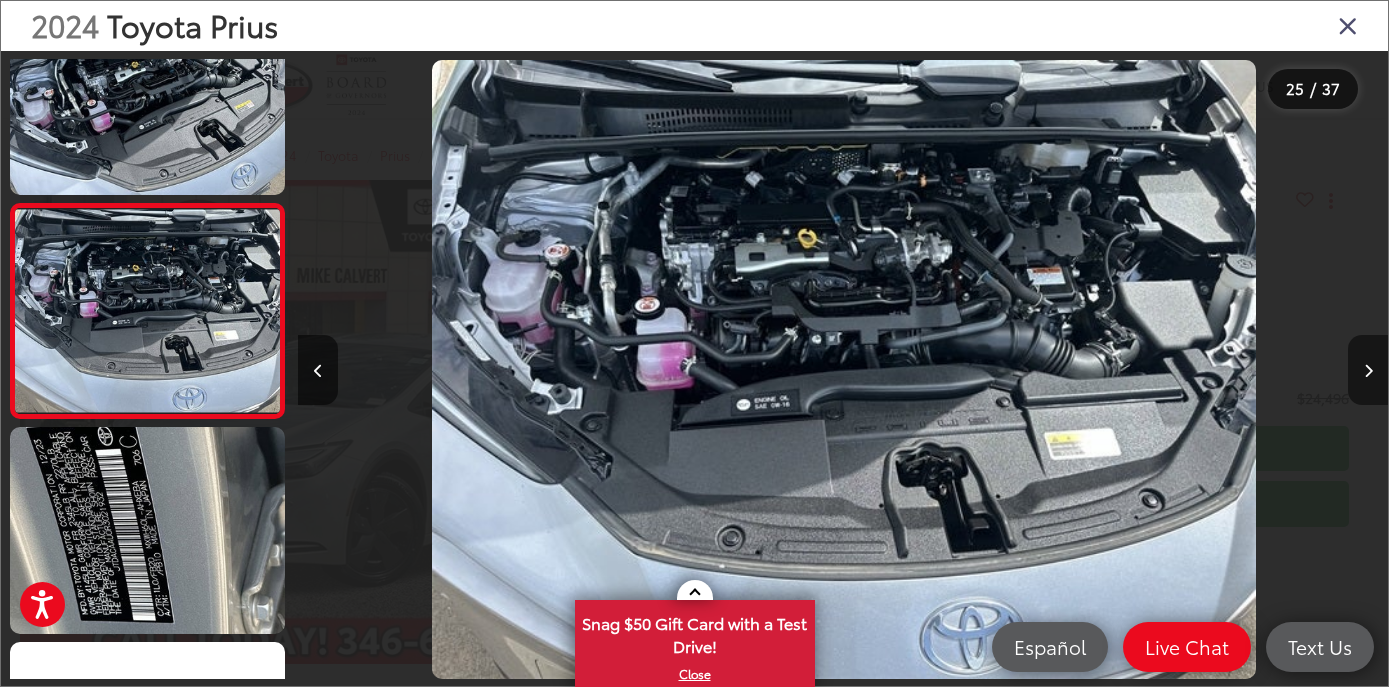 click at bounding box center [1368, 370] 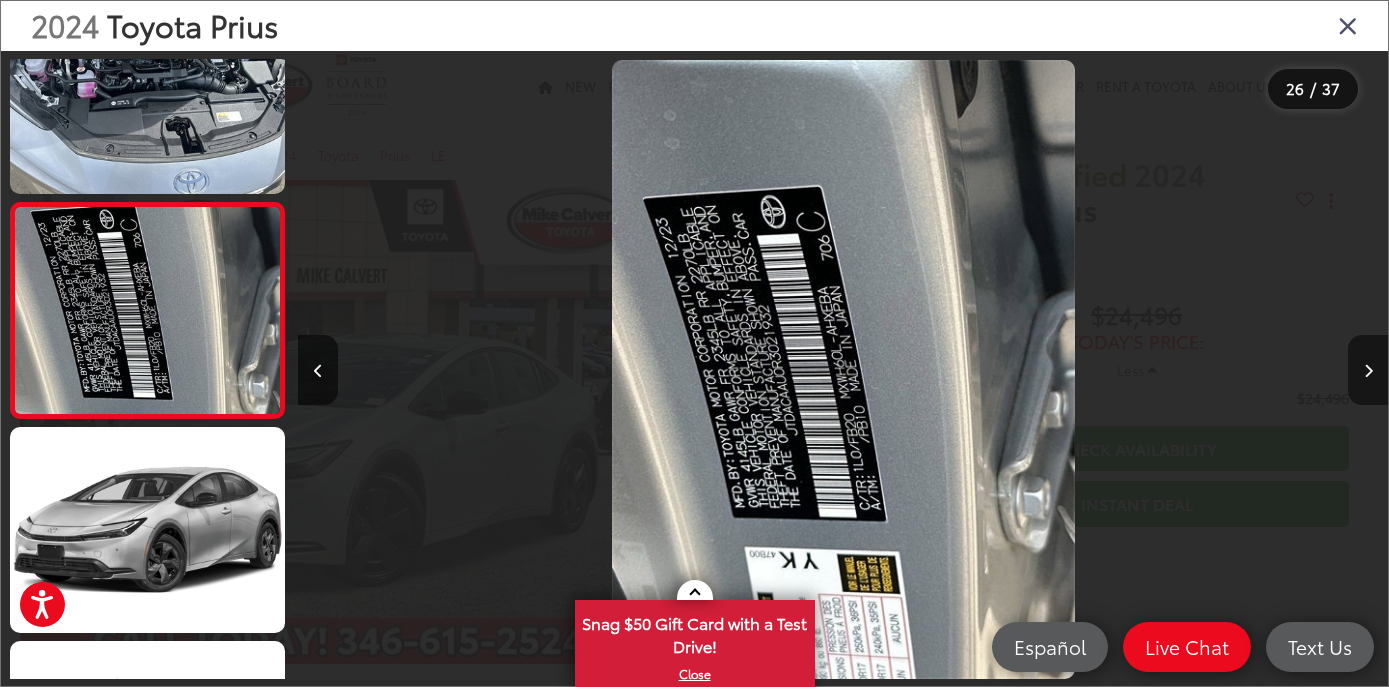 click at bounding box center (1368, 370) 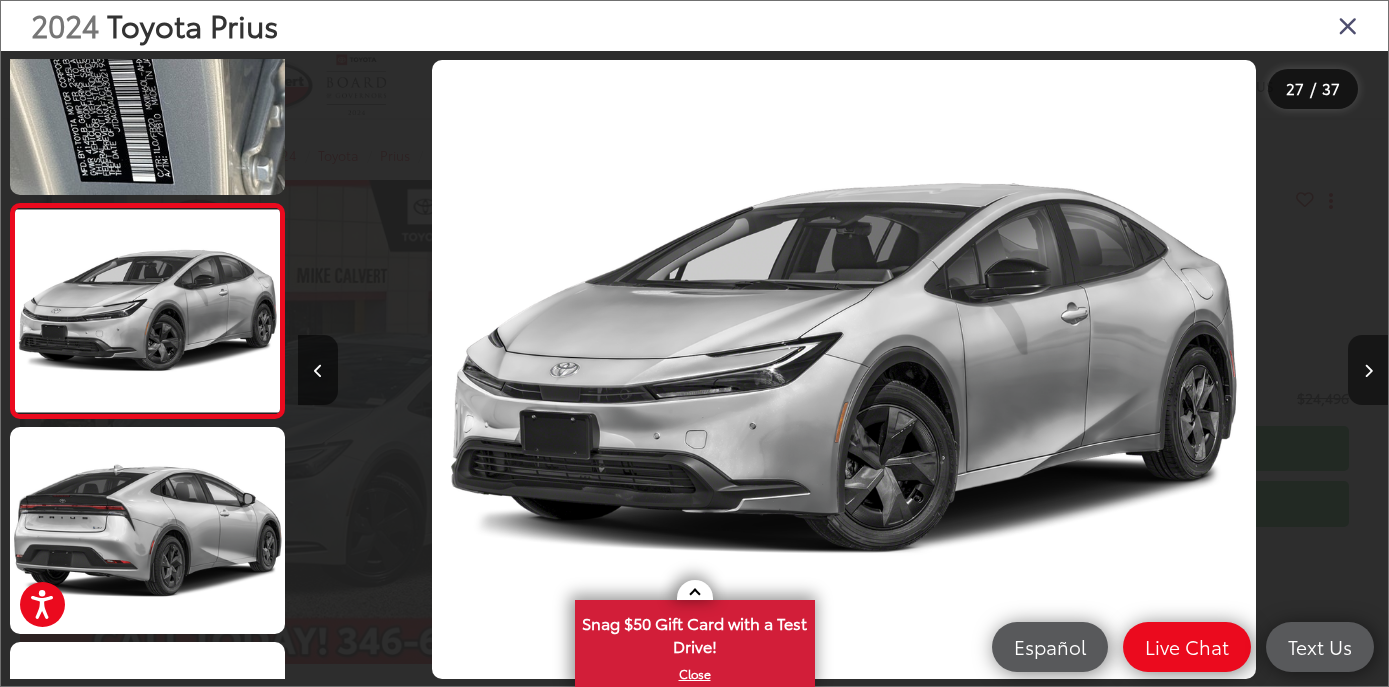 click at bounding box center [1368, 370] 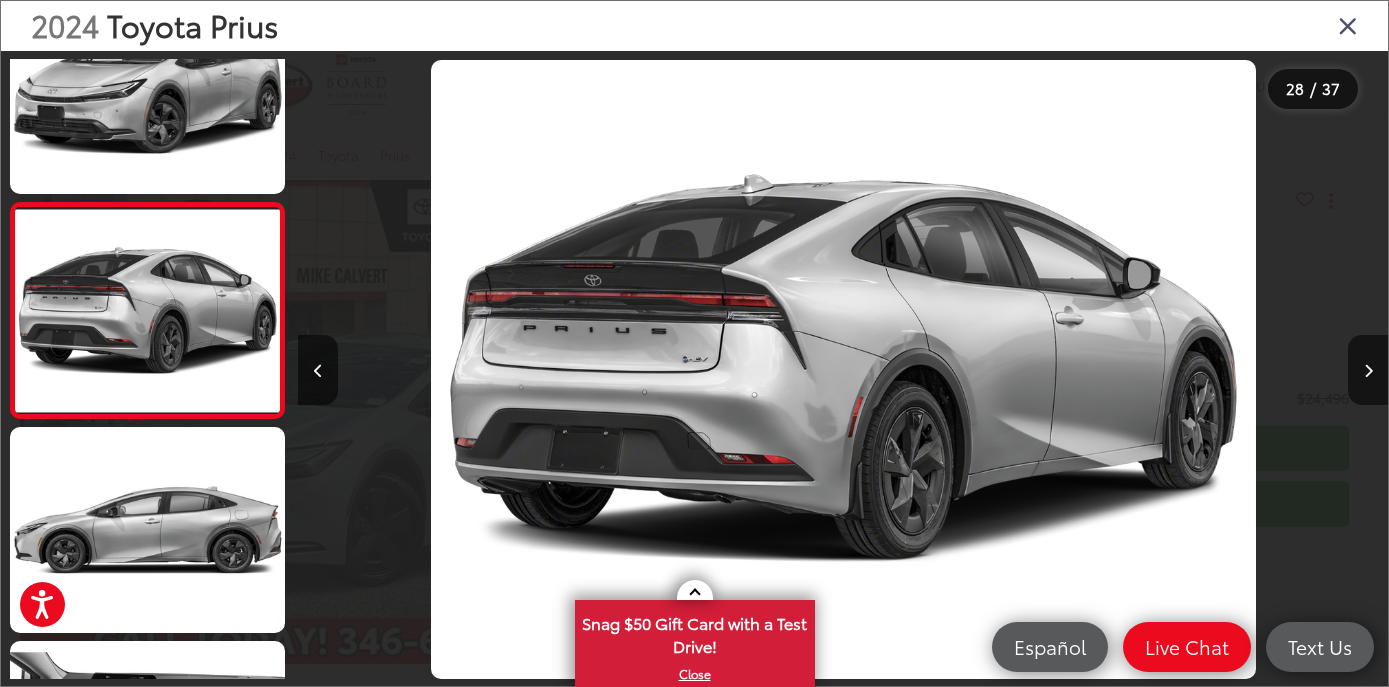 click on "2024   Toyota Prius" at bounding box center (694, 26) 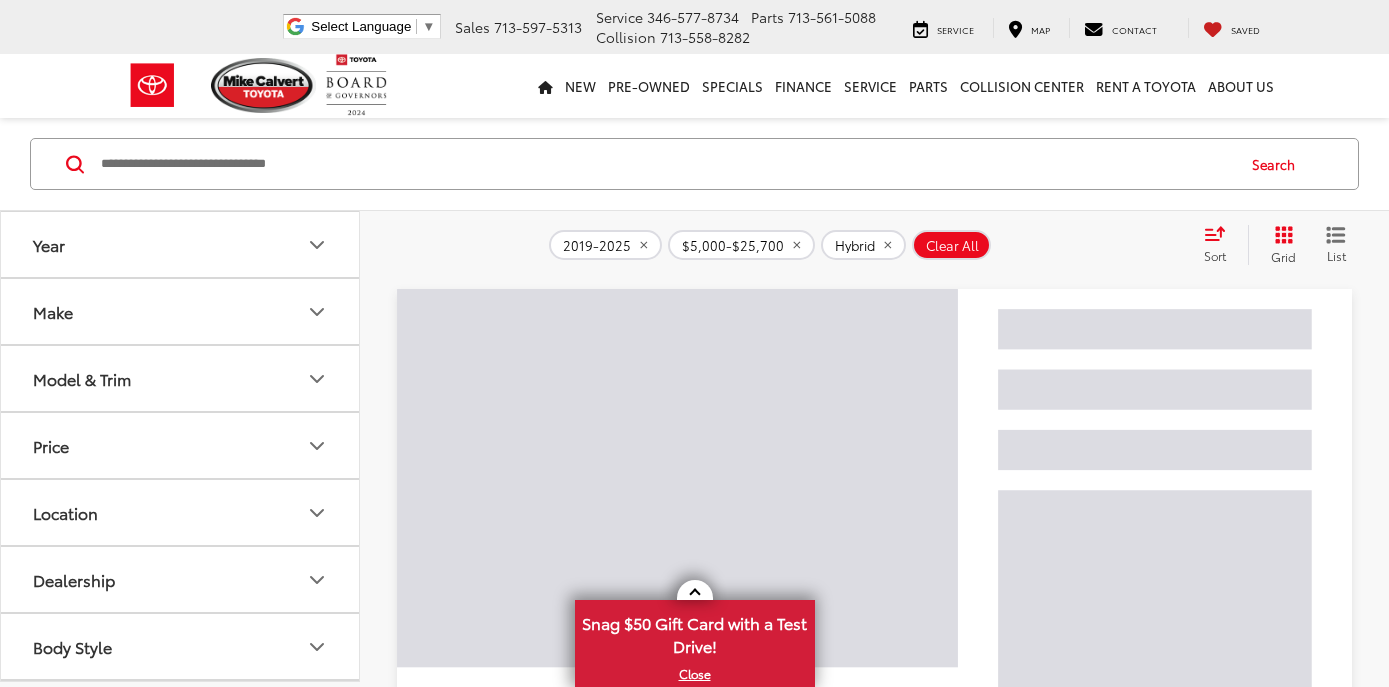 scroll, scrollTop: 0, scrollLeft: 0, axis: both 